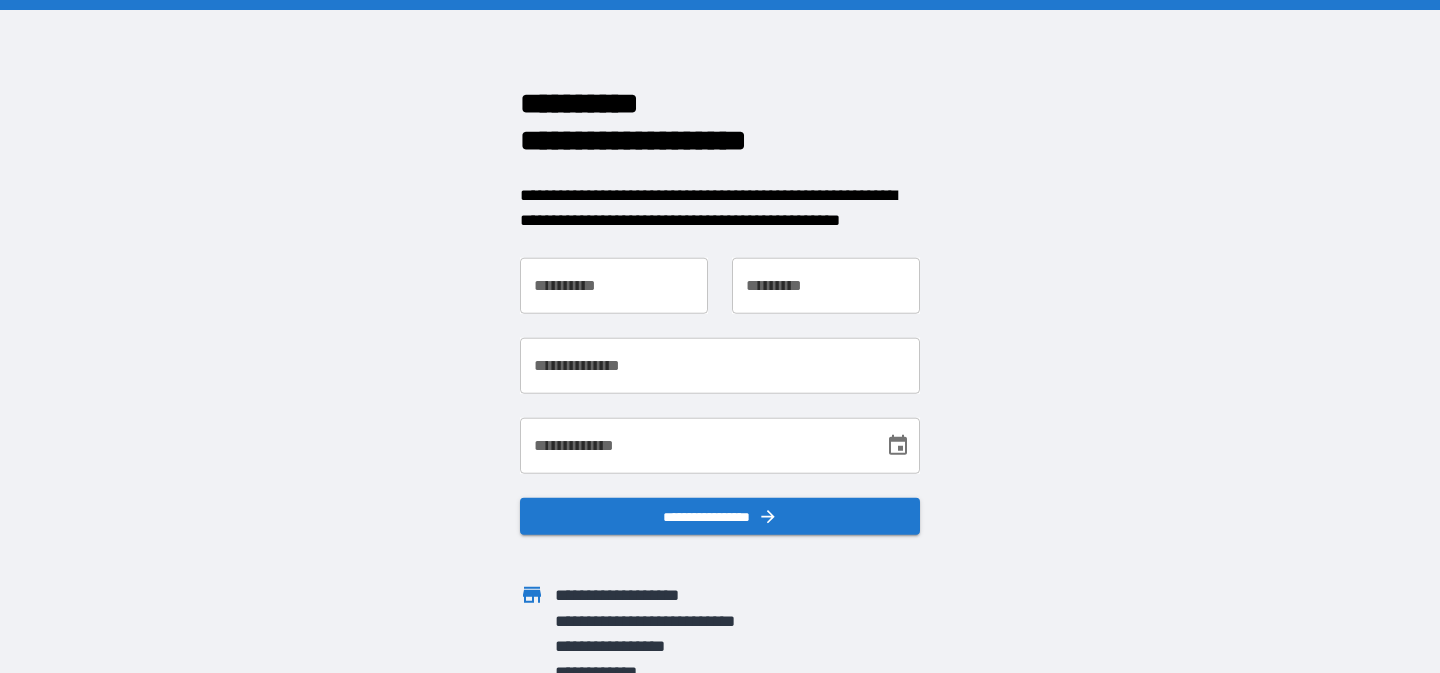 scroll, scrollTop: 0, scrollLeft: 0, axis: both 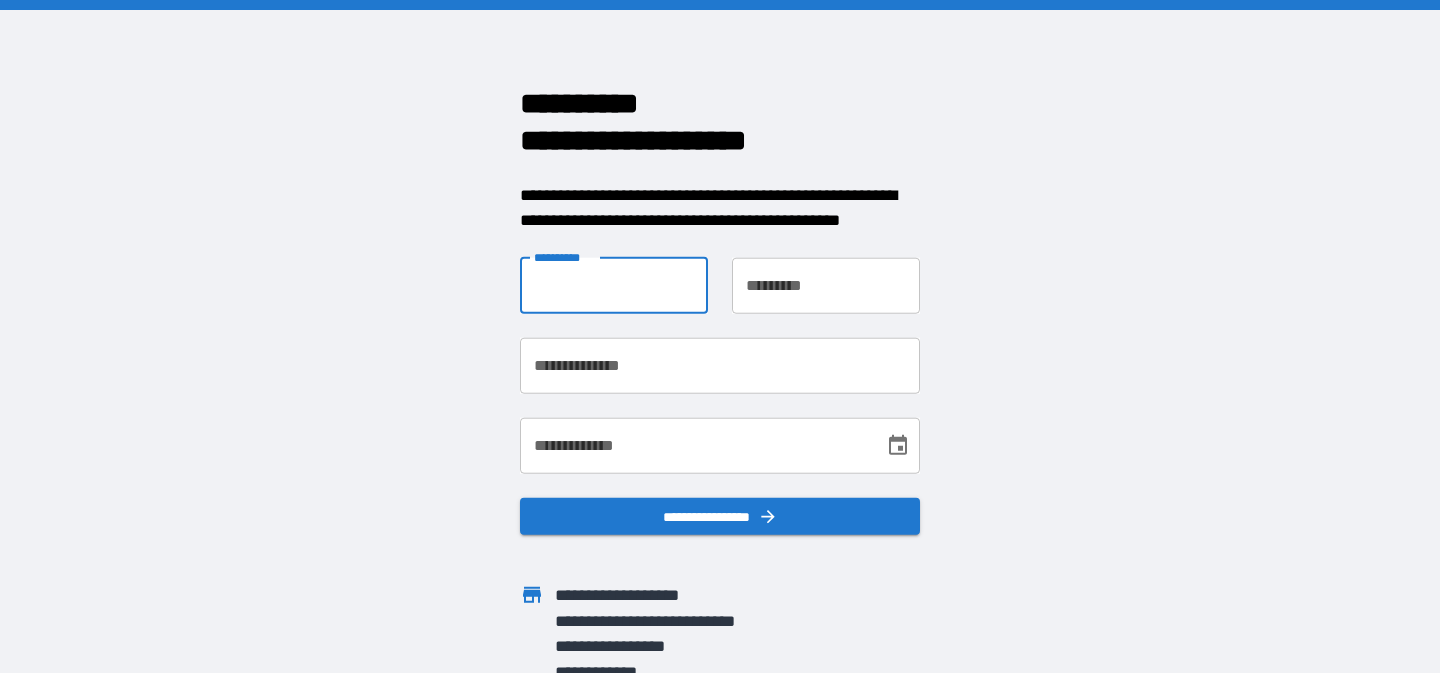 type on "*****" 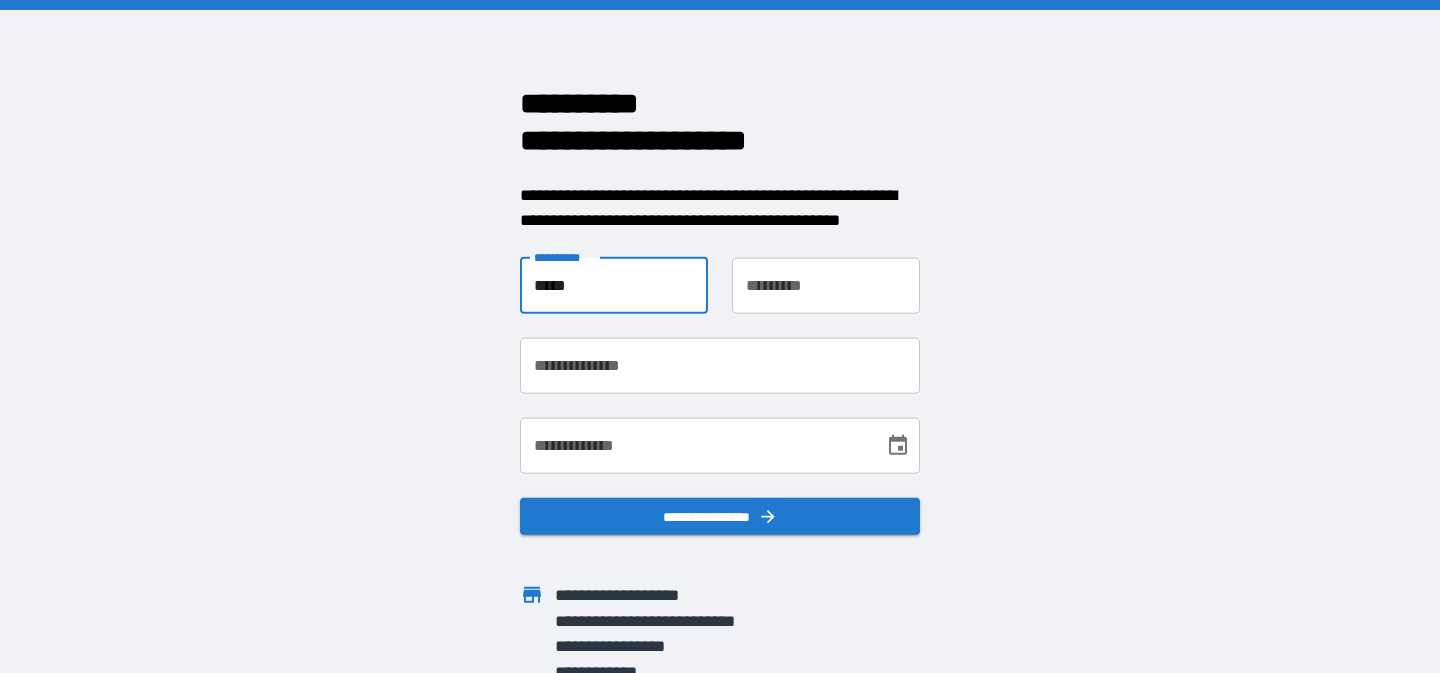 type on "********" 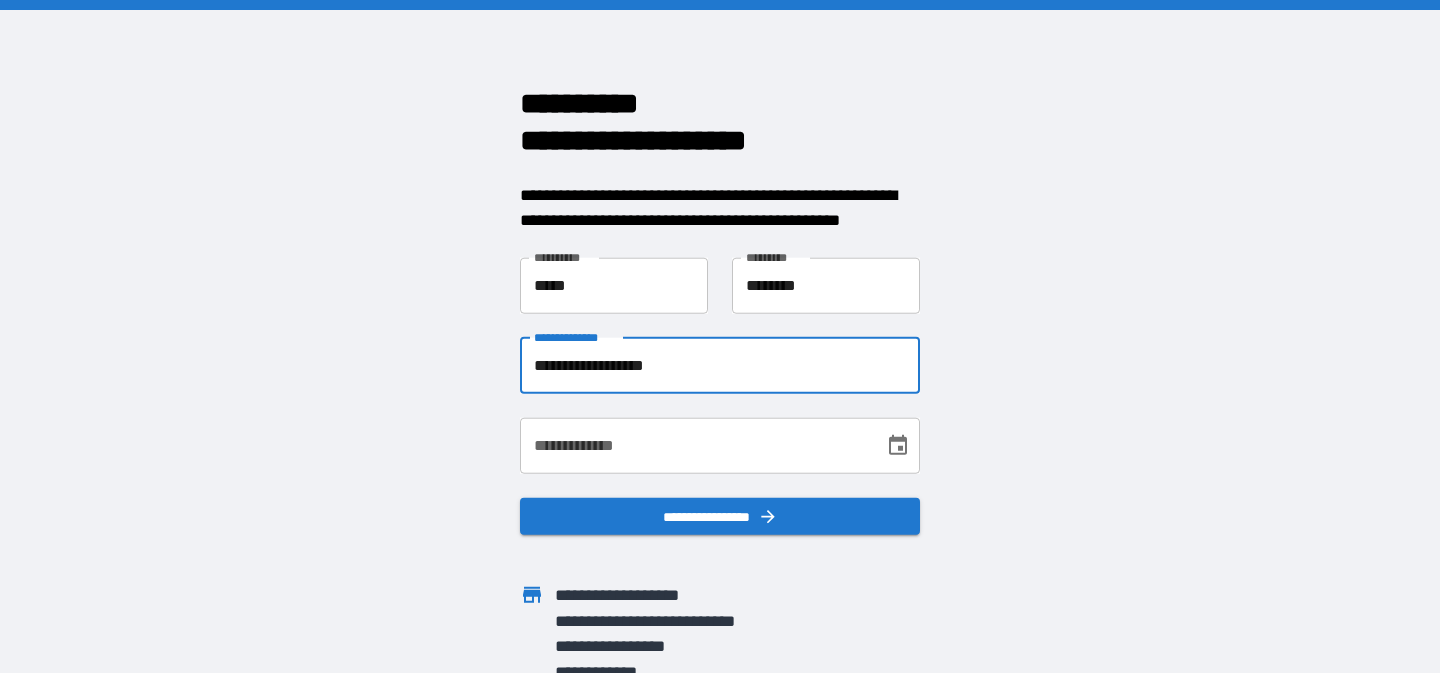 drag, startPoint x: 599, startPoint y: 371, endPoint x: 419, endPoint y: 350, distance: 181.22086 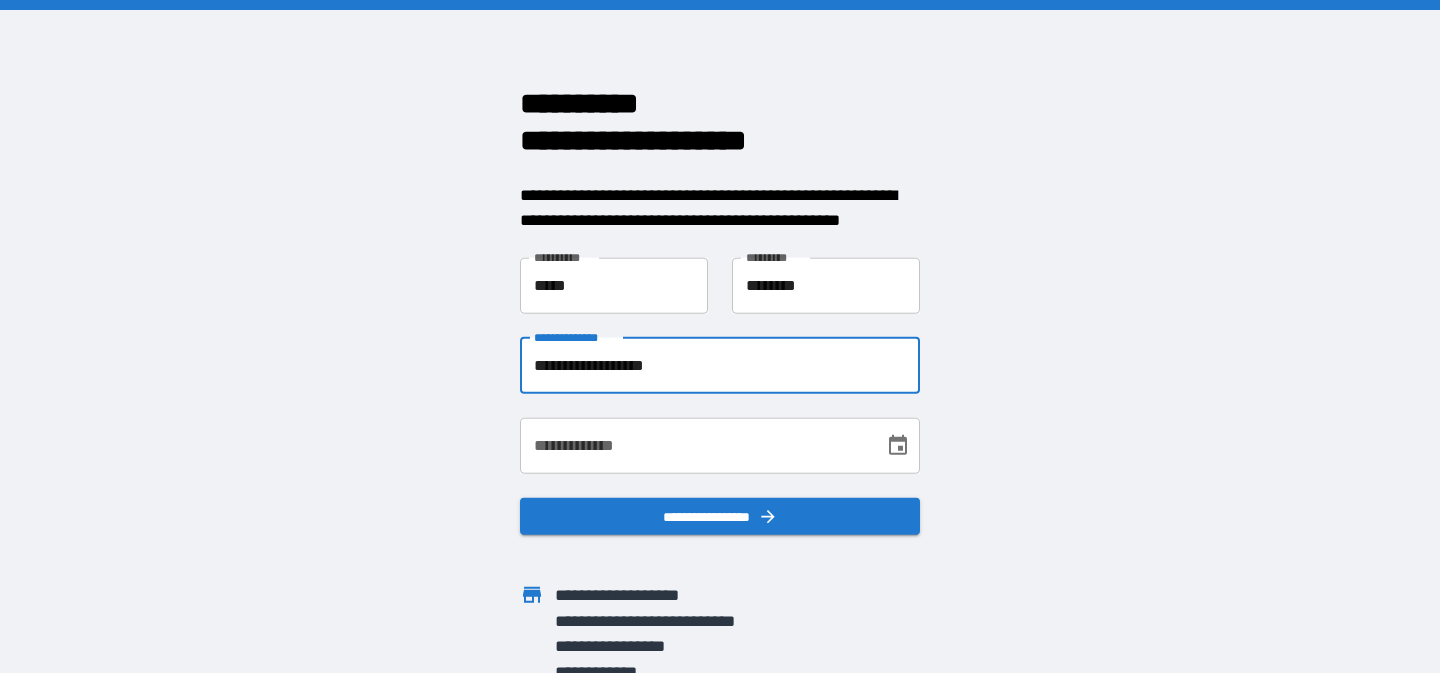 click on "**********" at bounding box center [720, 336] 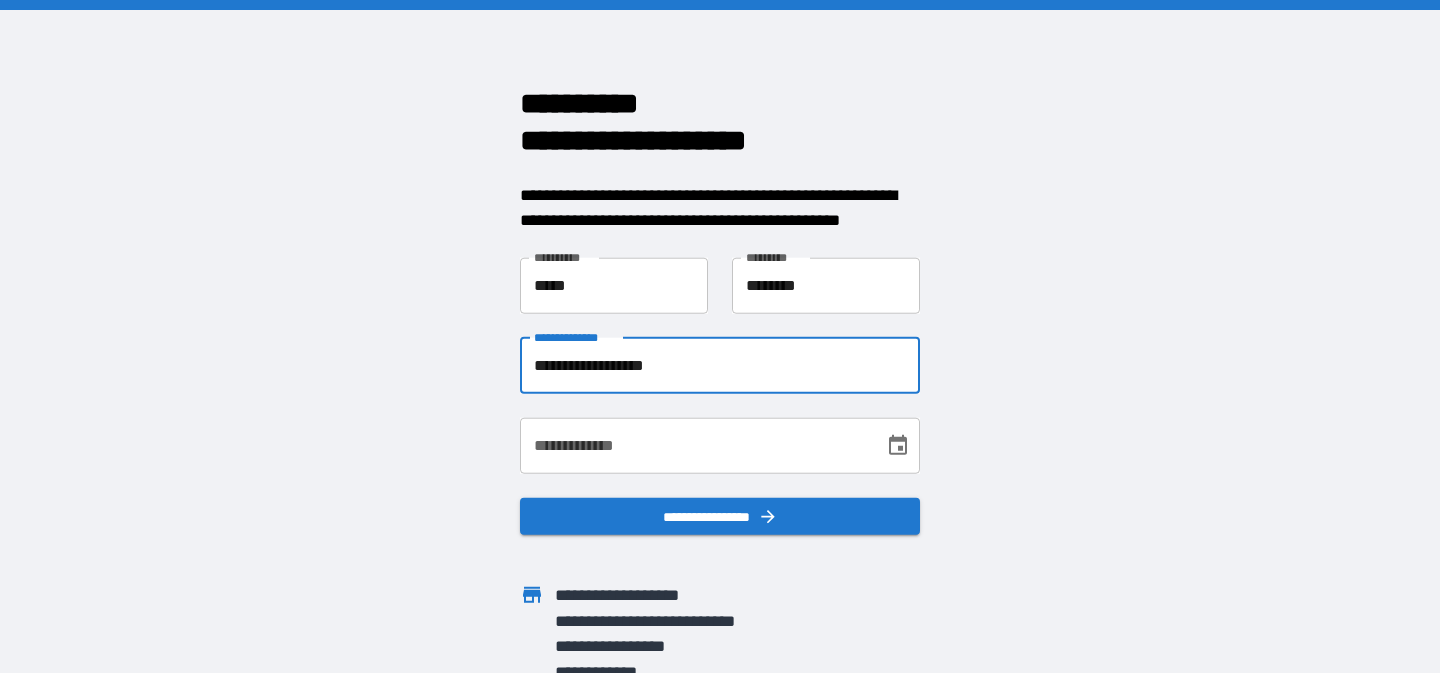 type on "**********" 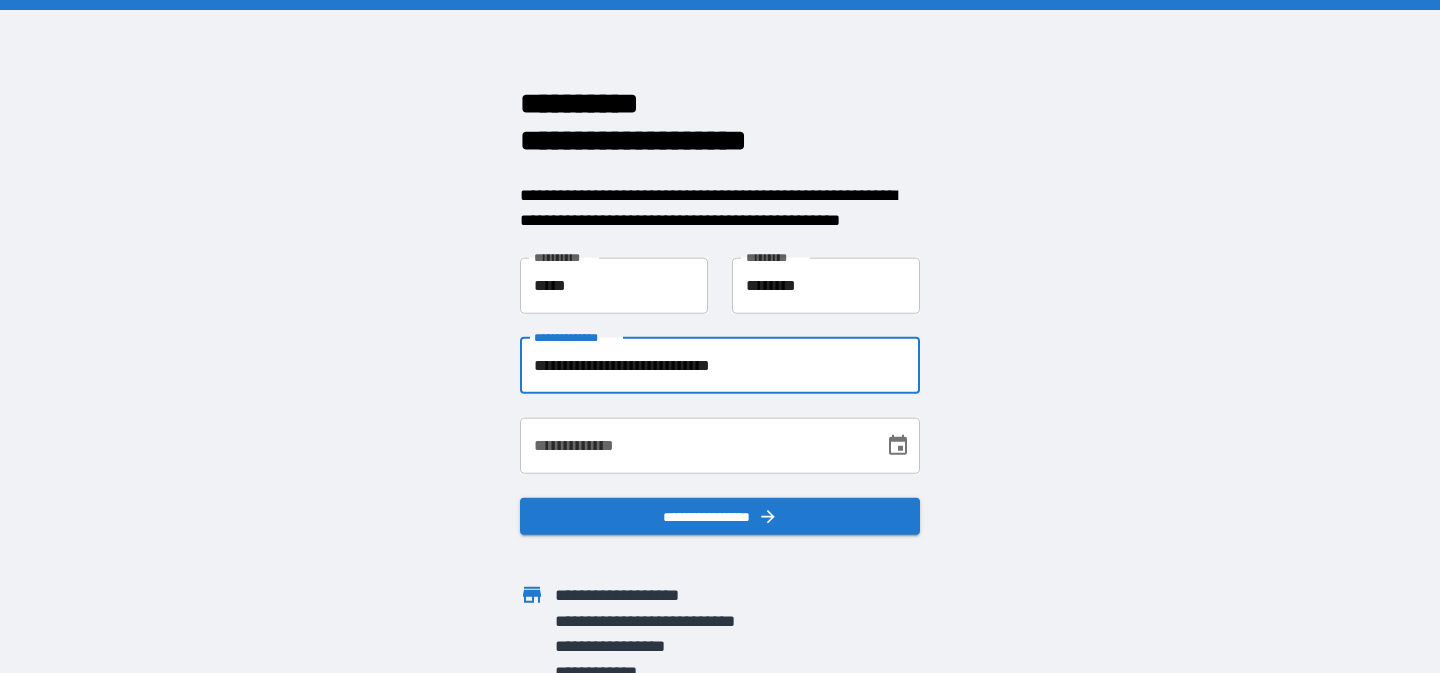 click on "**********" at bounding box center [695, 445] 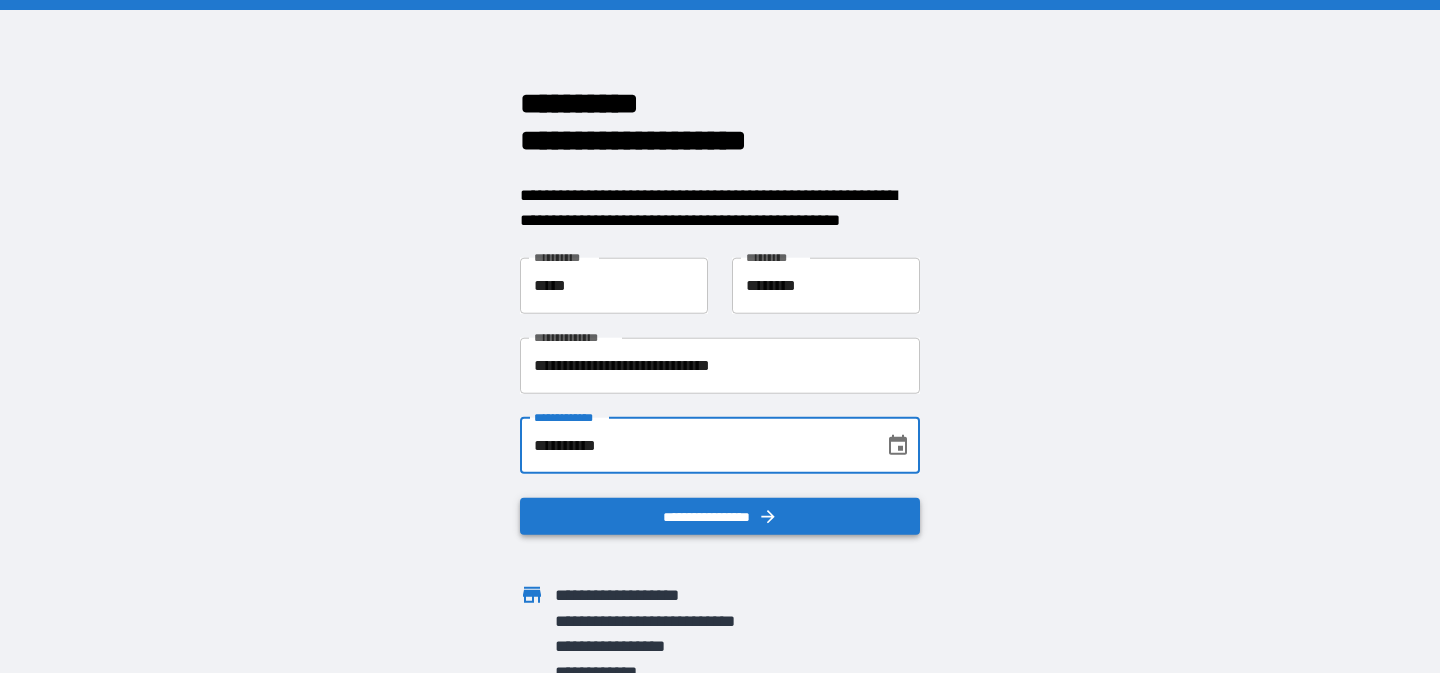 type on "**********" 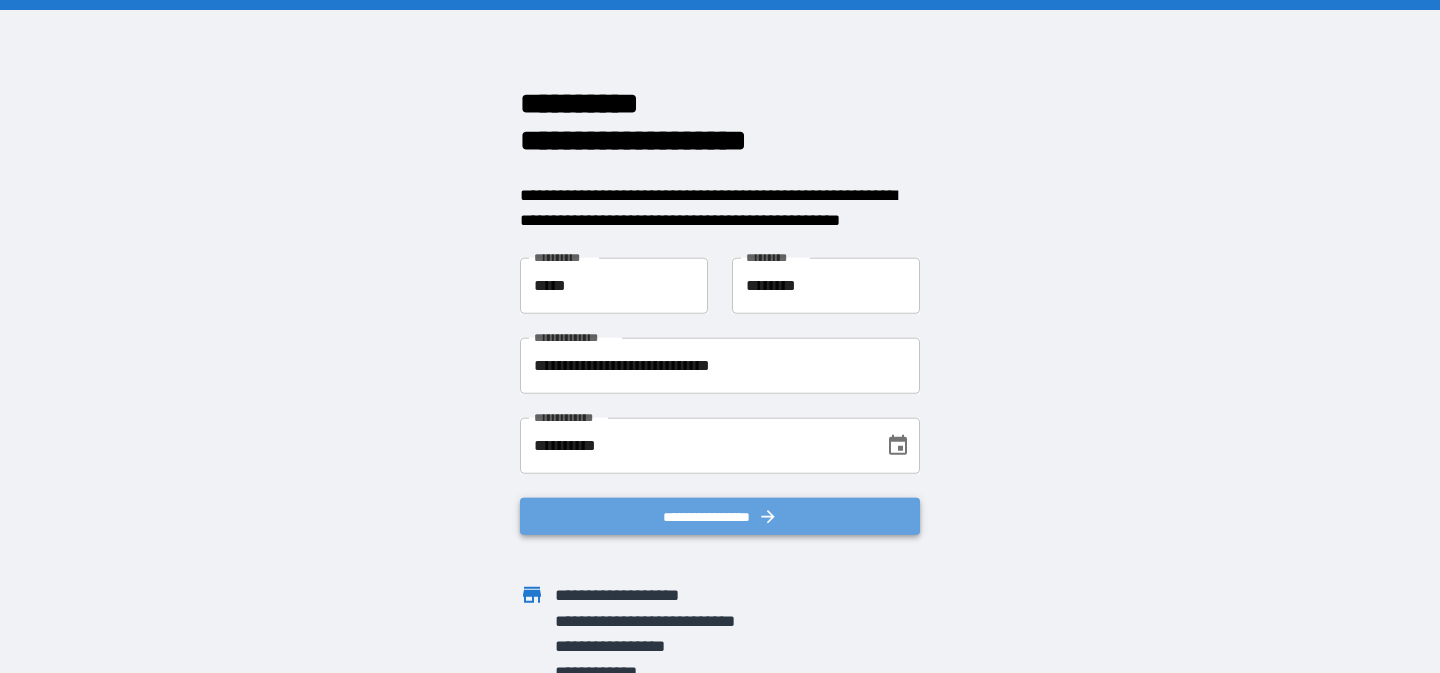click on "**********" at bounding box center [720, 516] 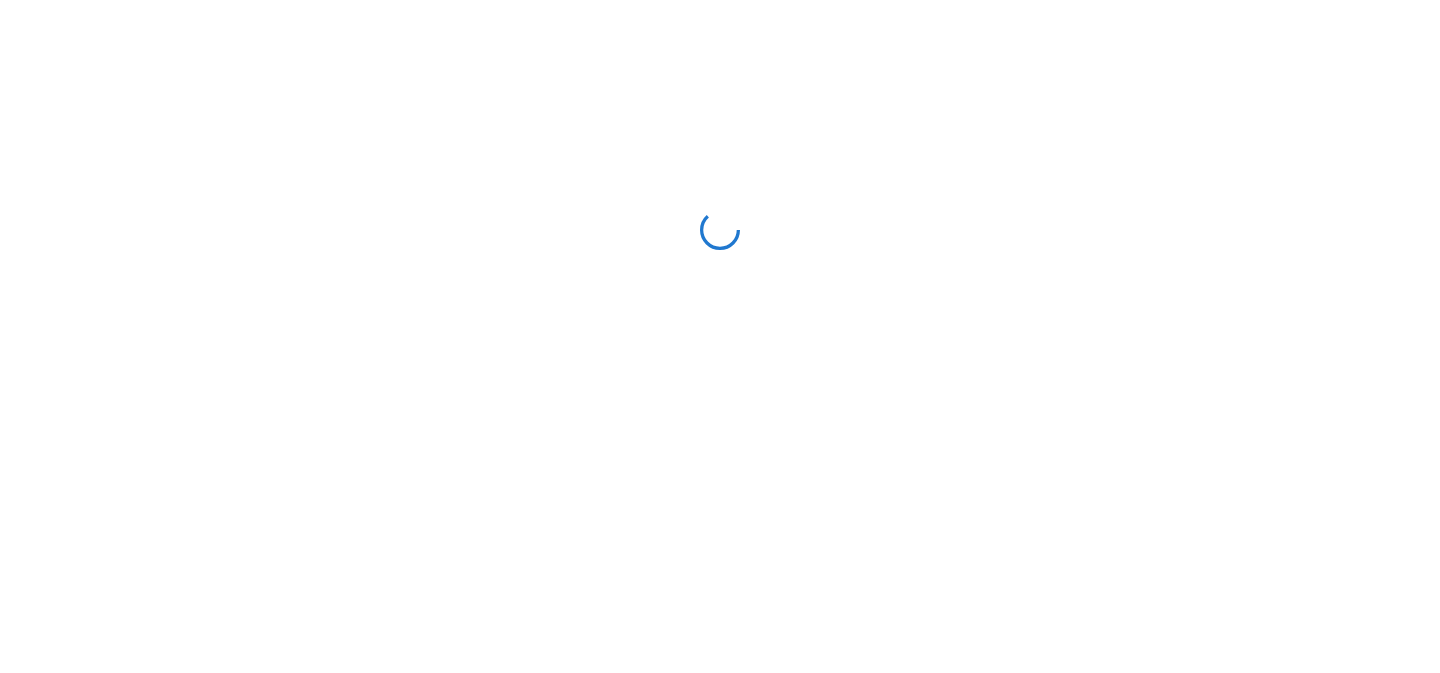 scroll, scrollTop: 0, scrollLeft: 0, axis: both 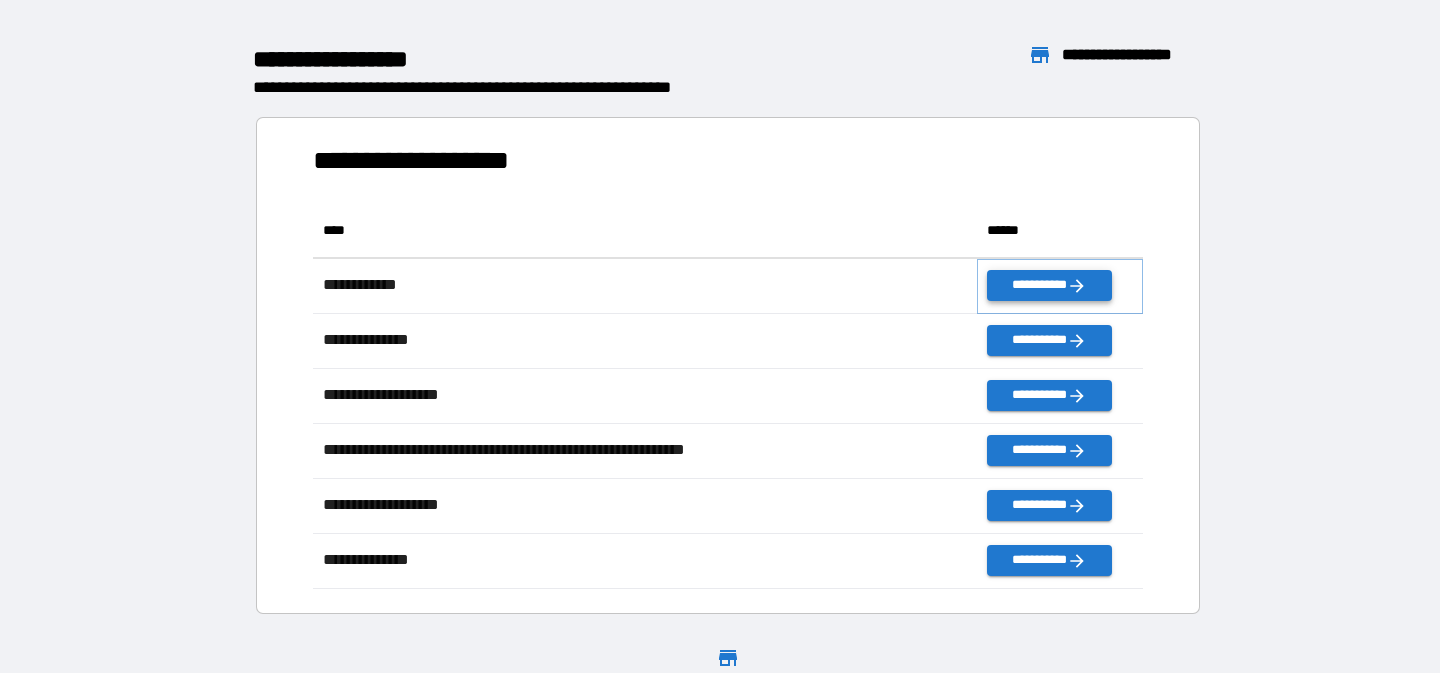 click on "**********" at bounding box center (1049, 285) 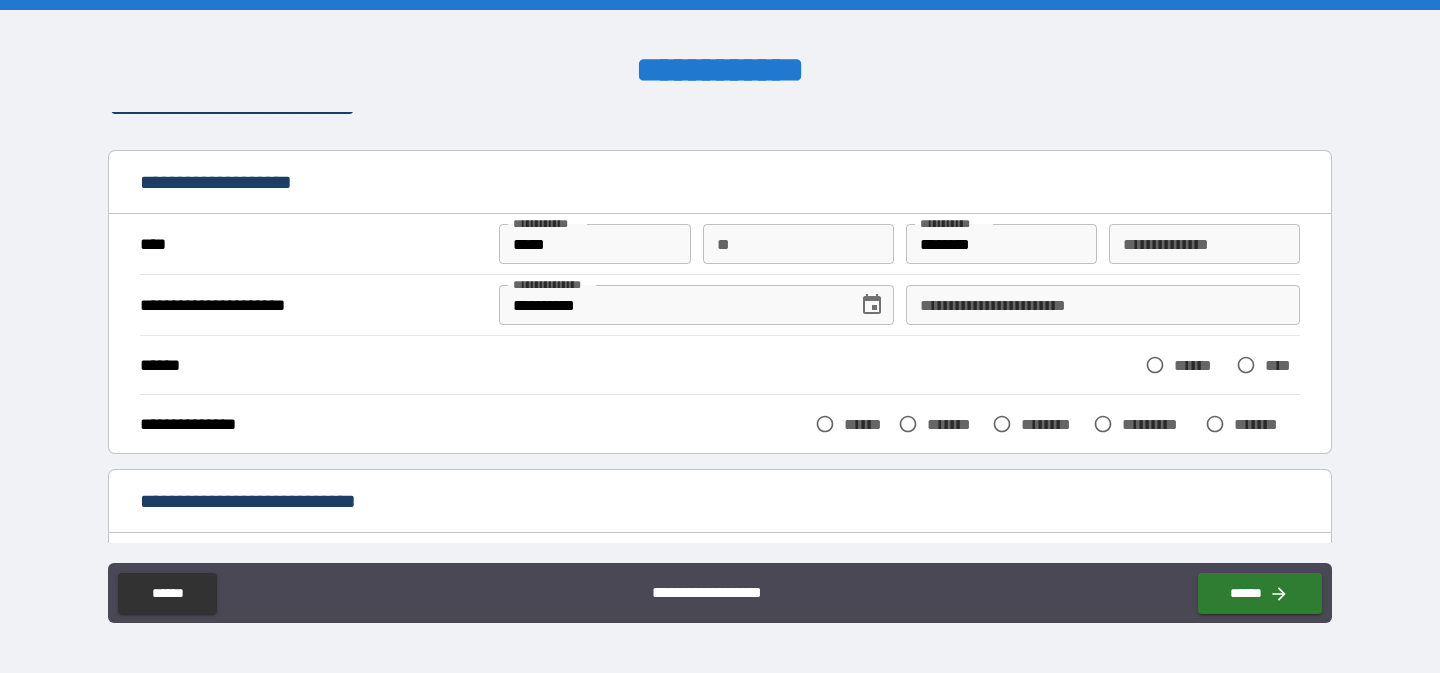 scroll, scrollTop: 85, scrollLeft: 0, axis: vertical 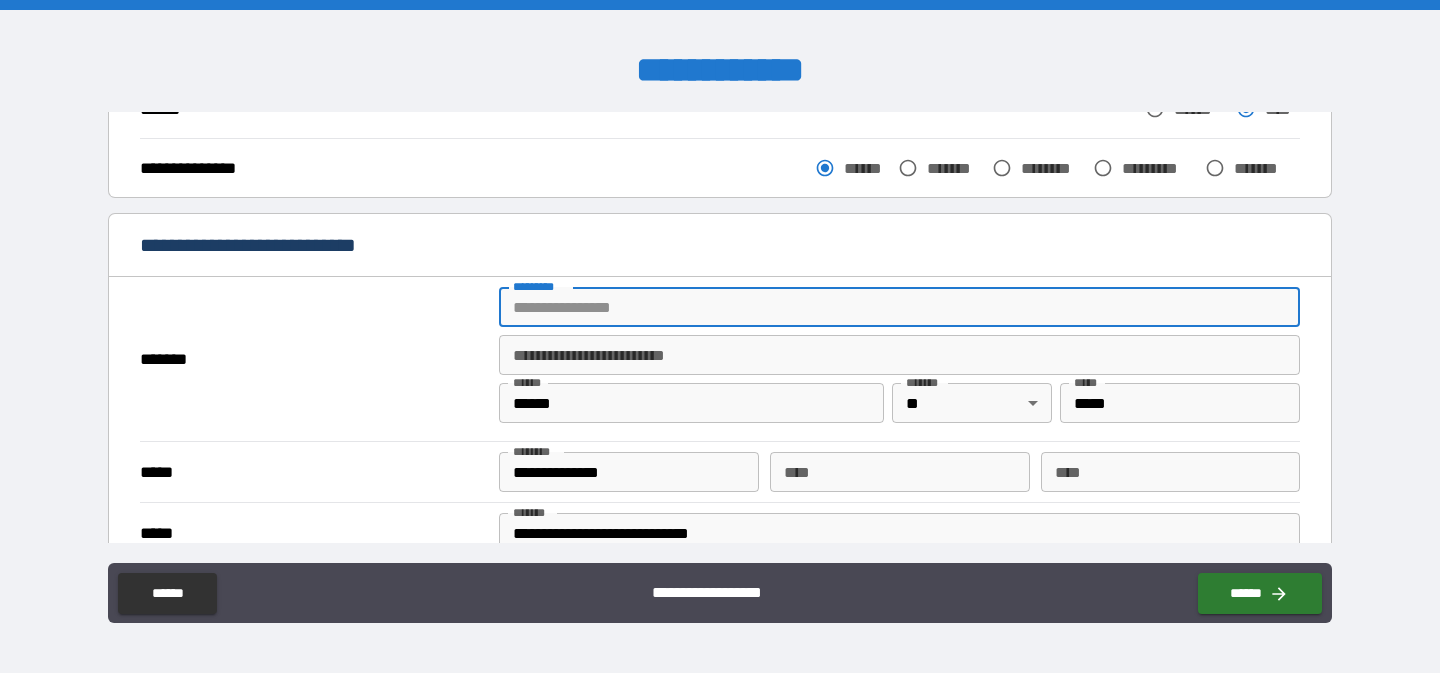click on "*******   *" at bounding box center [899, 307] 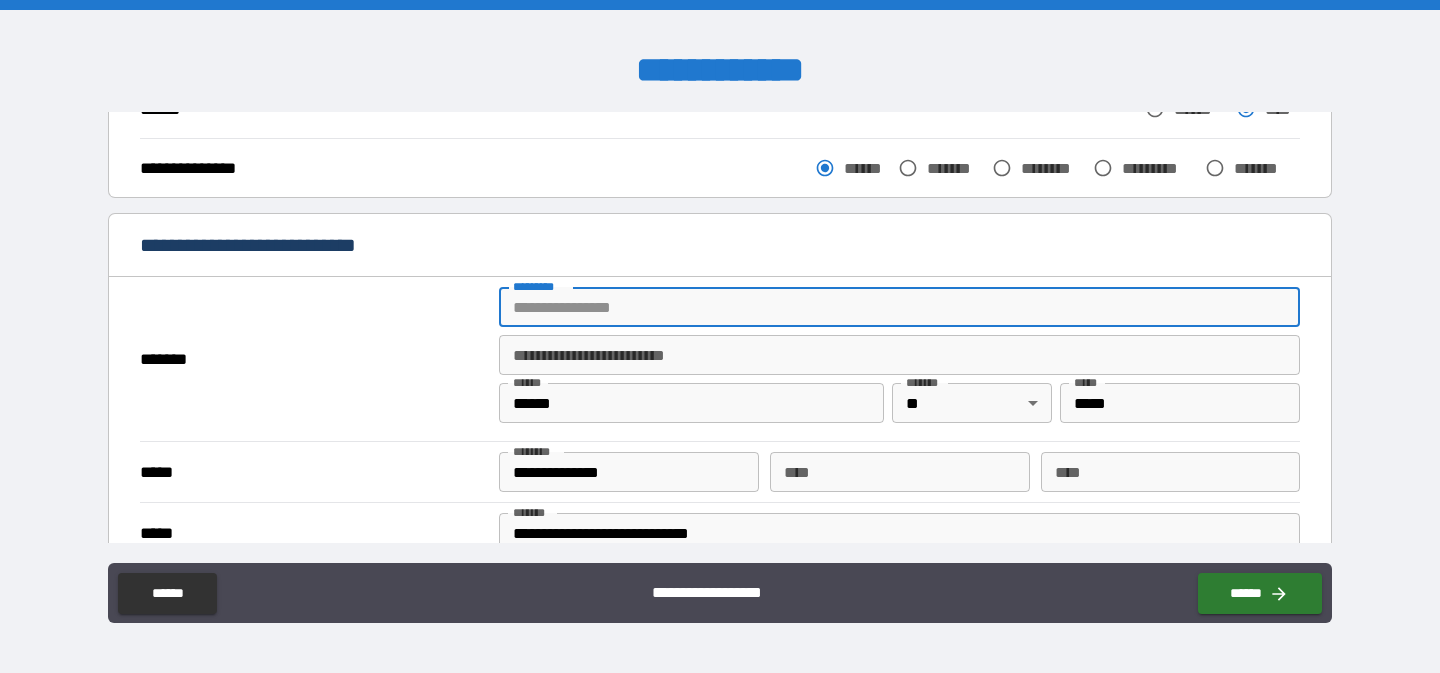type on "**********" 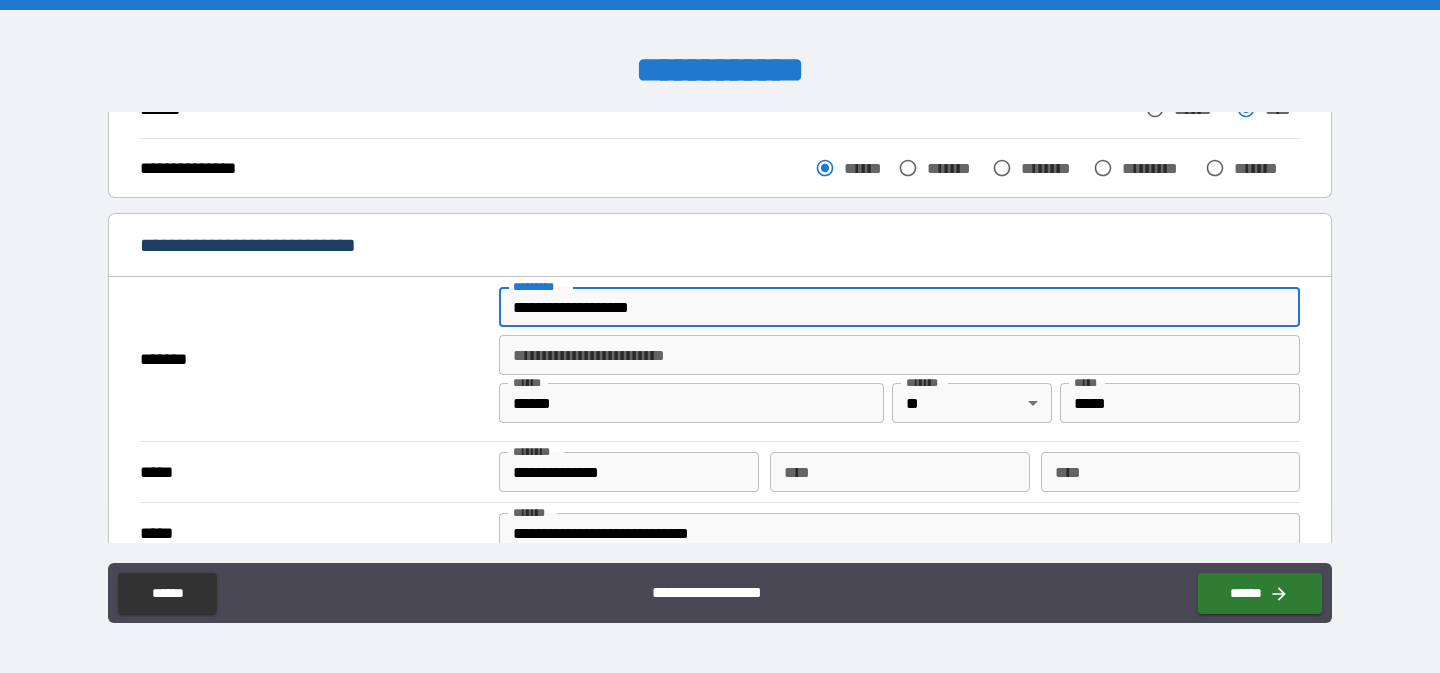 type on "*****" 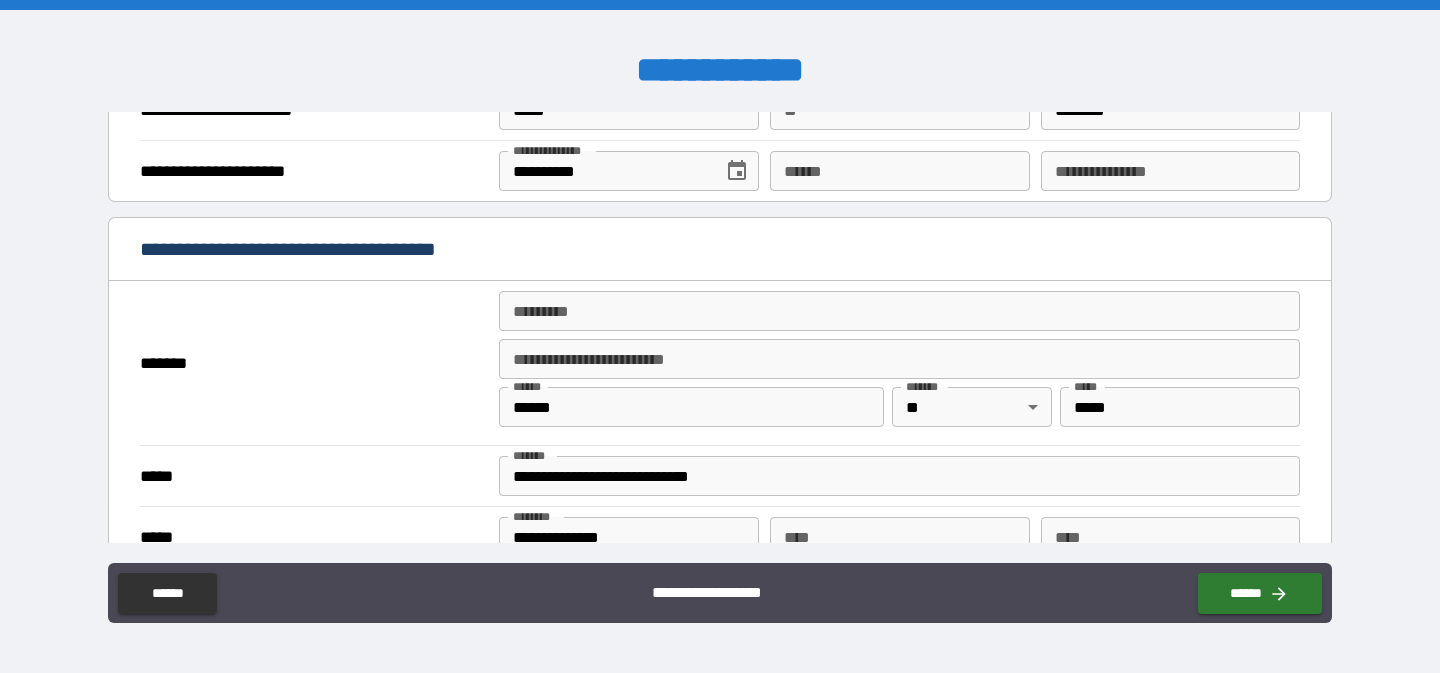 scroll, scrollTop: 1325, scrollLeft: 0, axis: vertical 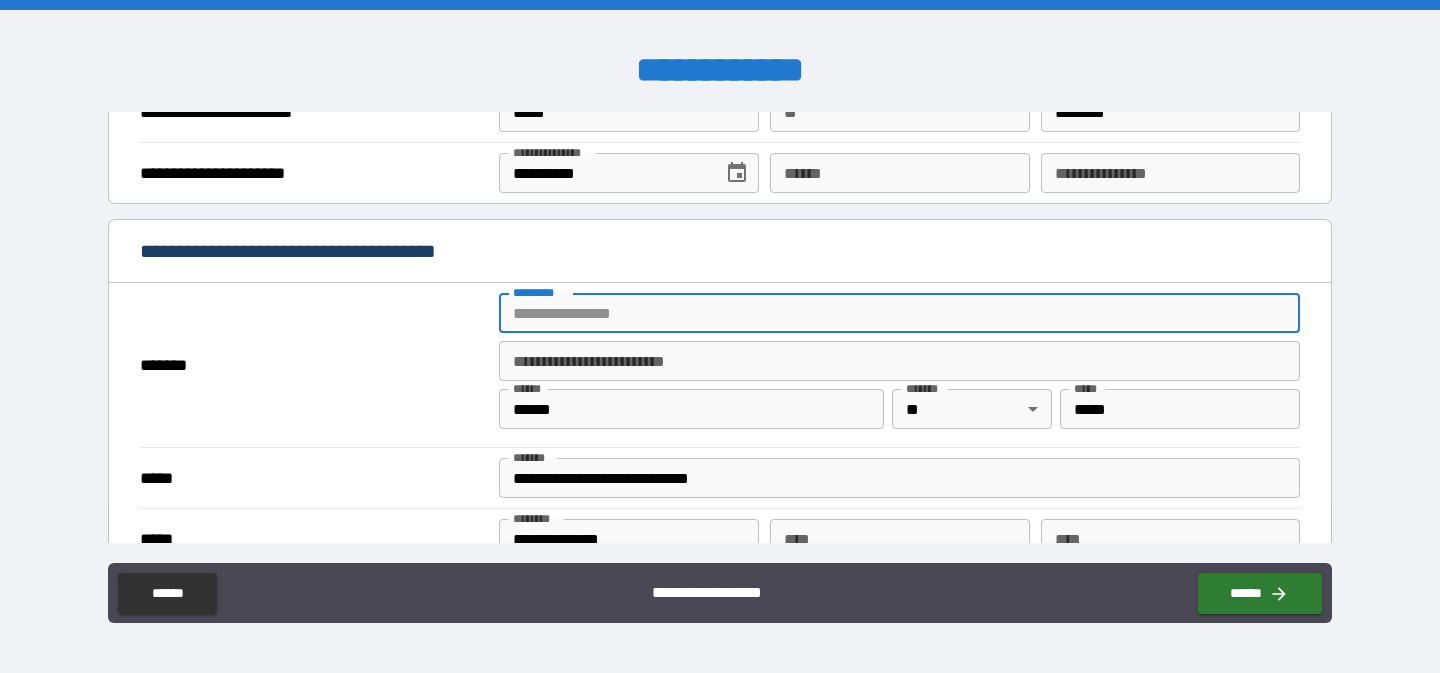 click on "*******   *" at bounding box center [899, 313] 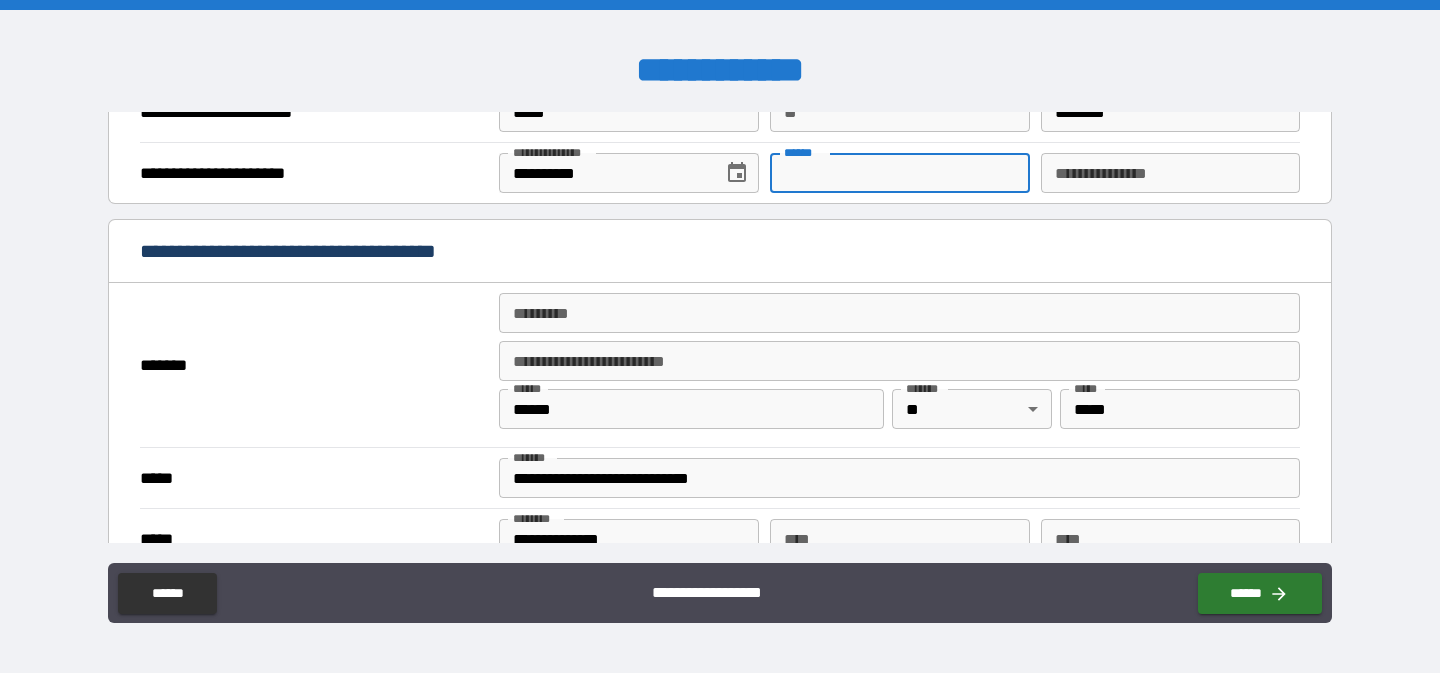 click on "****   *" at bounding box center [899, 173] 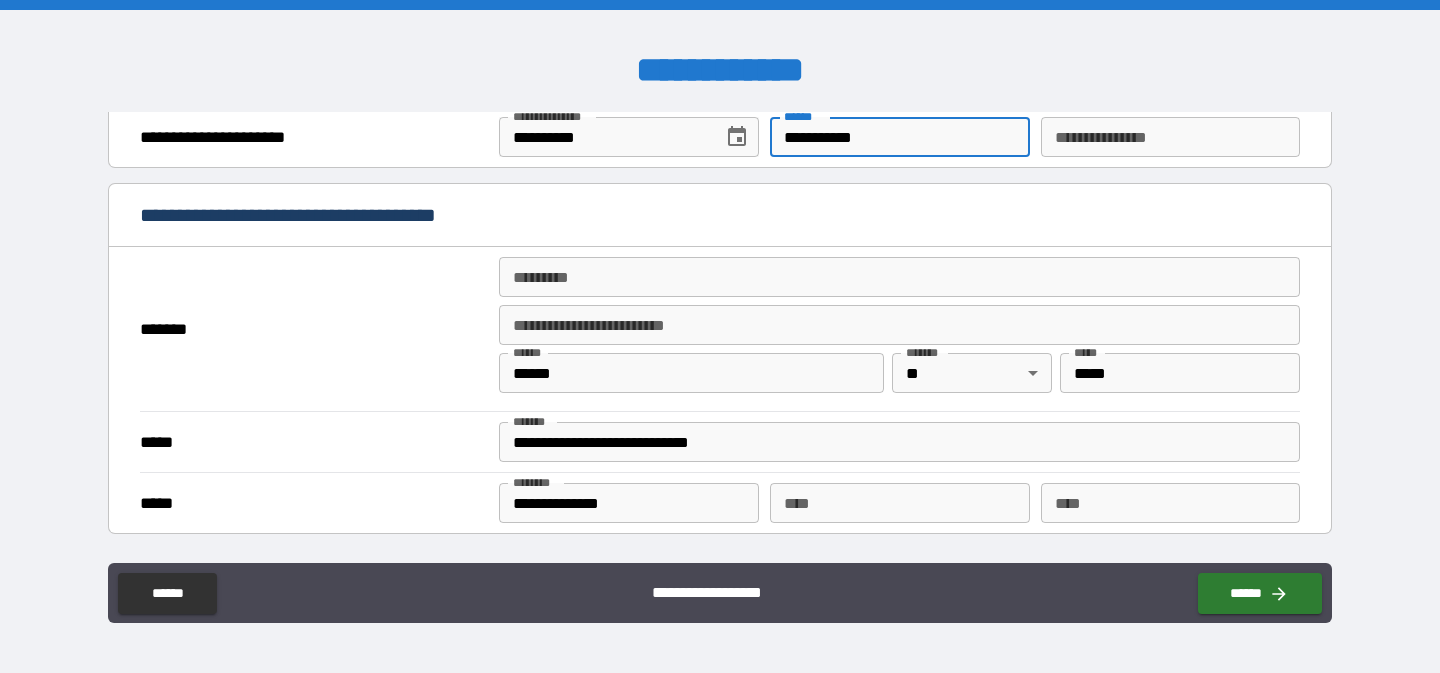 scroll, scrollTop: 1363, scrollLeft: 0, axis: vertical 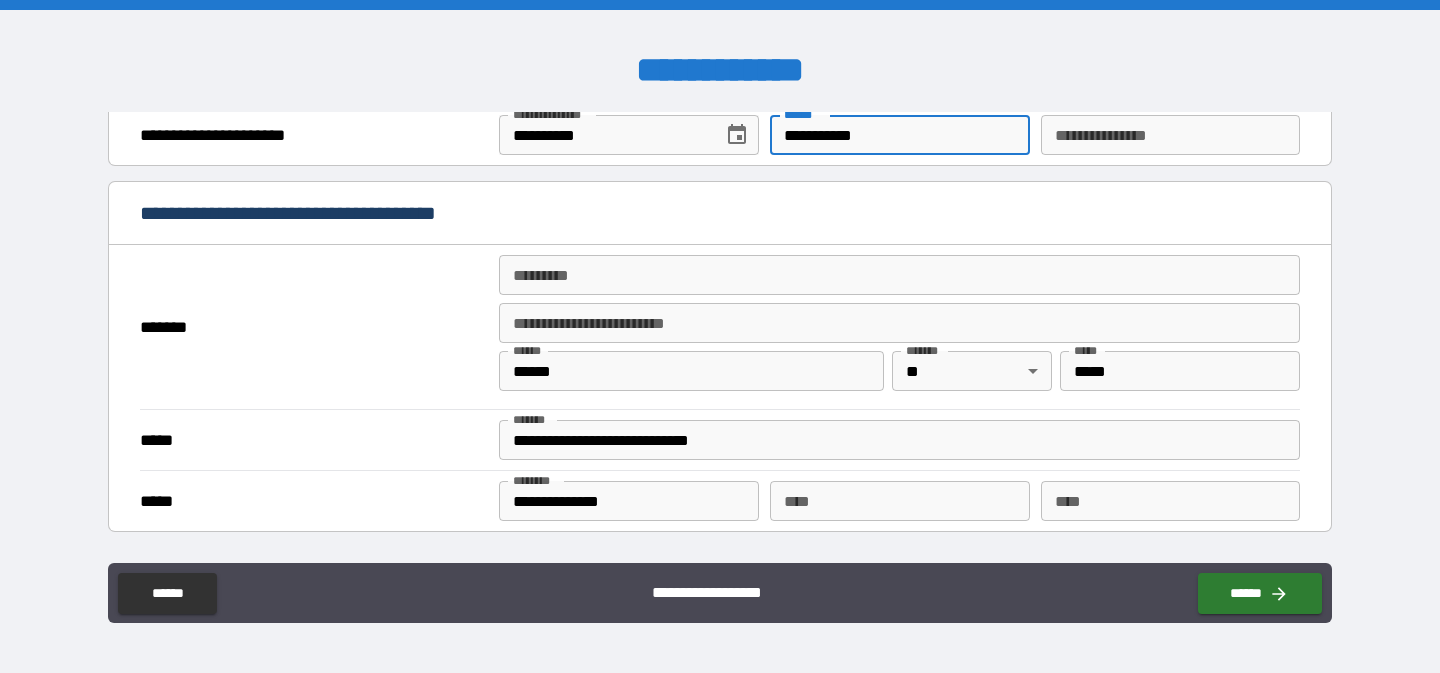type on "**********" 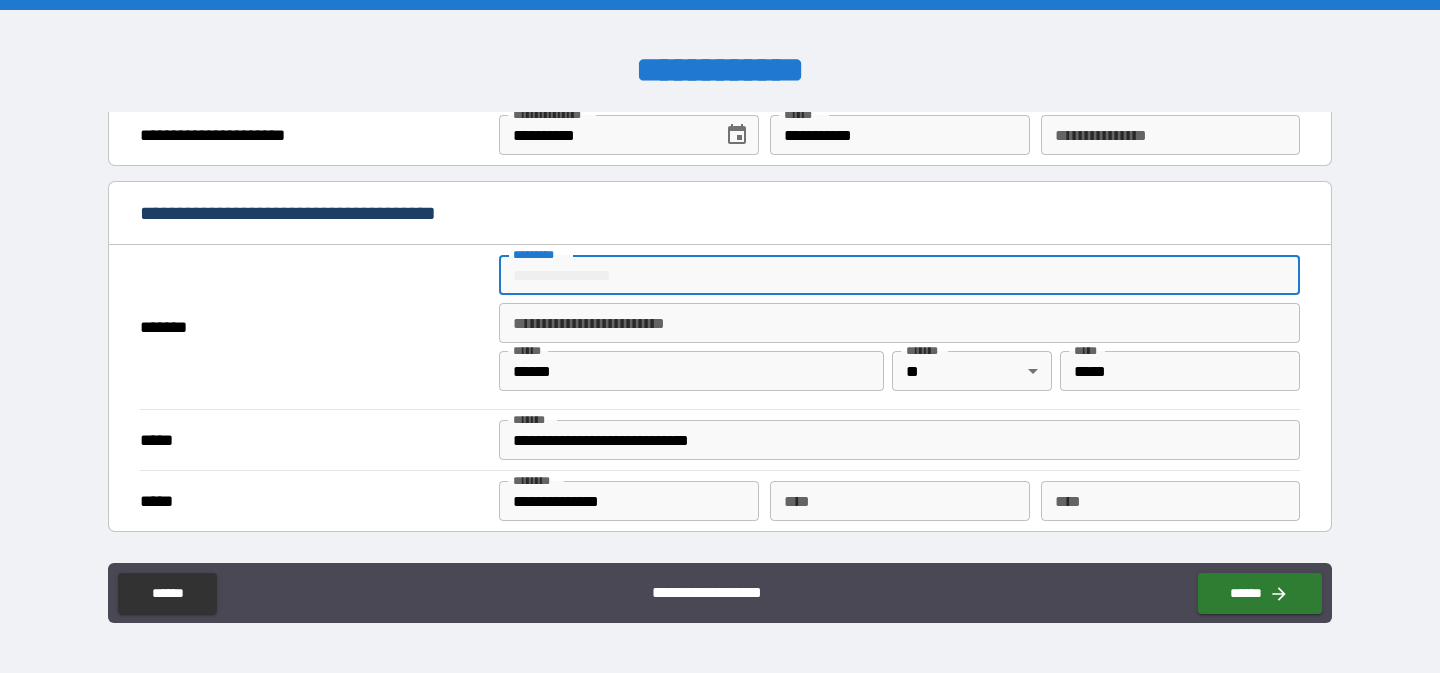 type on "**********" 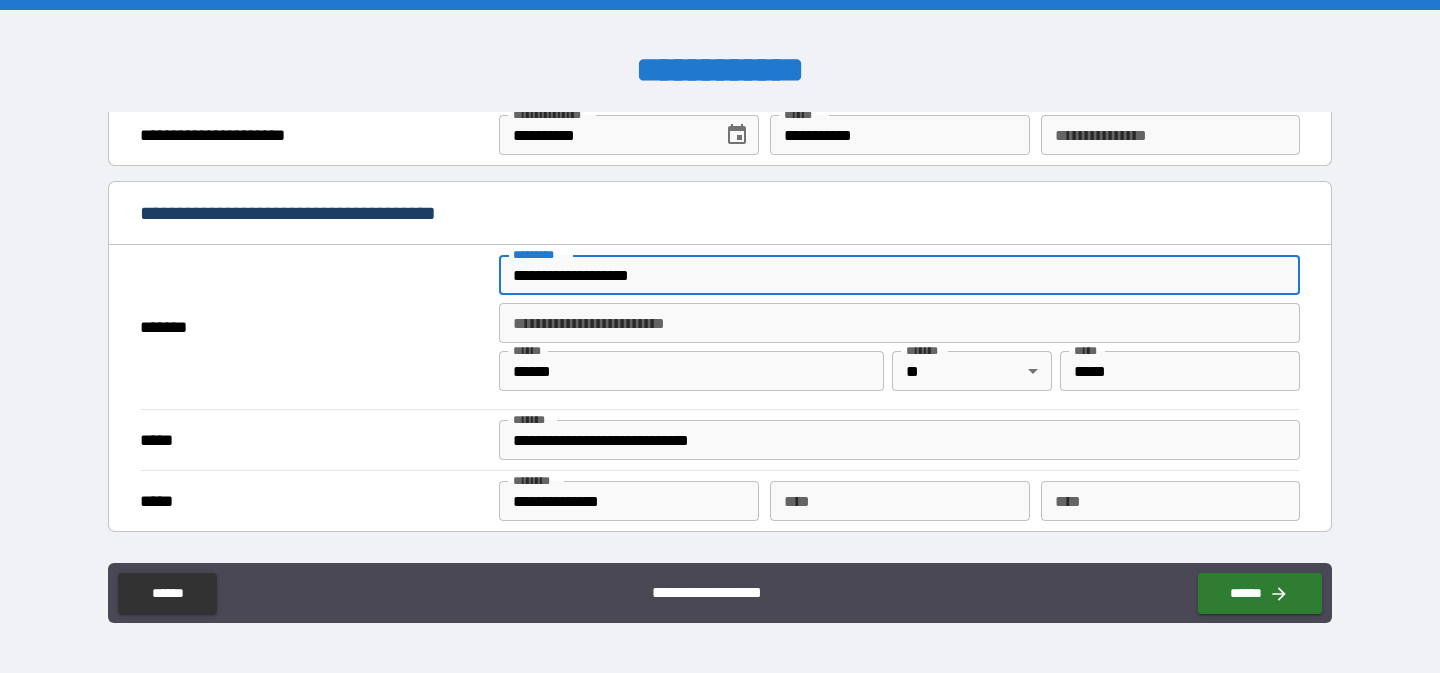 type on "*********" 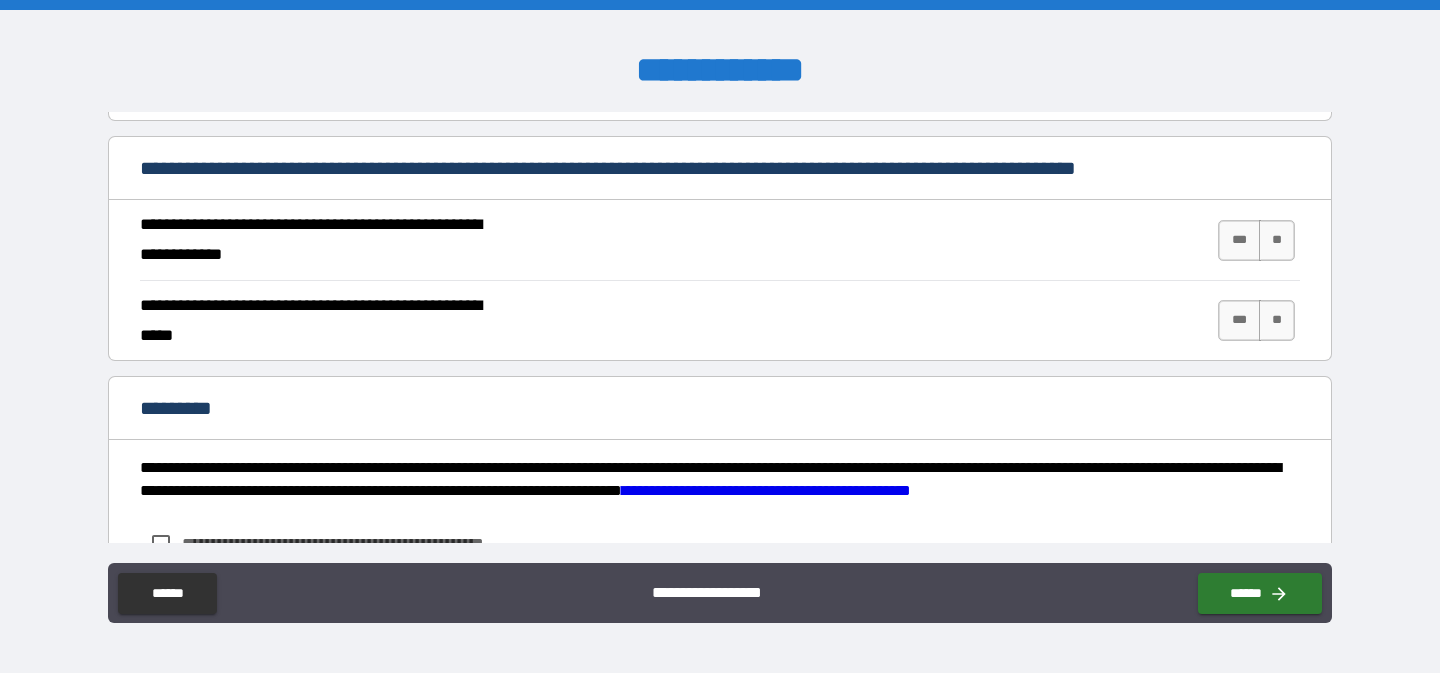scroll, scrollTop: 1927, scrollLeft: 0, axis: vertical 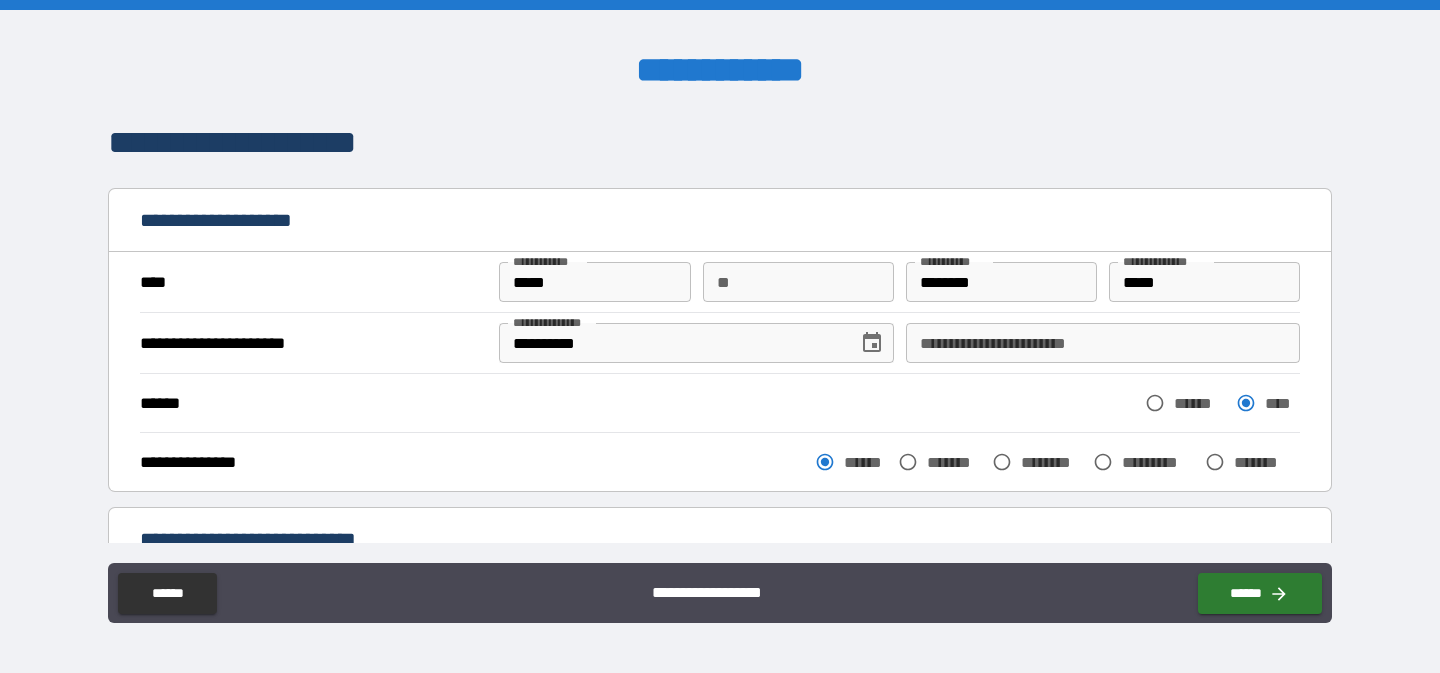 click on "**" at bounding box center (799, 282) 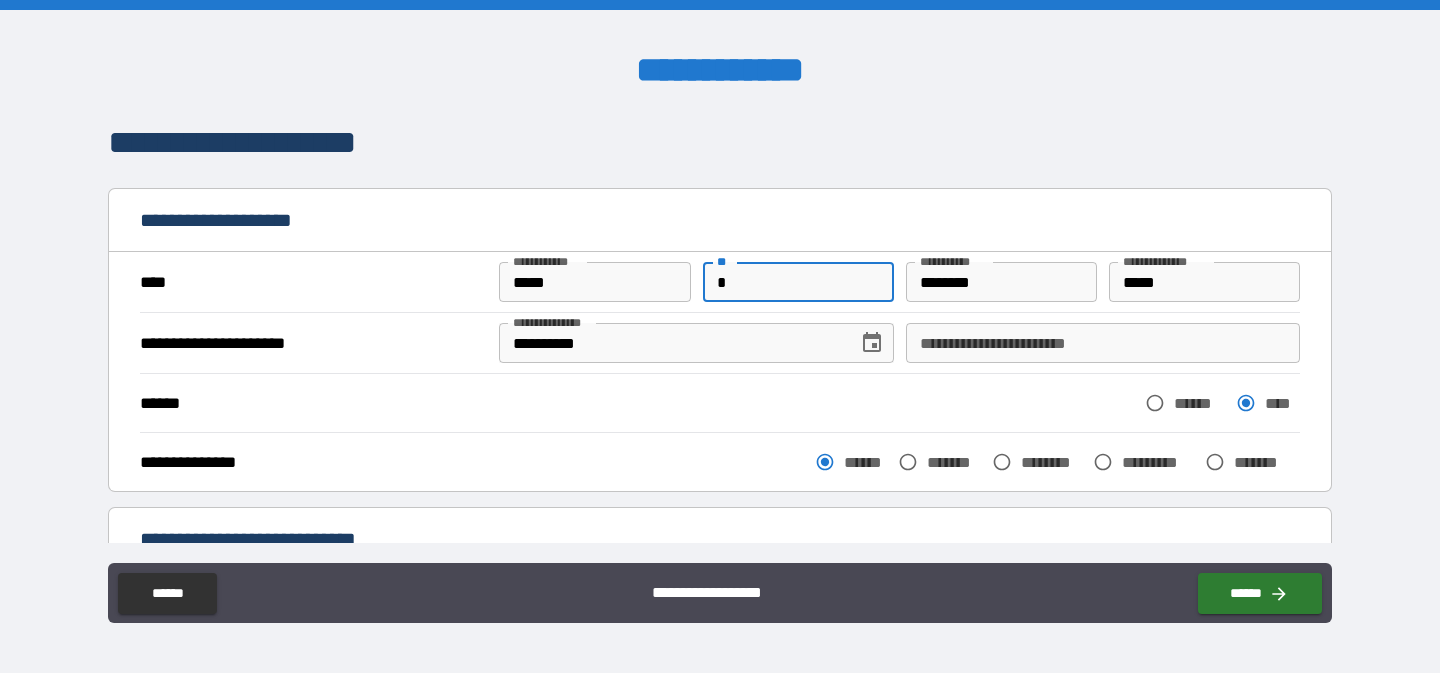 type on "*" 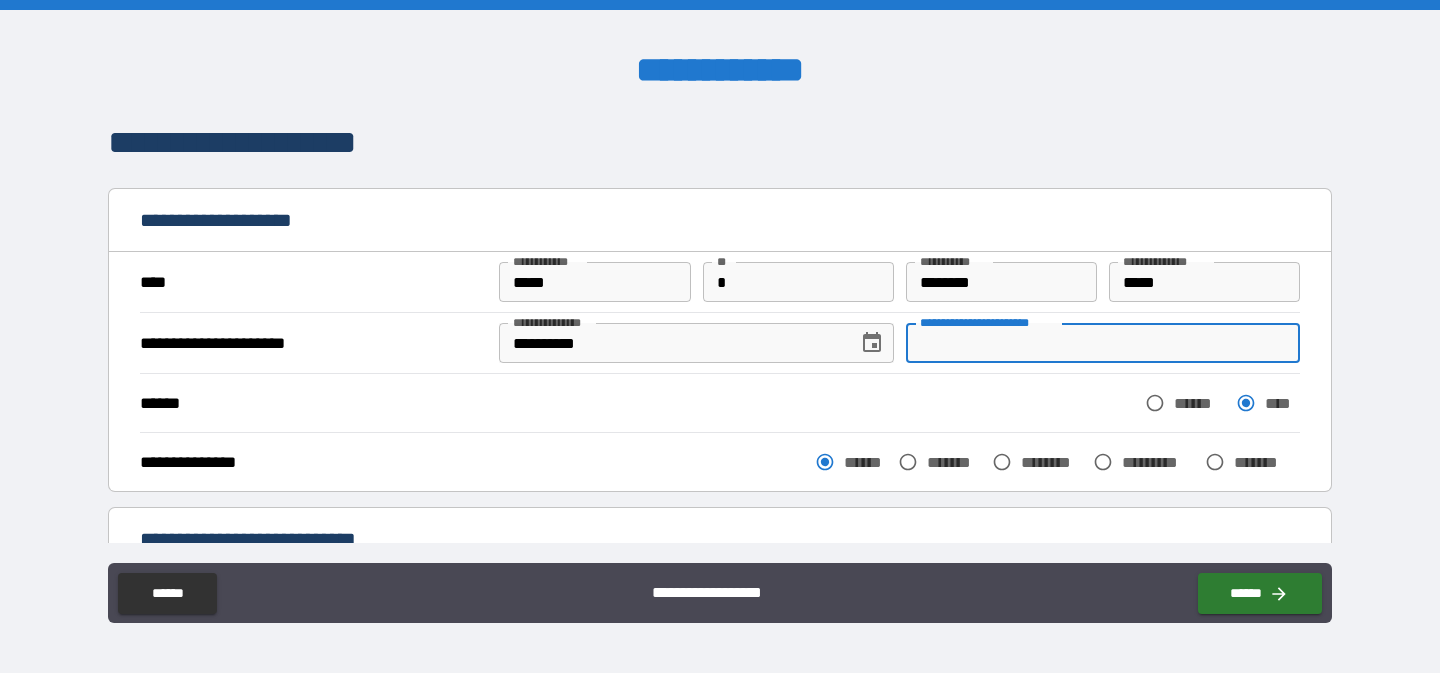 click on "**********" at bounding box center [1103, 343] 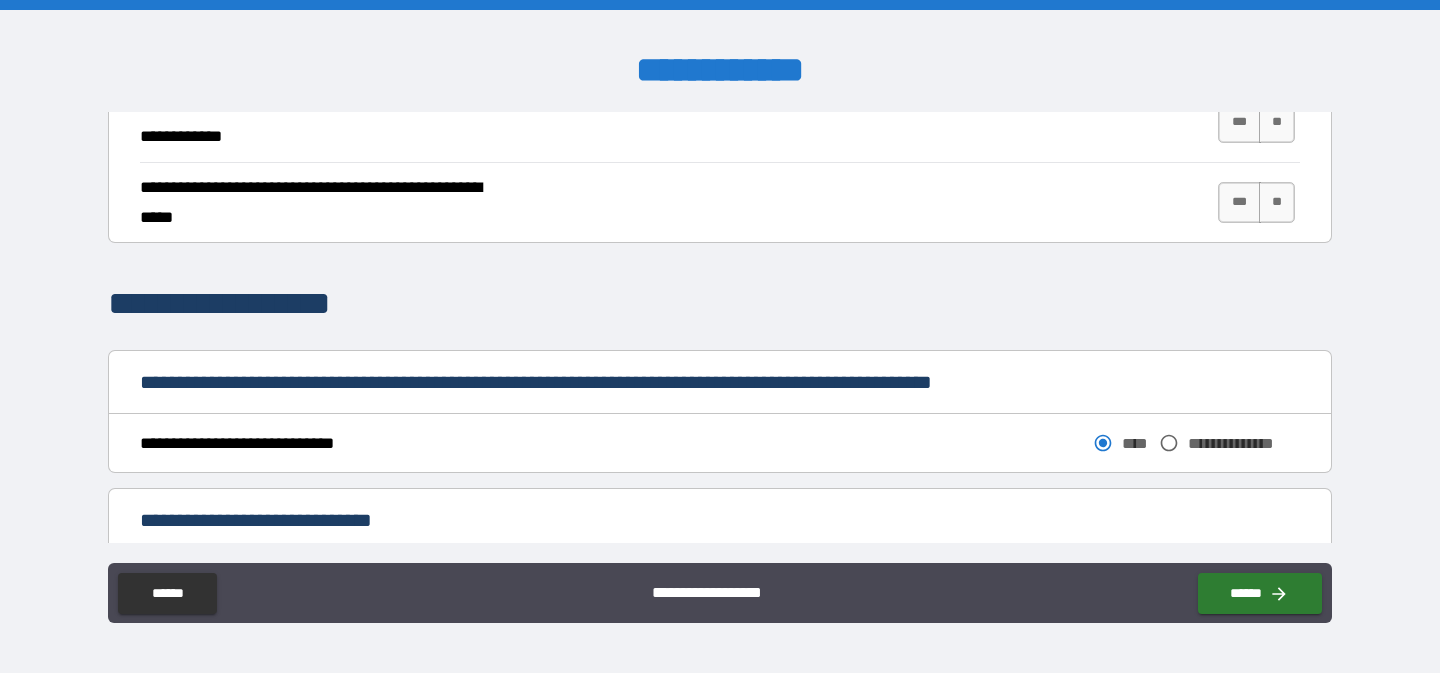 scroll, scrollTop: 712, scrollLeft: 0, axis: vertical 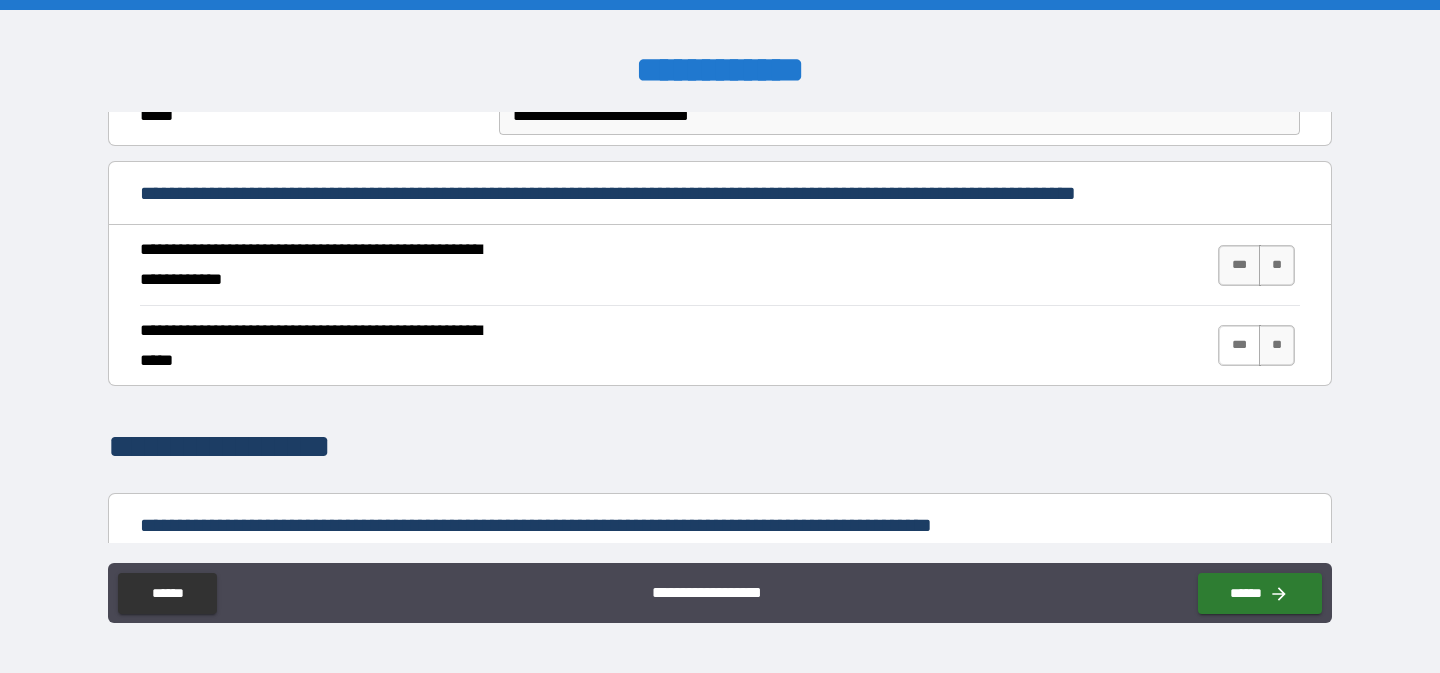 type on "**********" 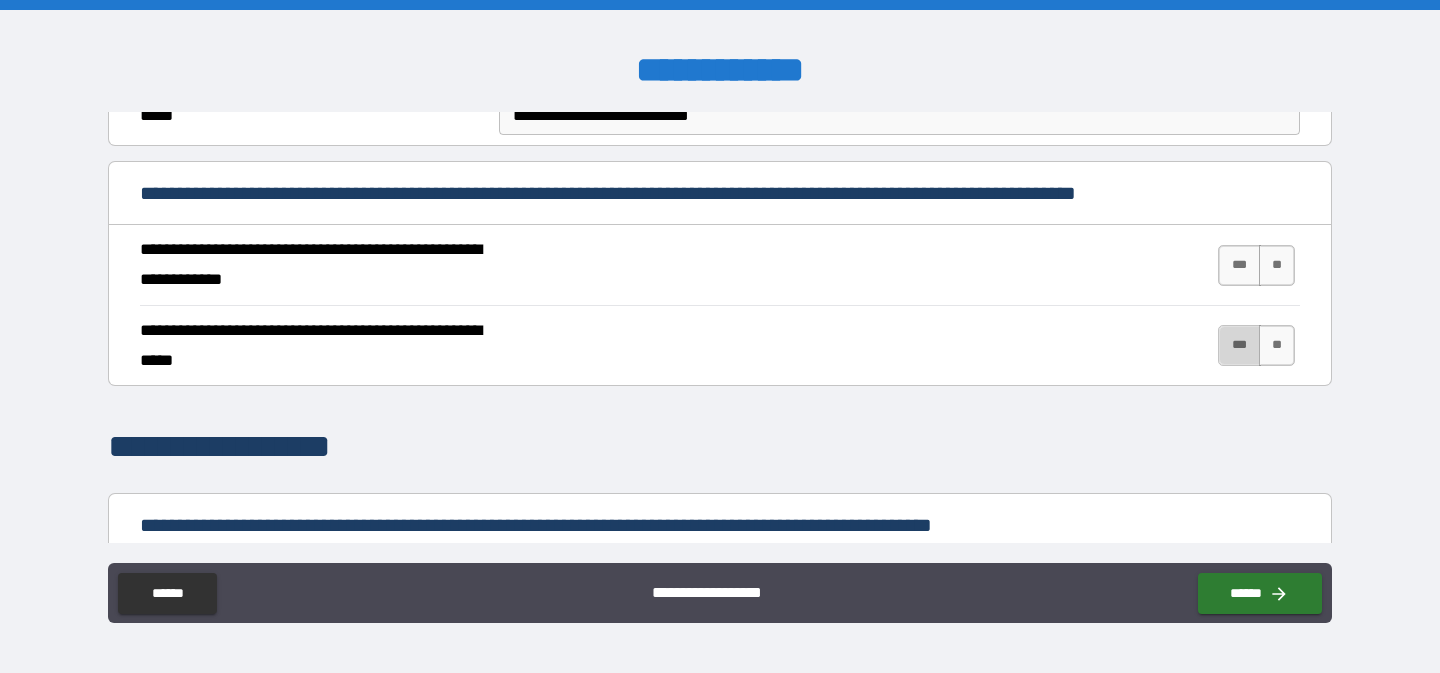 click on "***" at bounding box center [1239, 345] 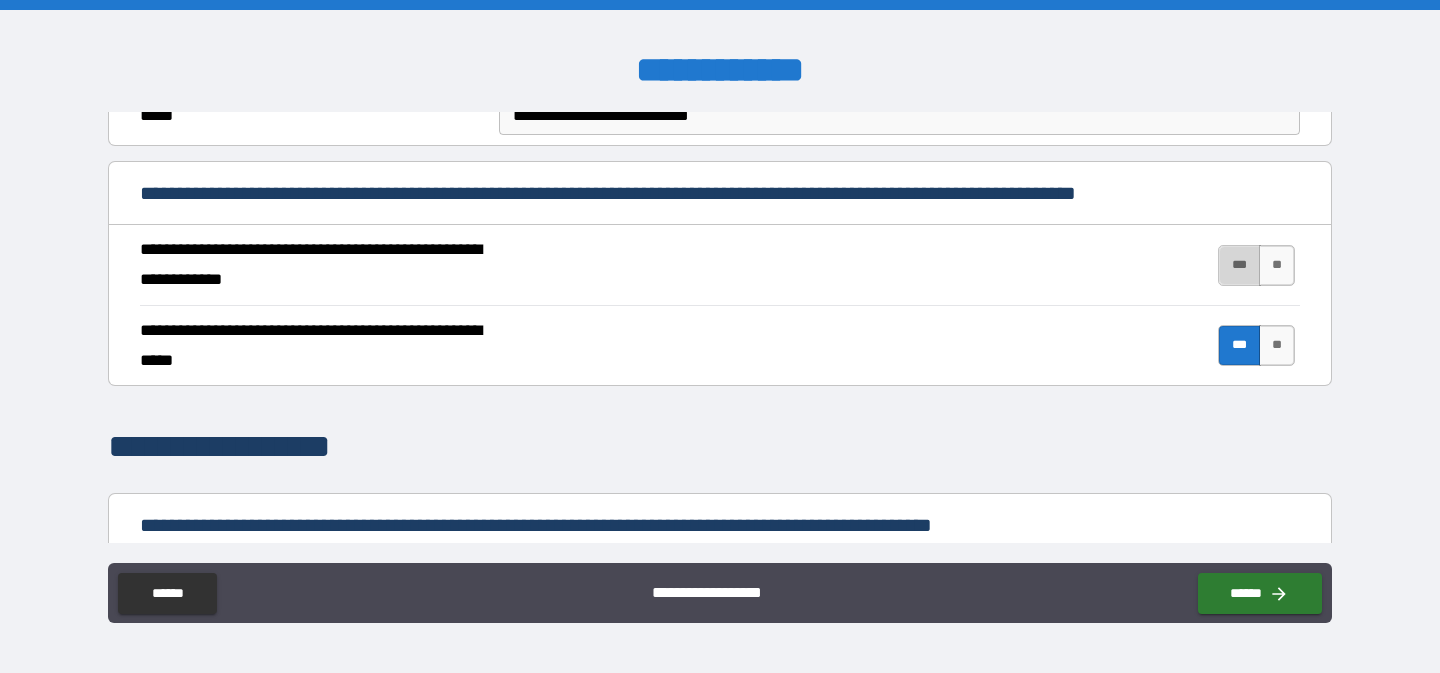 click on "***" at bounding box center [1239, 265] 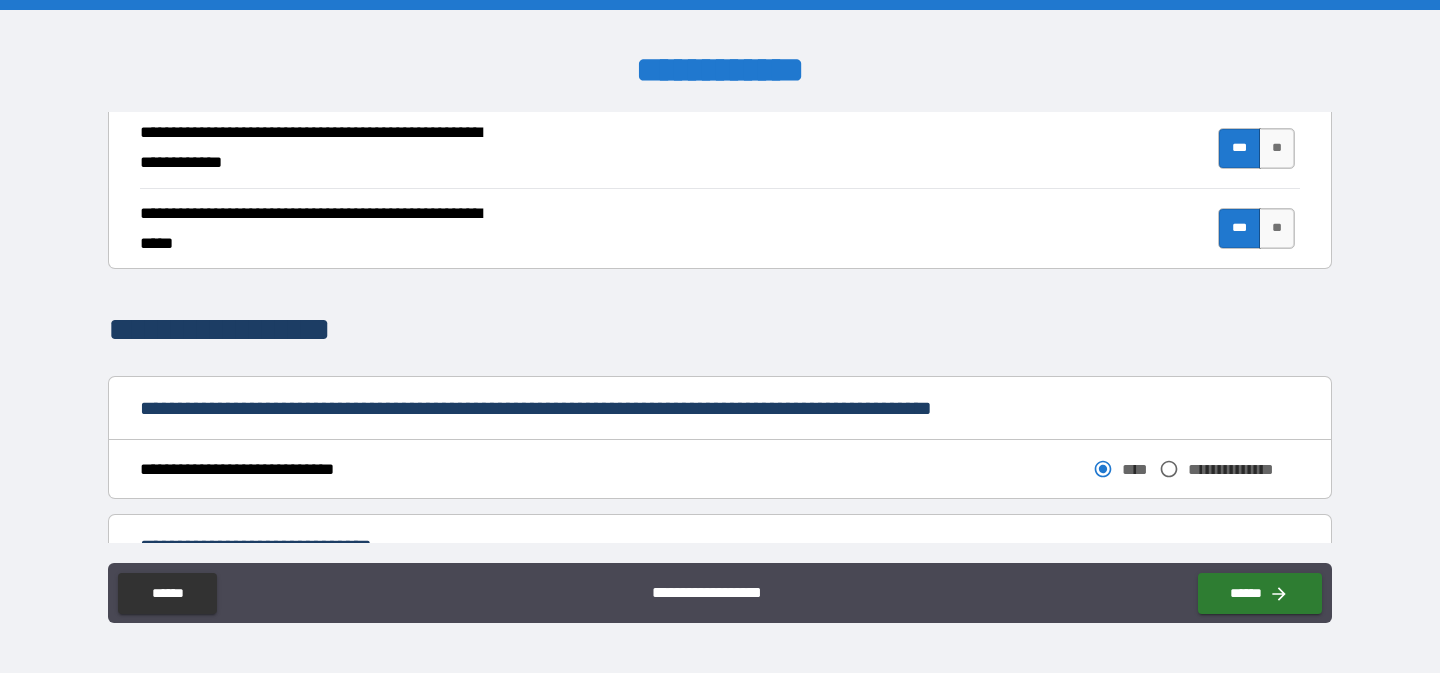scroll, scrollTop: 825, scrollLeft: 0, axis: vertical 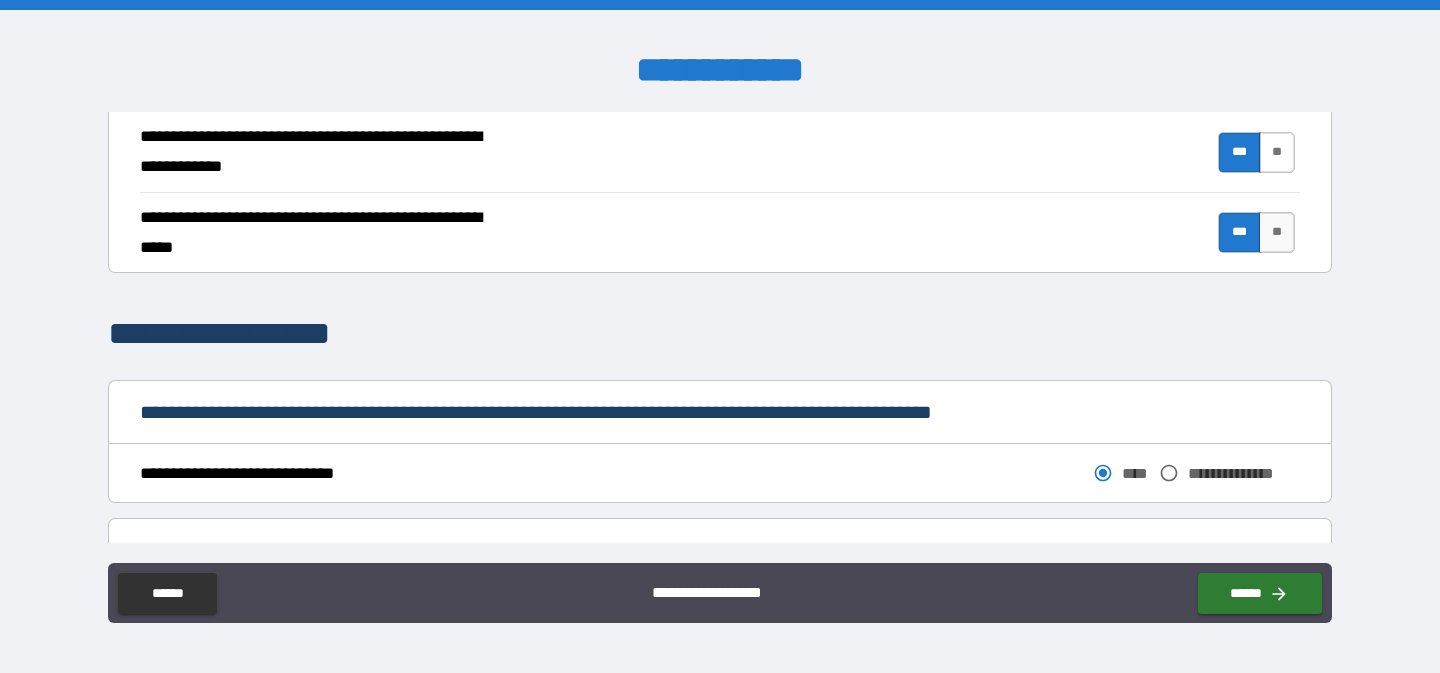 click on "**" at bounding box center [1277, 152] 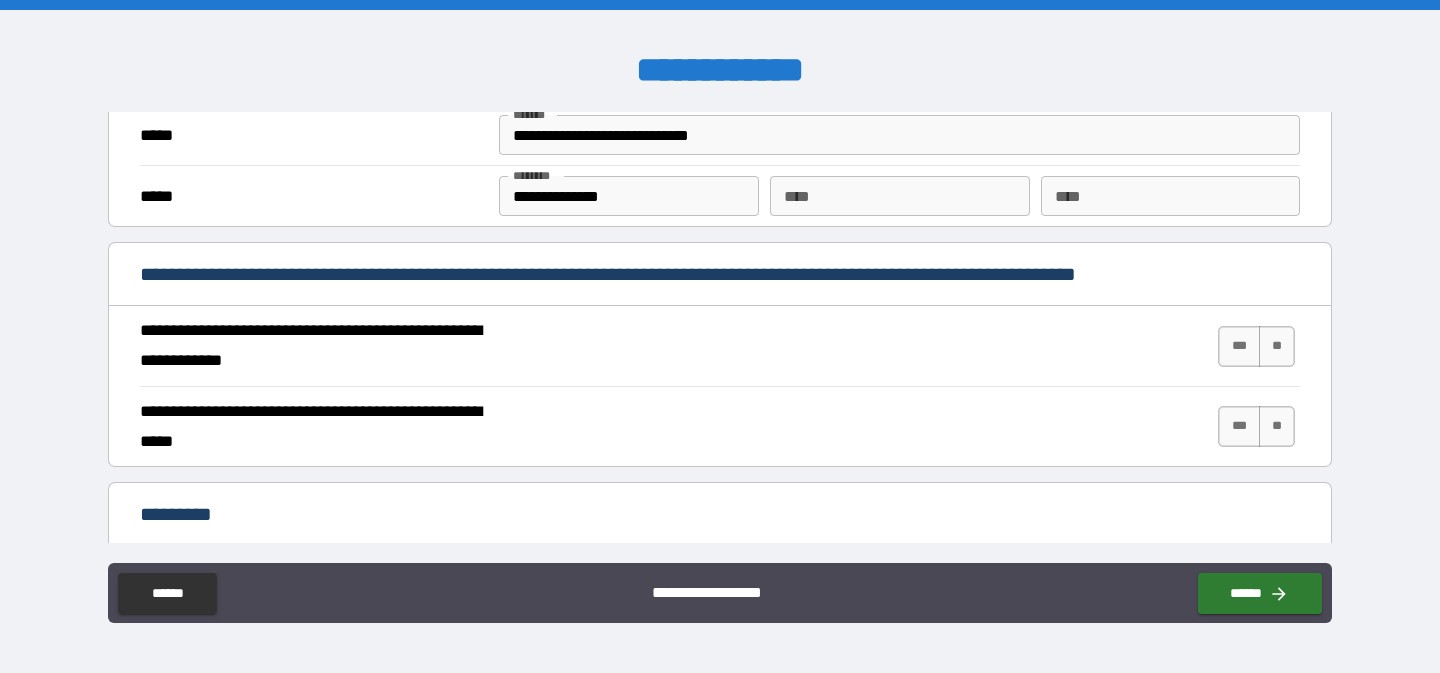 scroll, scrollTop: 1672, scrollLeft: 0, axis: vertical 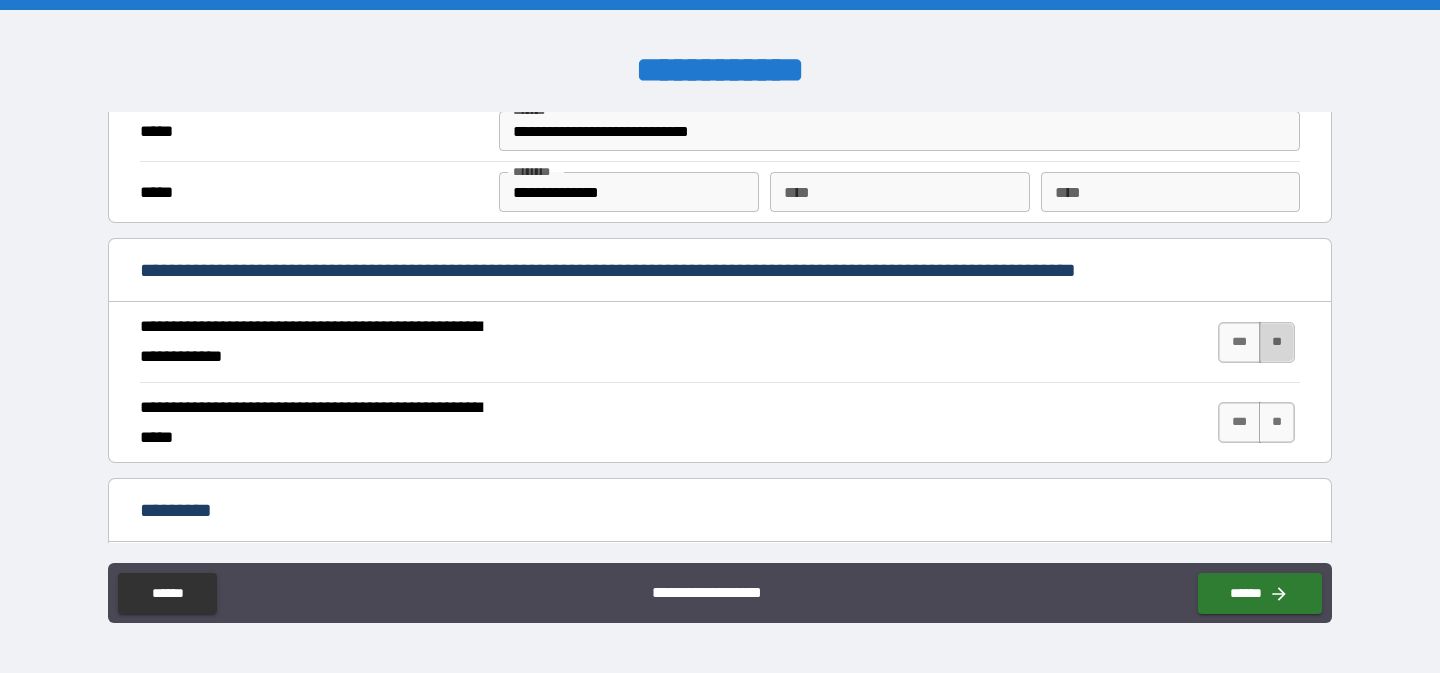 click on "**" at bounding box center (1277, 342) 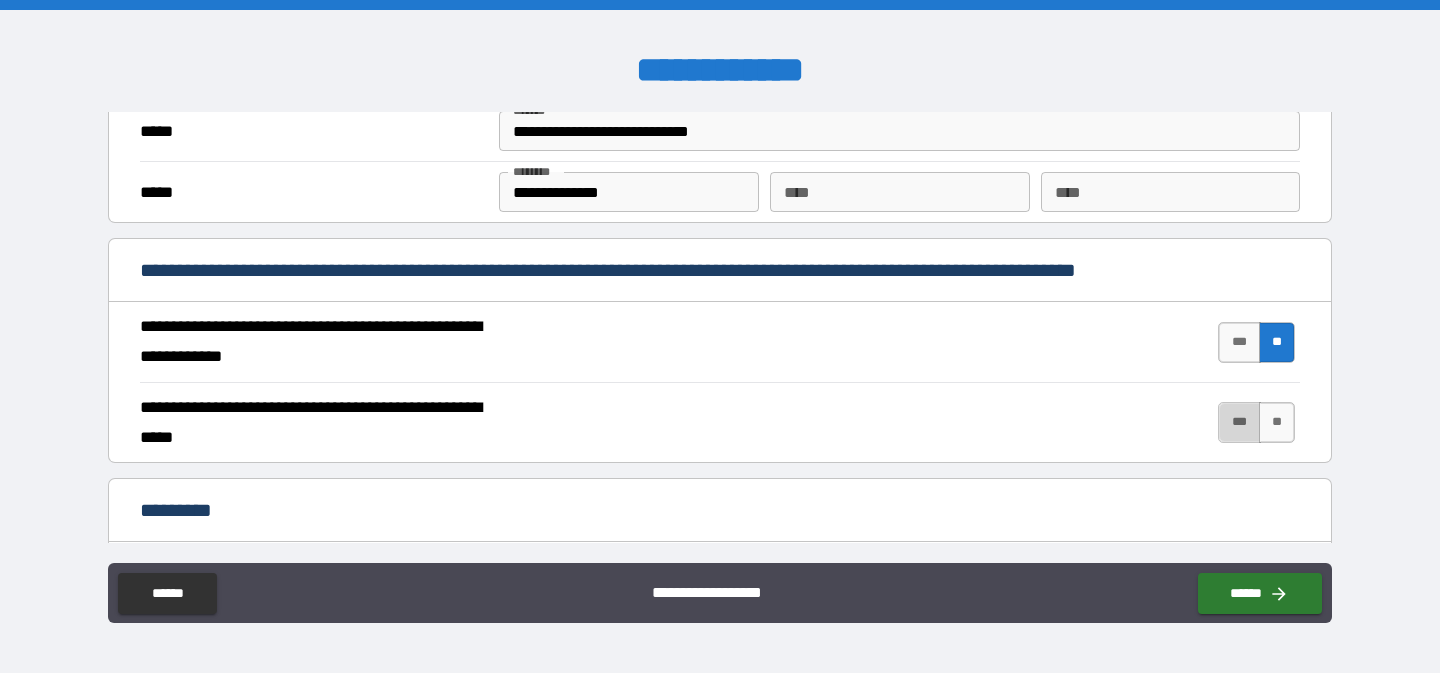 click on "***" at bounding box center (1239, 422) 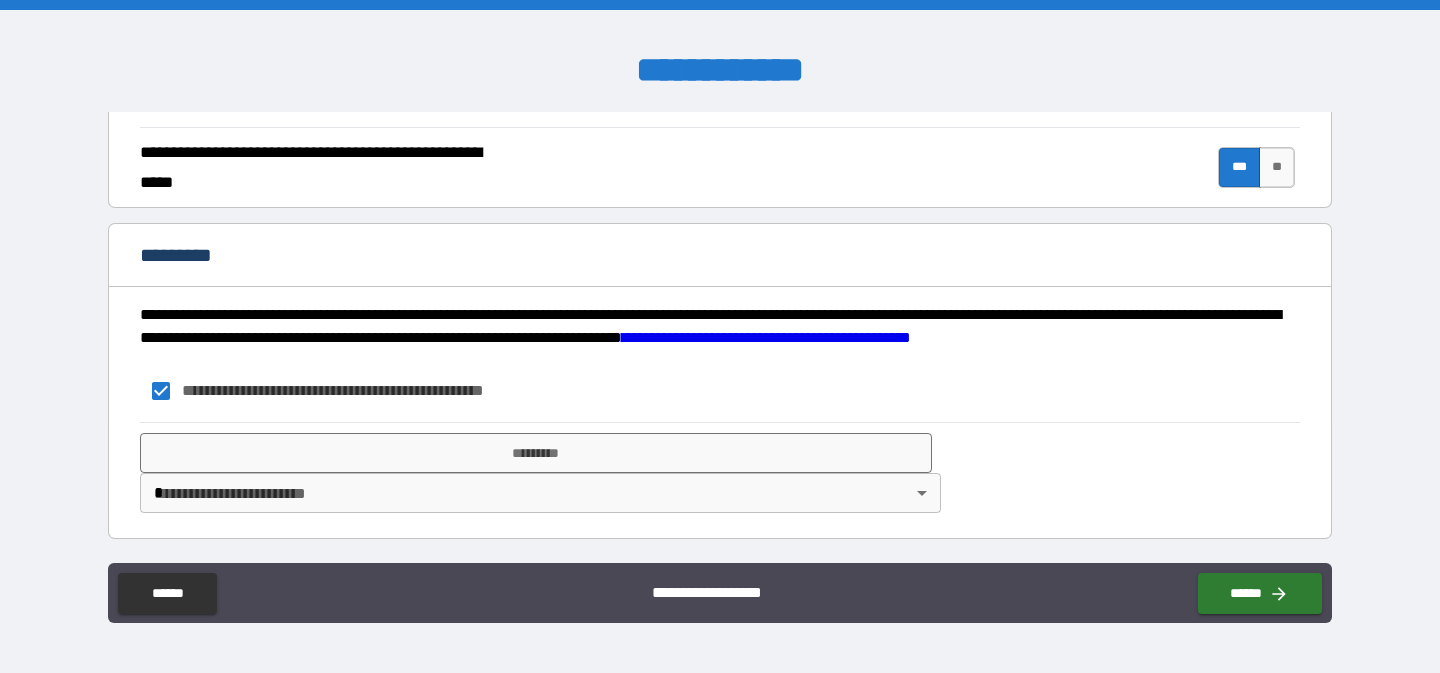scroll, scrollTop: 1924, scrollLeft: 0, axis: vertical 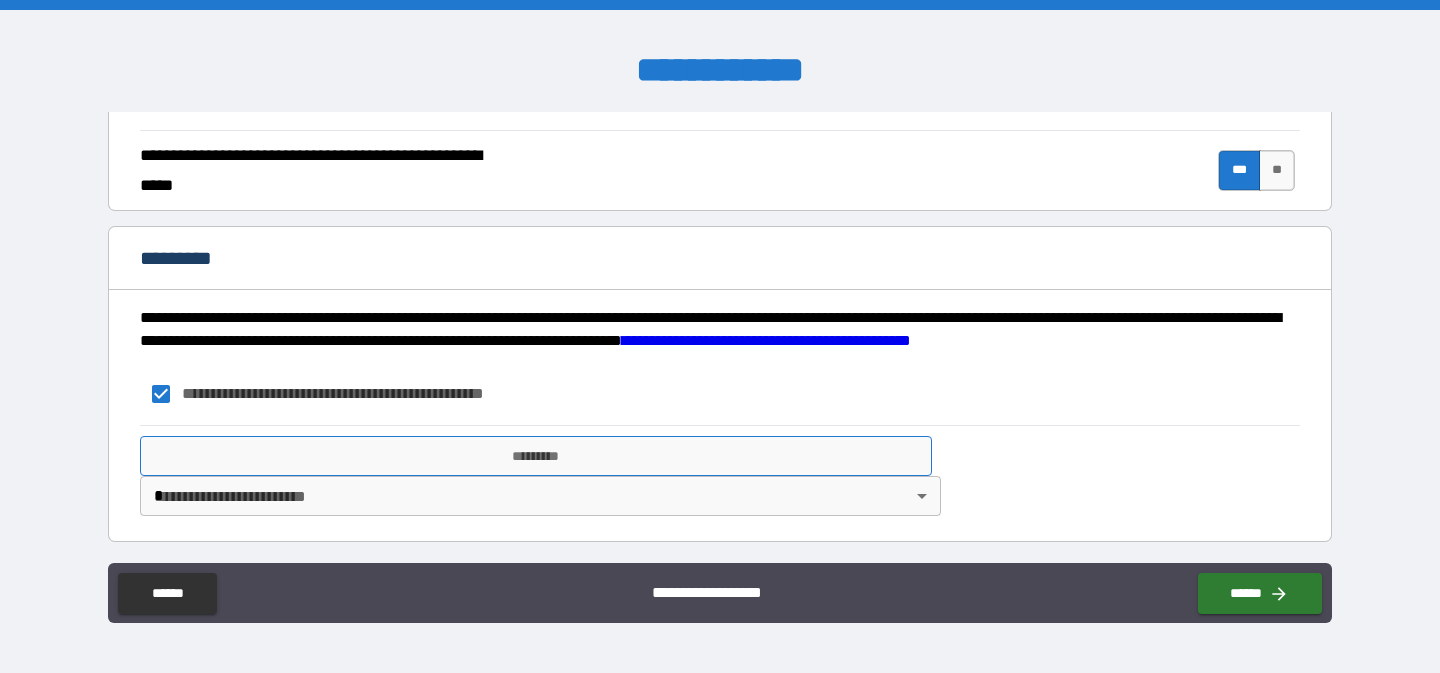 click on "*********" at bounding box center (536, 456) 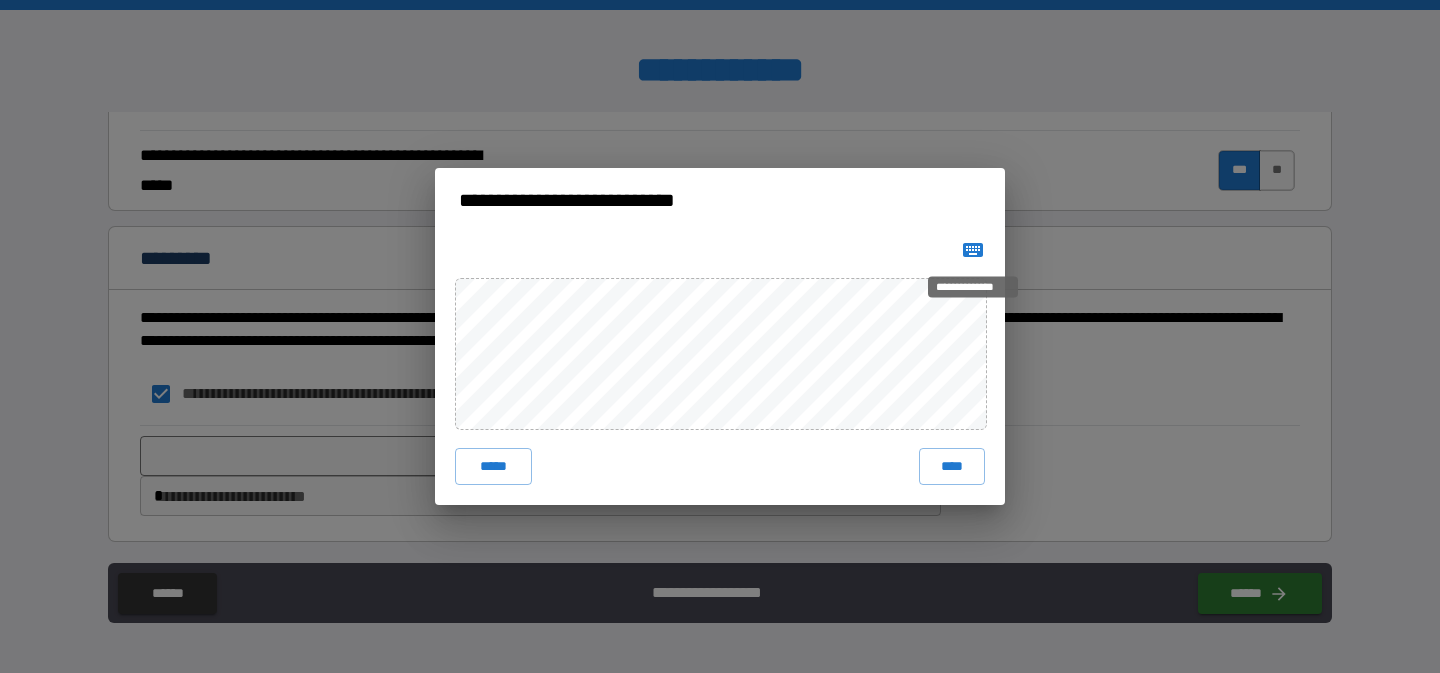 click 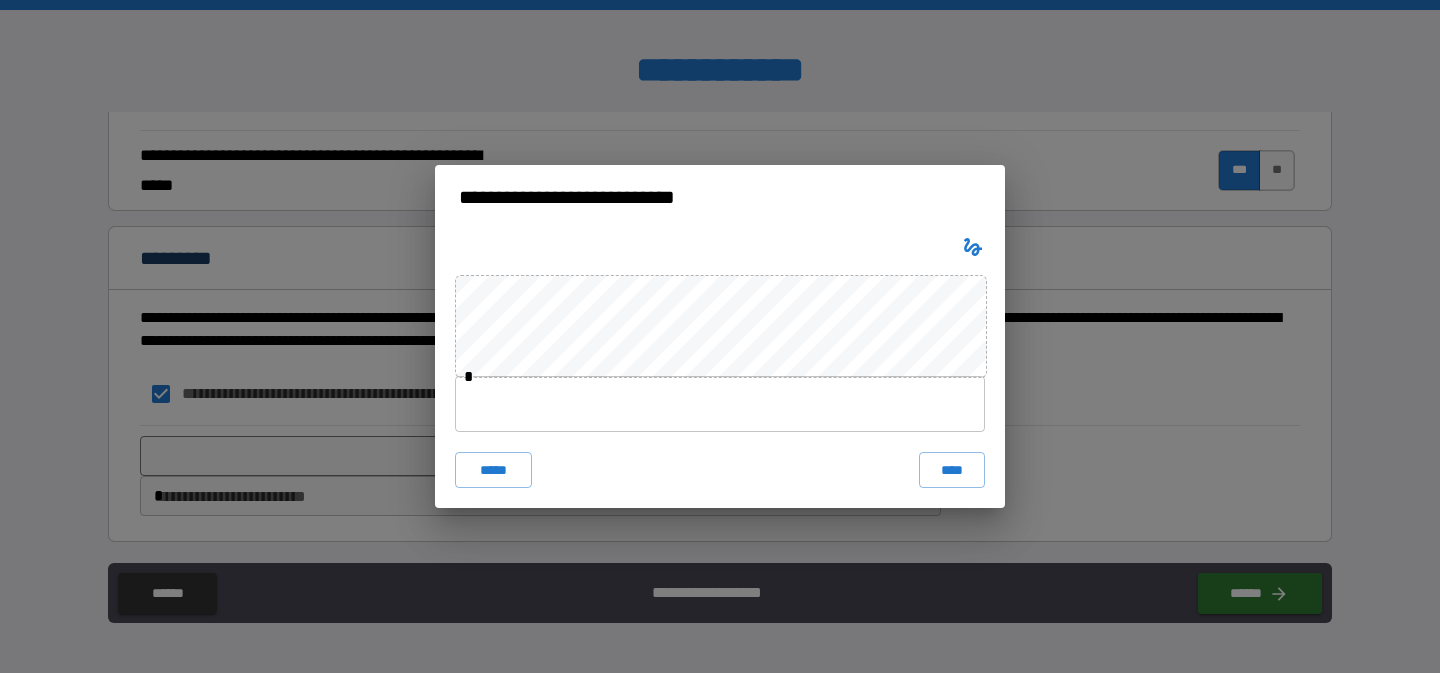 type 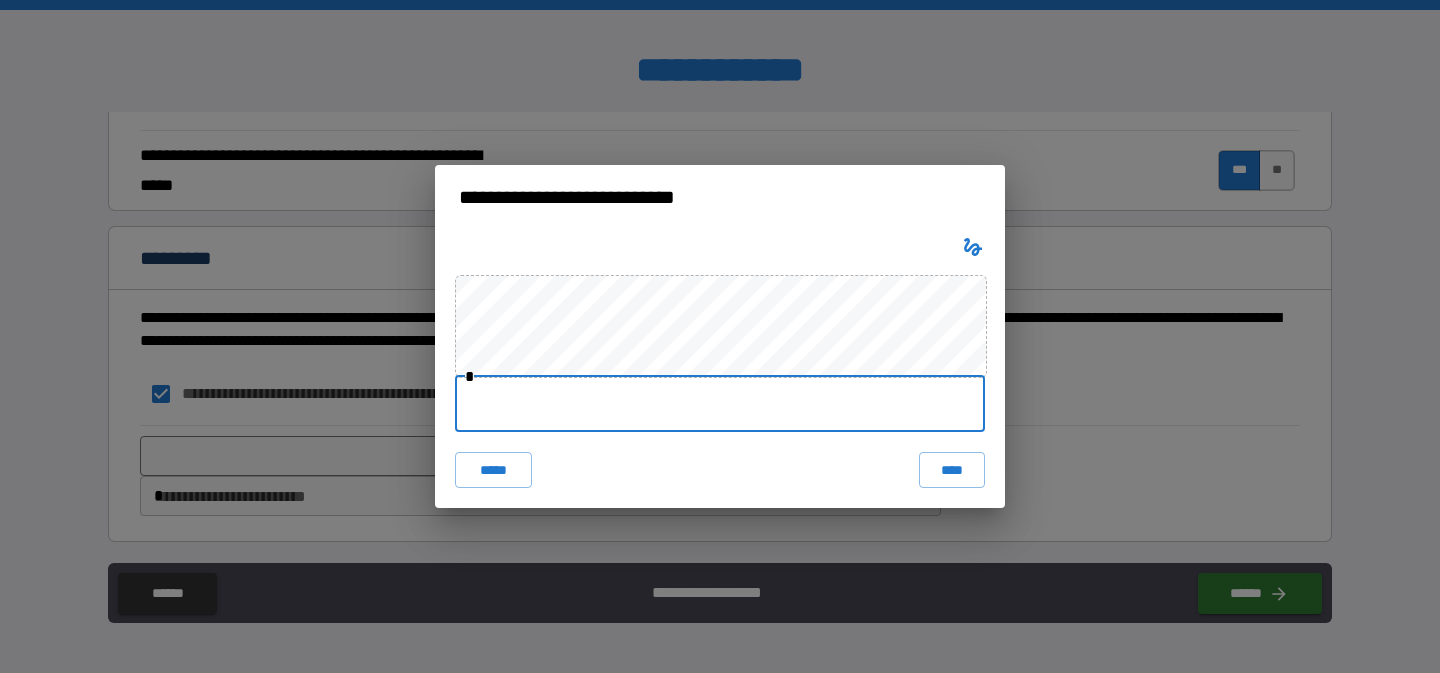 click at bounding box center (720, 404) 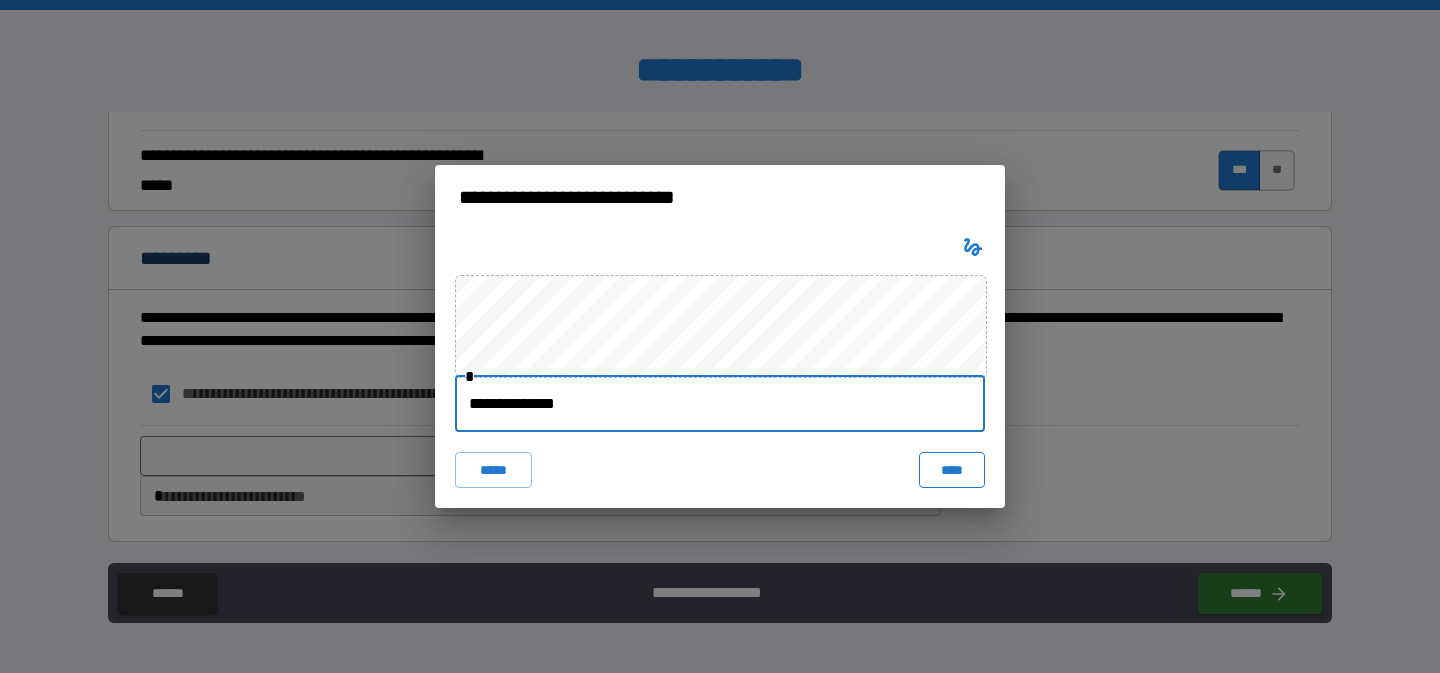 type on "**********" 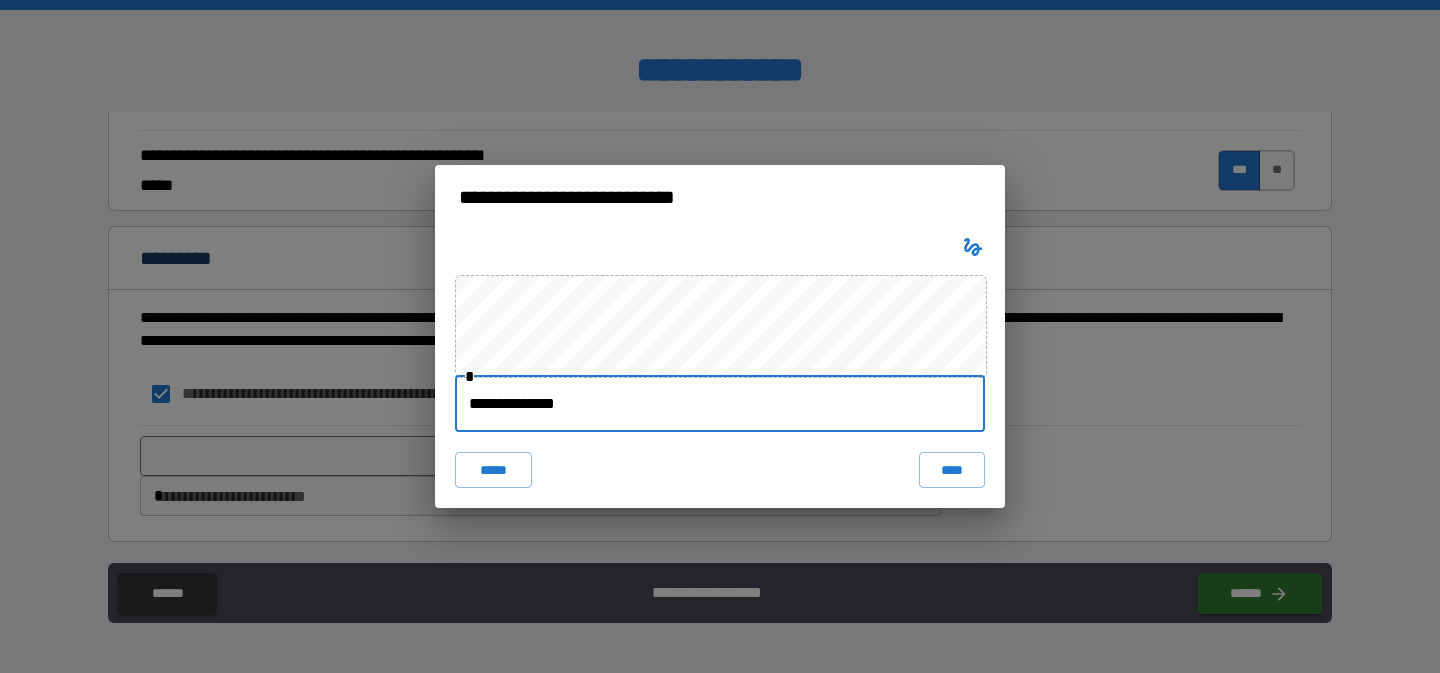 click on "****" at bounding box center [952, 470] 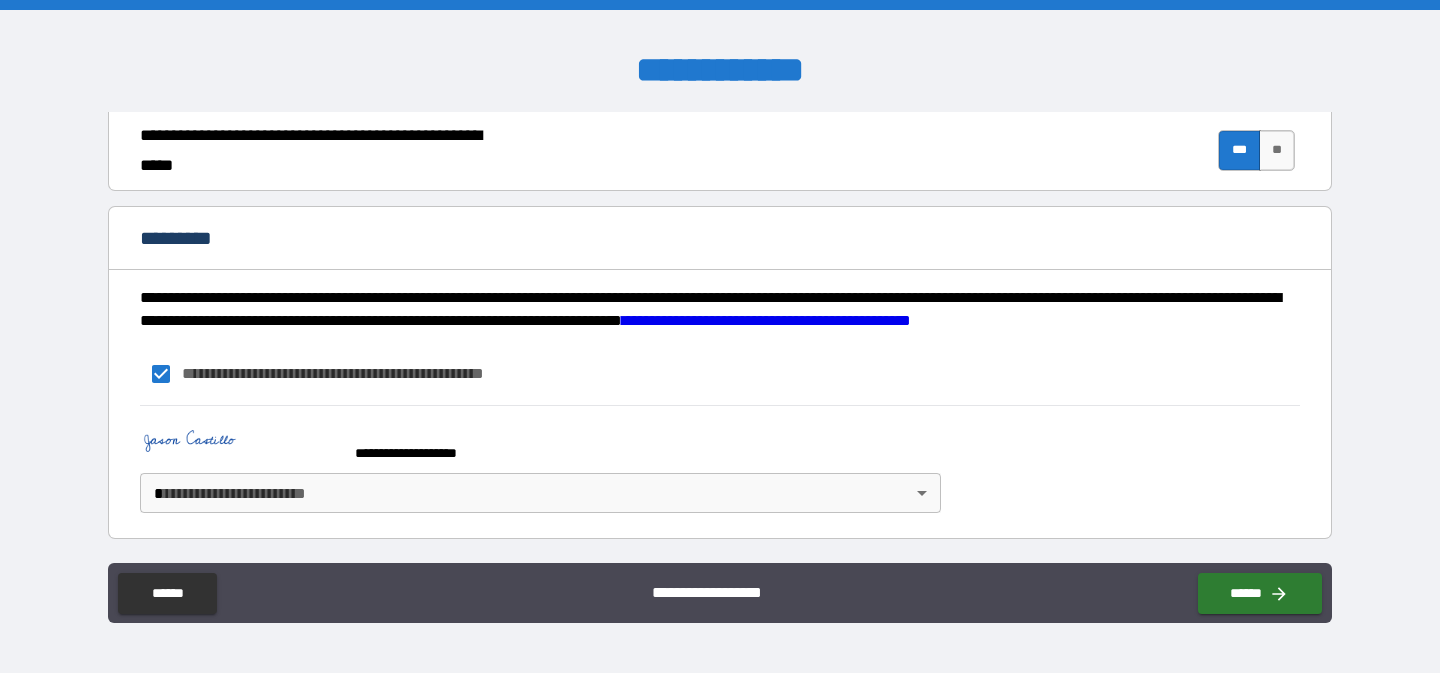 scroll, scrollTop: 1941, scrollLeft: 0, axis: vertical 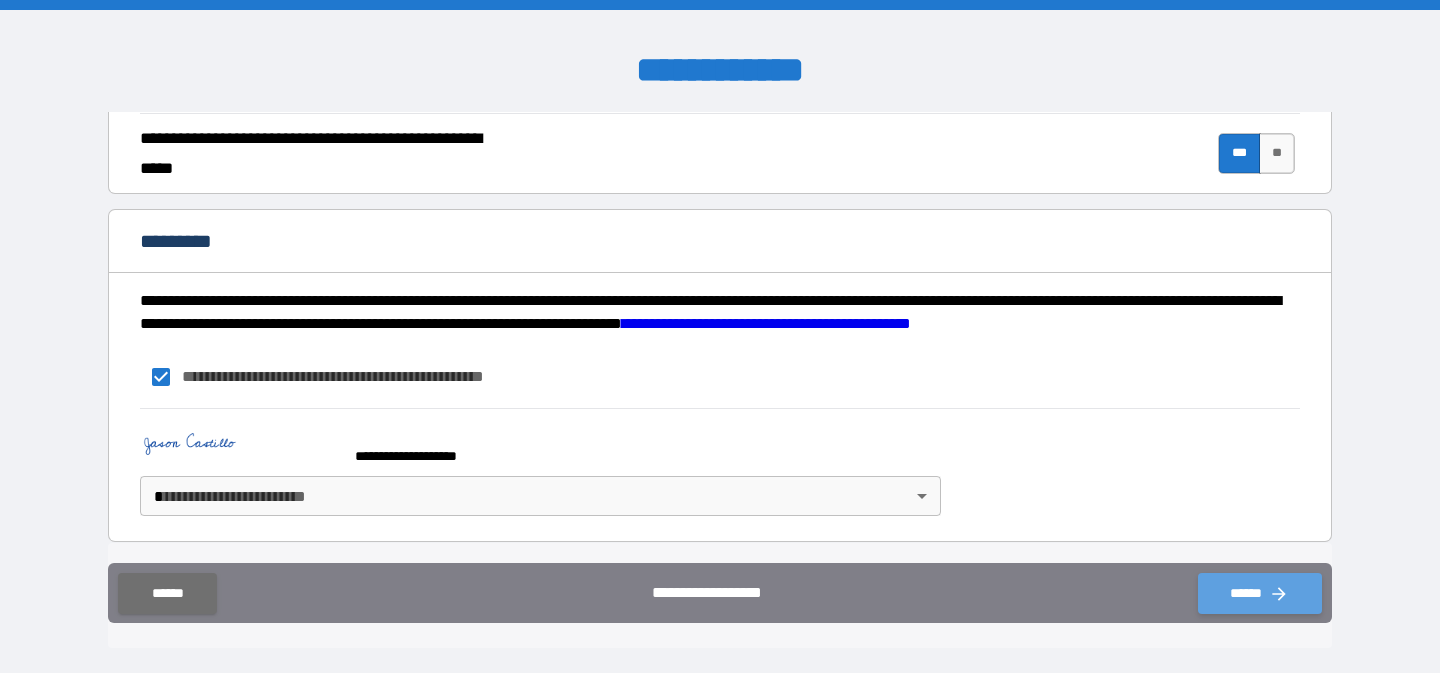 click on "******" at bounding box center [1260, 593] 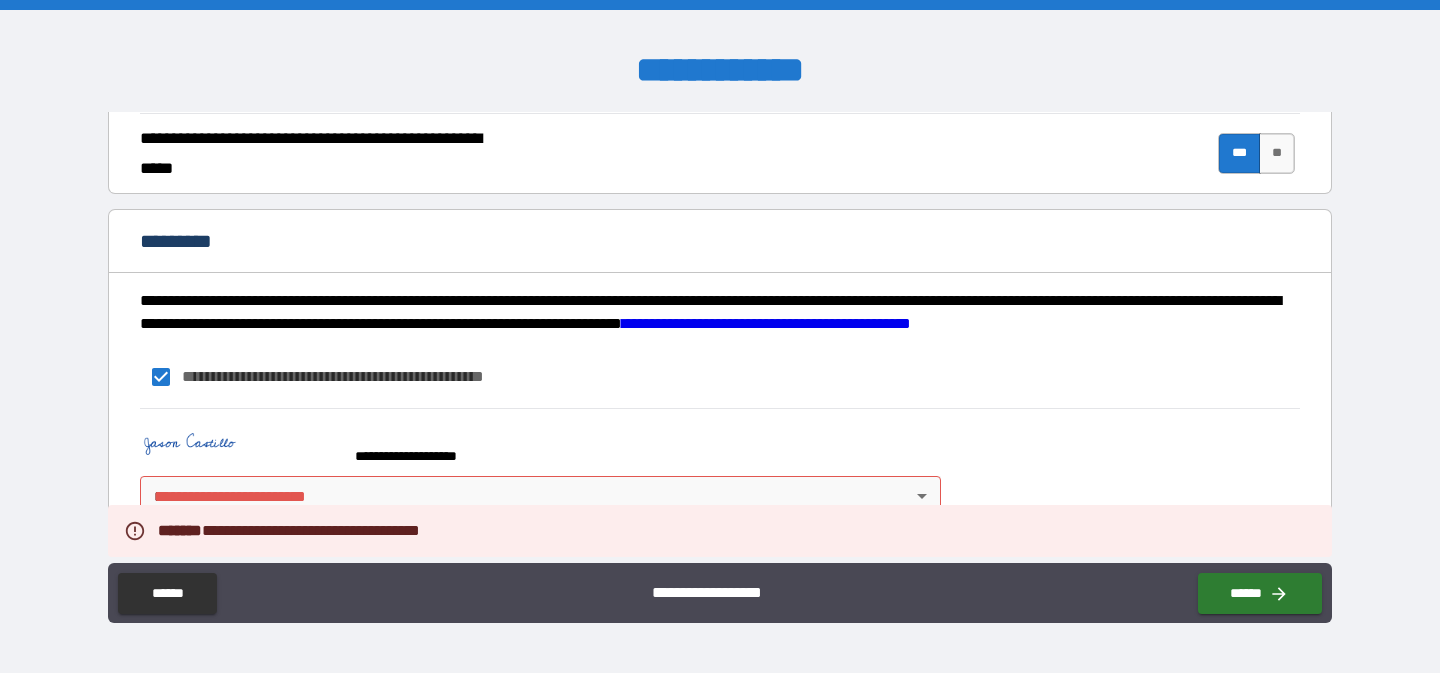 scroll, scrollTop: 1944, scrollLeft: 0, axis: vertical 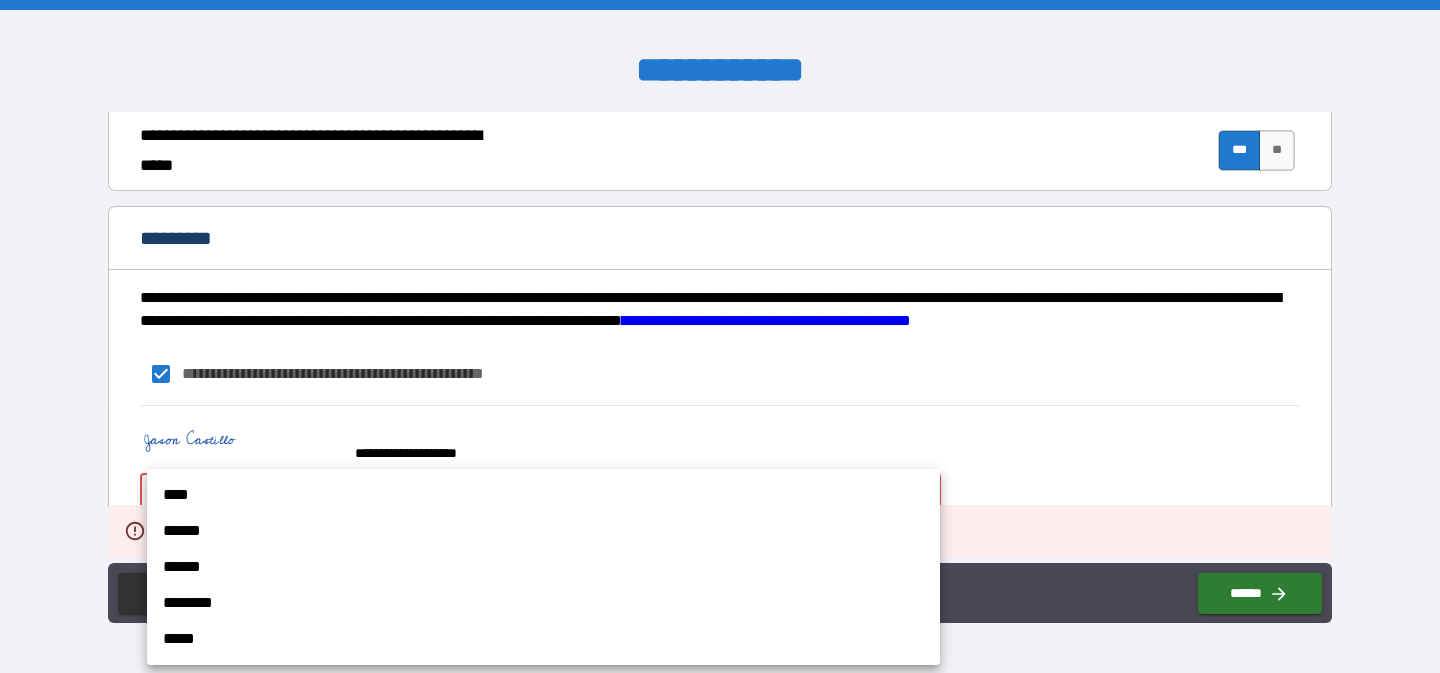 click on "[FIRST] [LAST] [CITY] [STATE] [ZIP] [COUNTRY] [STREET] [NUMBER] [APT] [PHONE] [EMAIL] [USERNAME] [PASSWORD] [DOB] [GENDER] [OCCUPATION] [EMPLOYER] [JOB_TITLE] [COMPANY_NAME] [COMPANY_ADDRESS] [COMPANY_PHONE] [COMPANY_EMAIL] [COMPANY_WEBSITE] [CREDIT_CARD_NUMBER] [EXPIRY_DATE] [CVV] [BANK_NAME] [ACCOUNT_NUMBER] [ROUTING_NUMBER] [SSN] [PASSPORT_NUMBER] [DRIVER_LICENSE_NUMBER]" at bounding box center (720, 336) 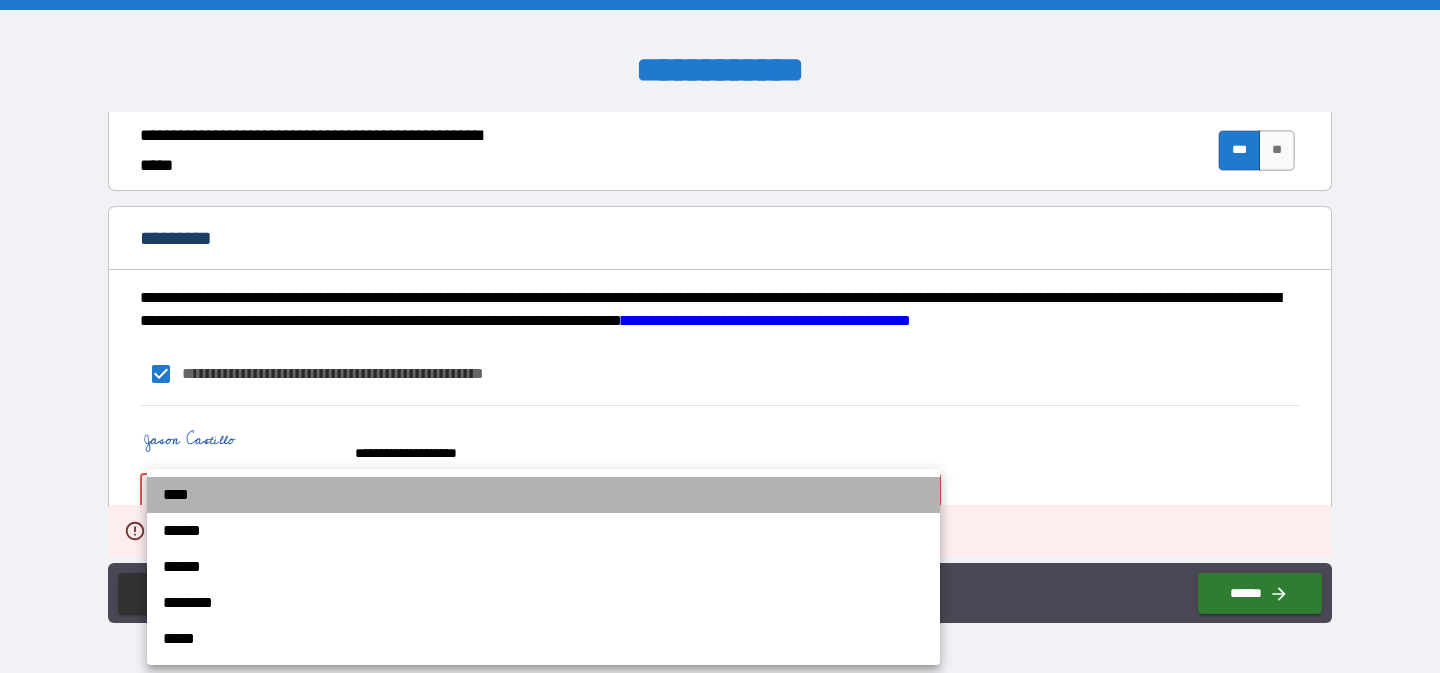 click on "****" at bounding box center [543, 495] 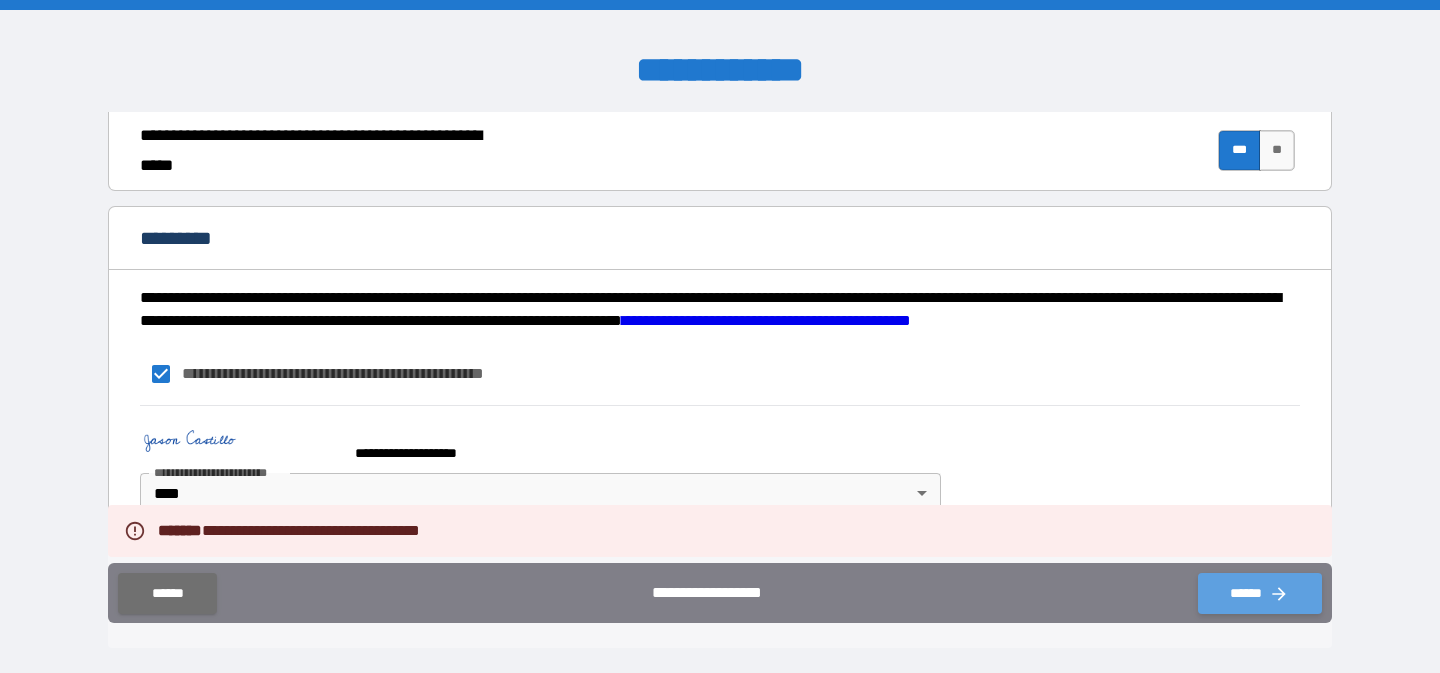 click 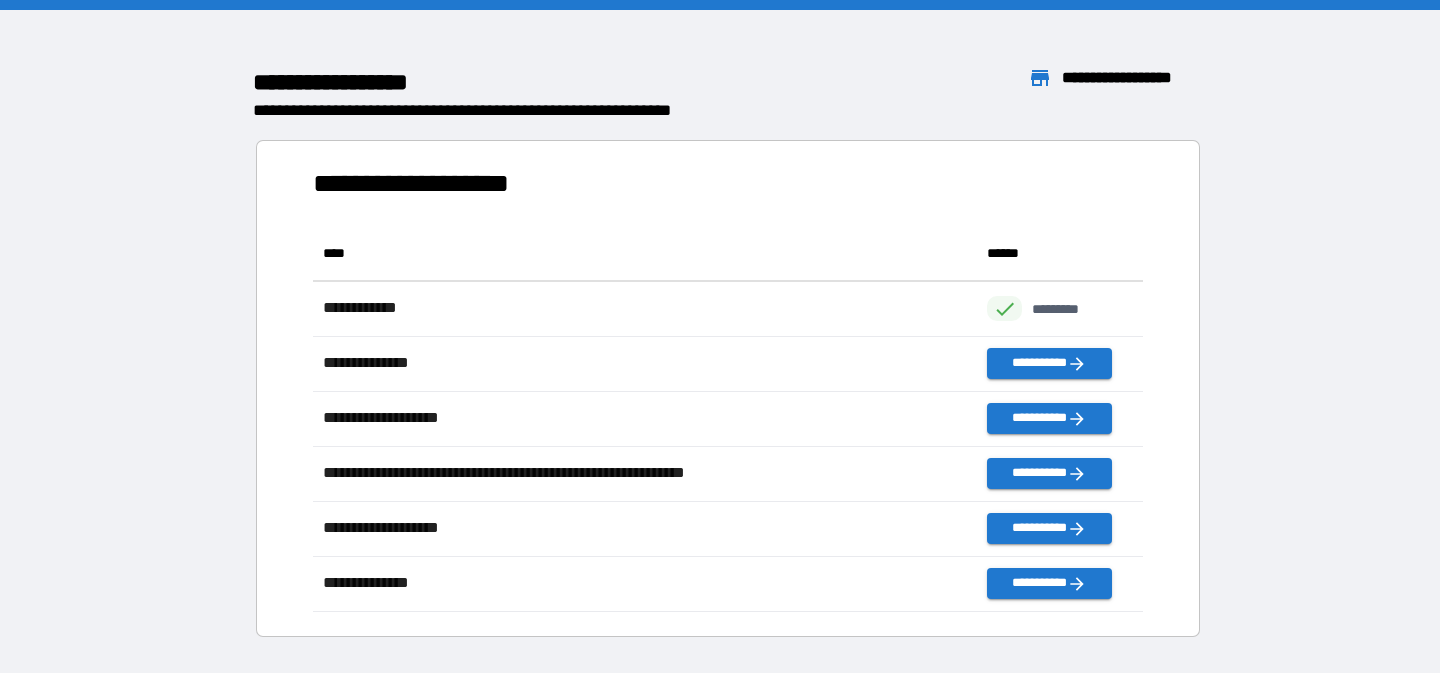 scroll, scrollTop: 1, scrollLeft: 1, axis: both 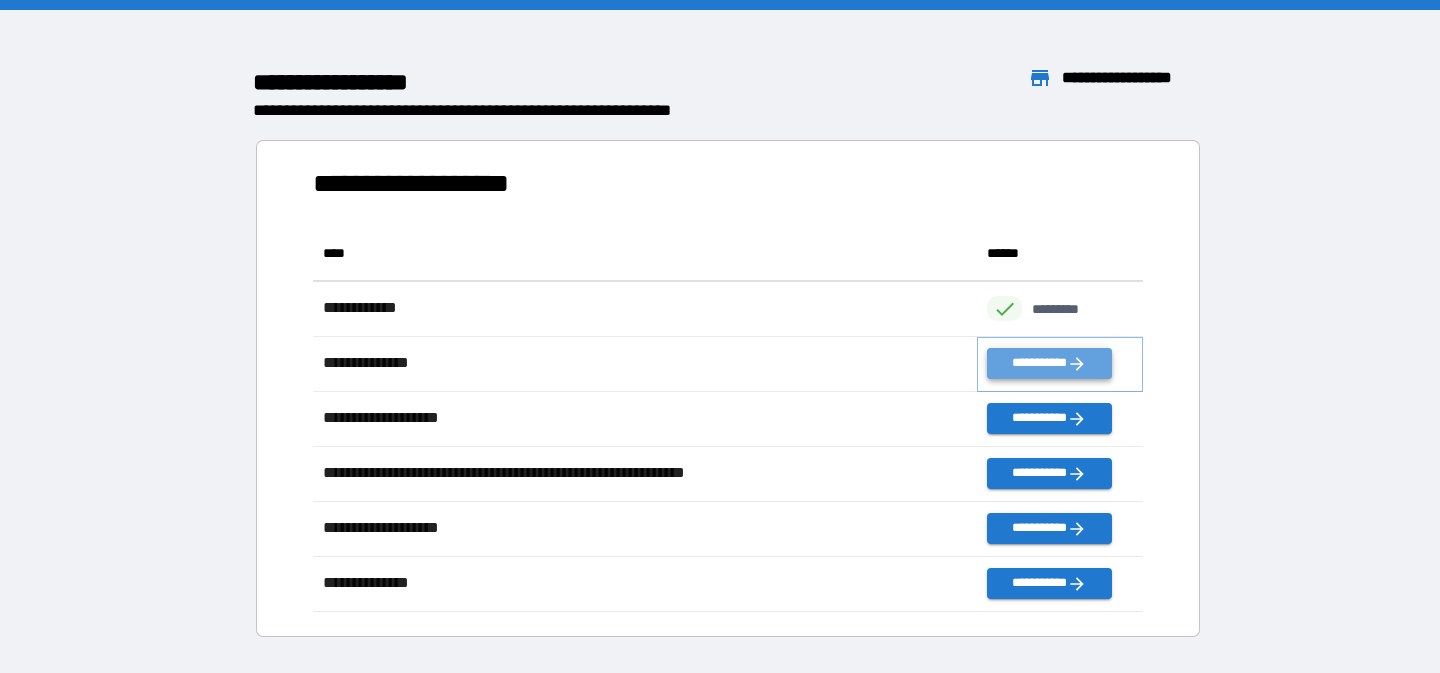 click on "**********" at bounding box center (1049, 363) 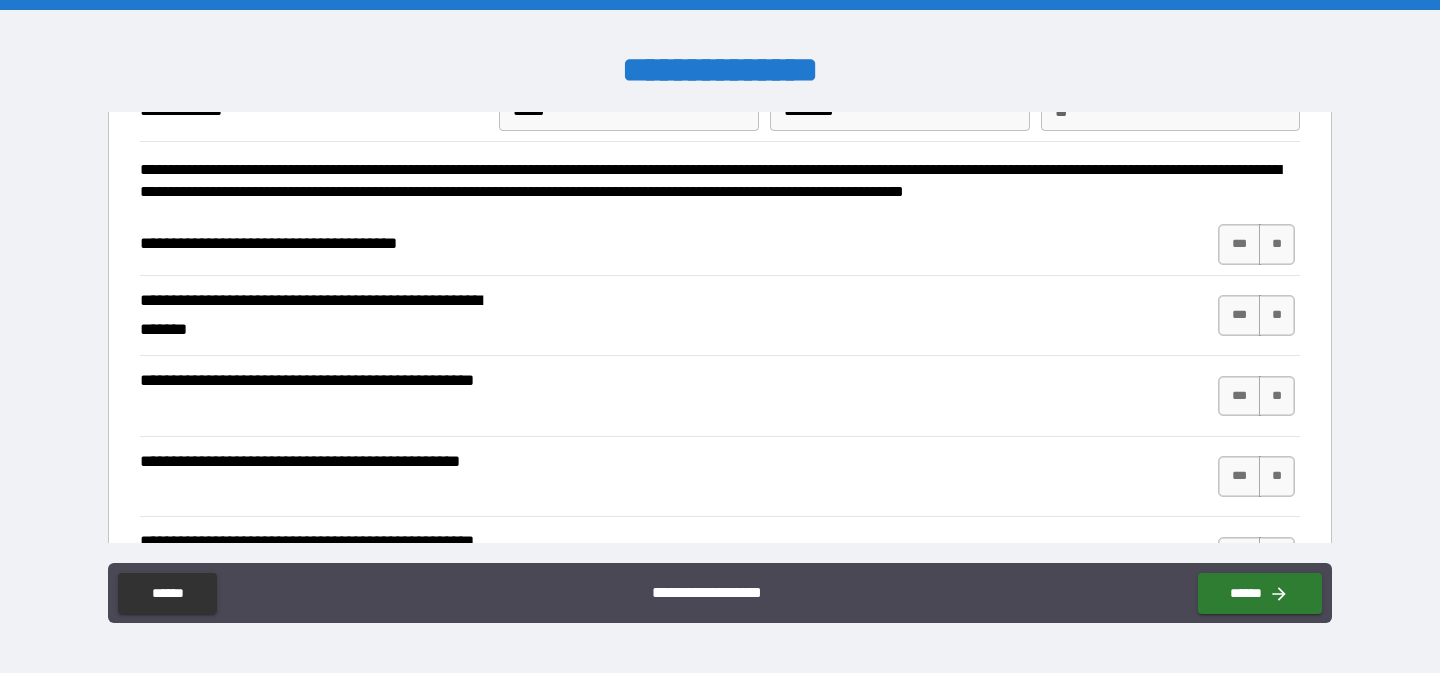 scroll, scrollTop: 127, scrollLeft: 0, axis: vertical 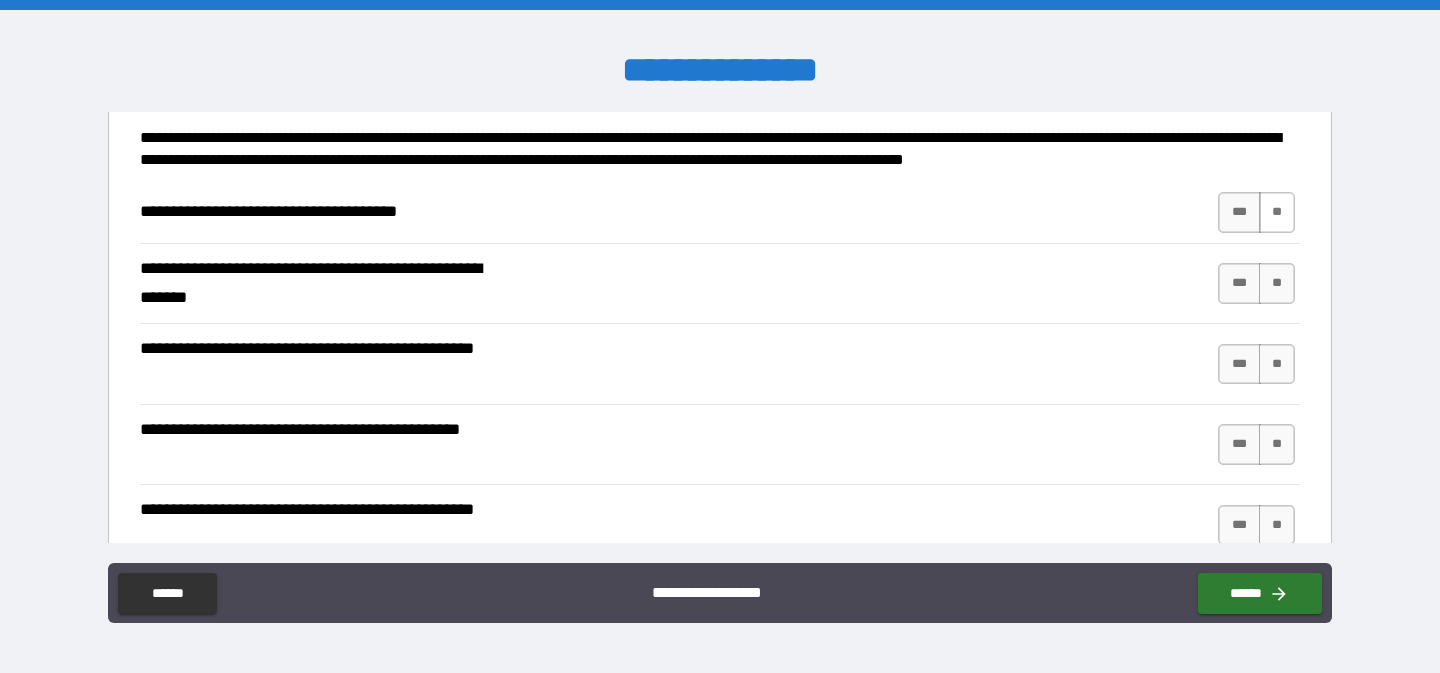 click on "**" at bounding box center [1277, 212] 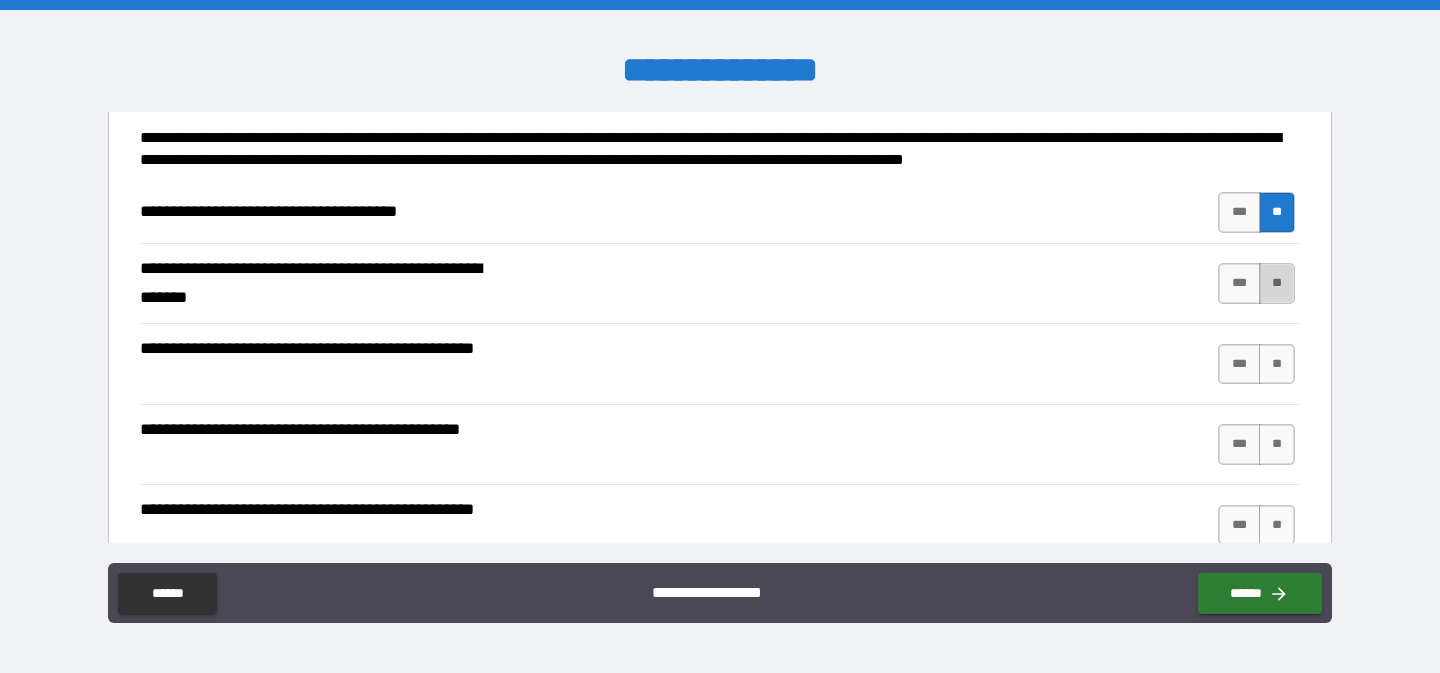 click on "**" at bounding box center [1277, 283] 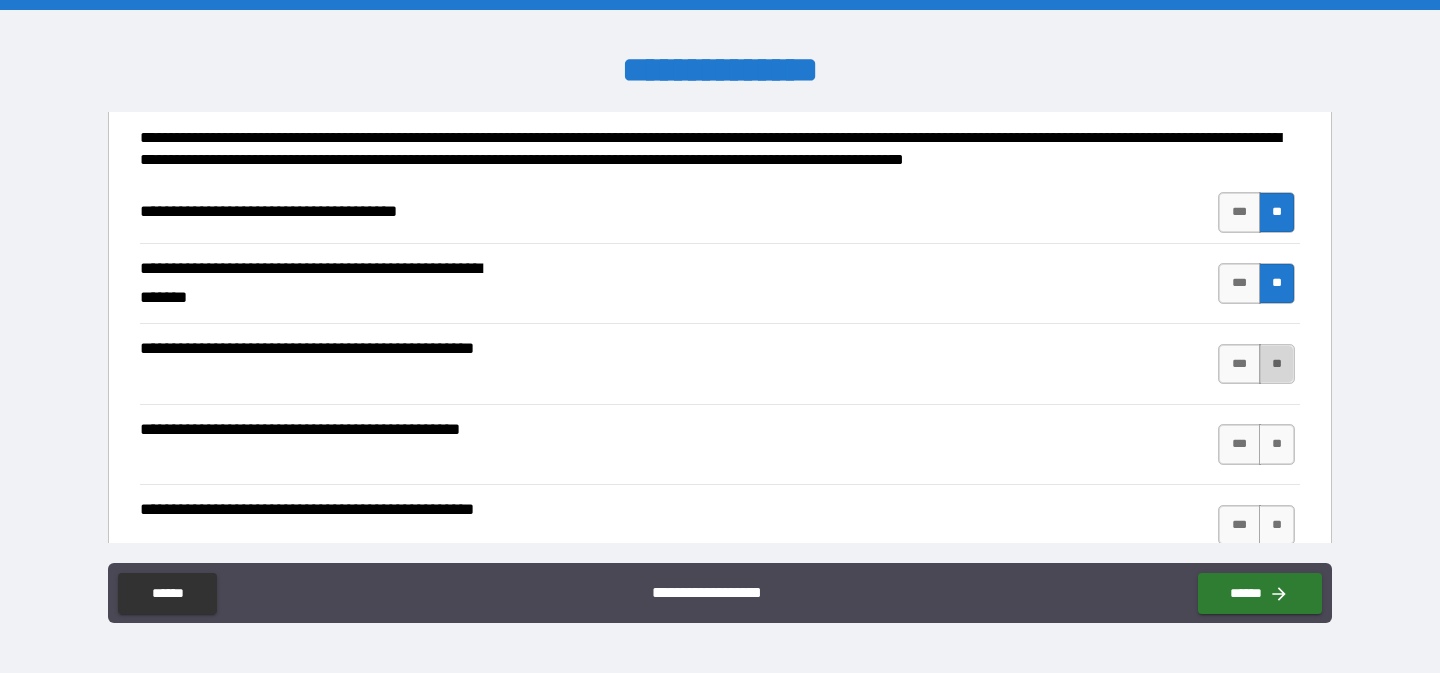 click on "**" at bounding box center [1277, 364] 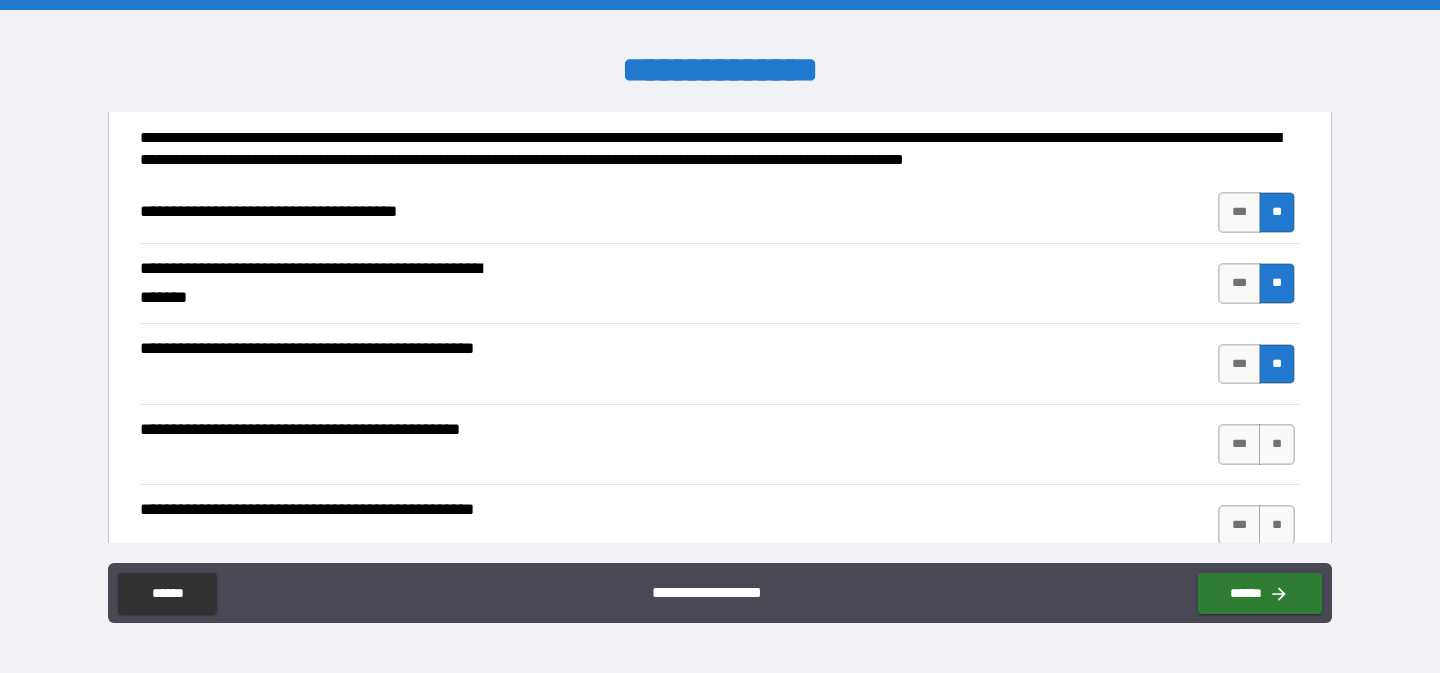 scroll, scrollTop: 189, scrollLeft: 0, axis: vertical 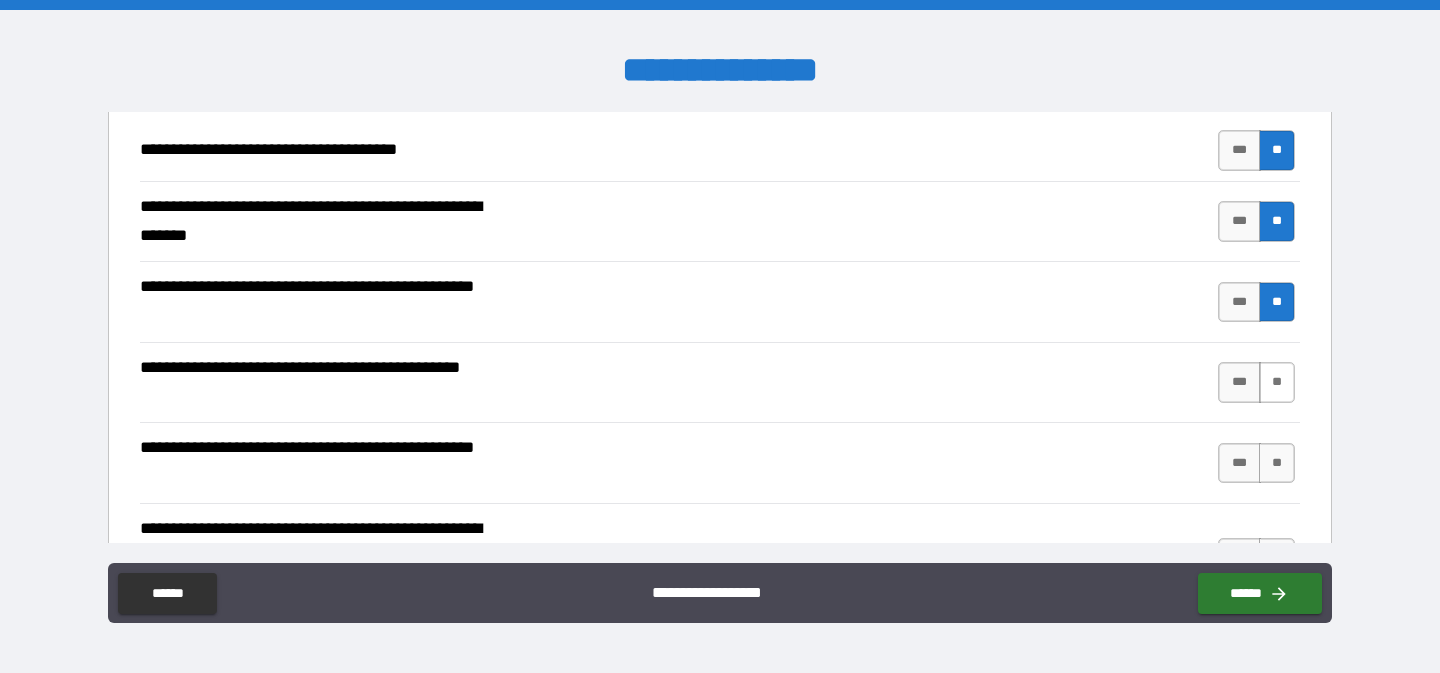 click on "**" at bounding box center [1277, 382] 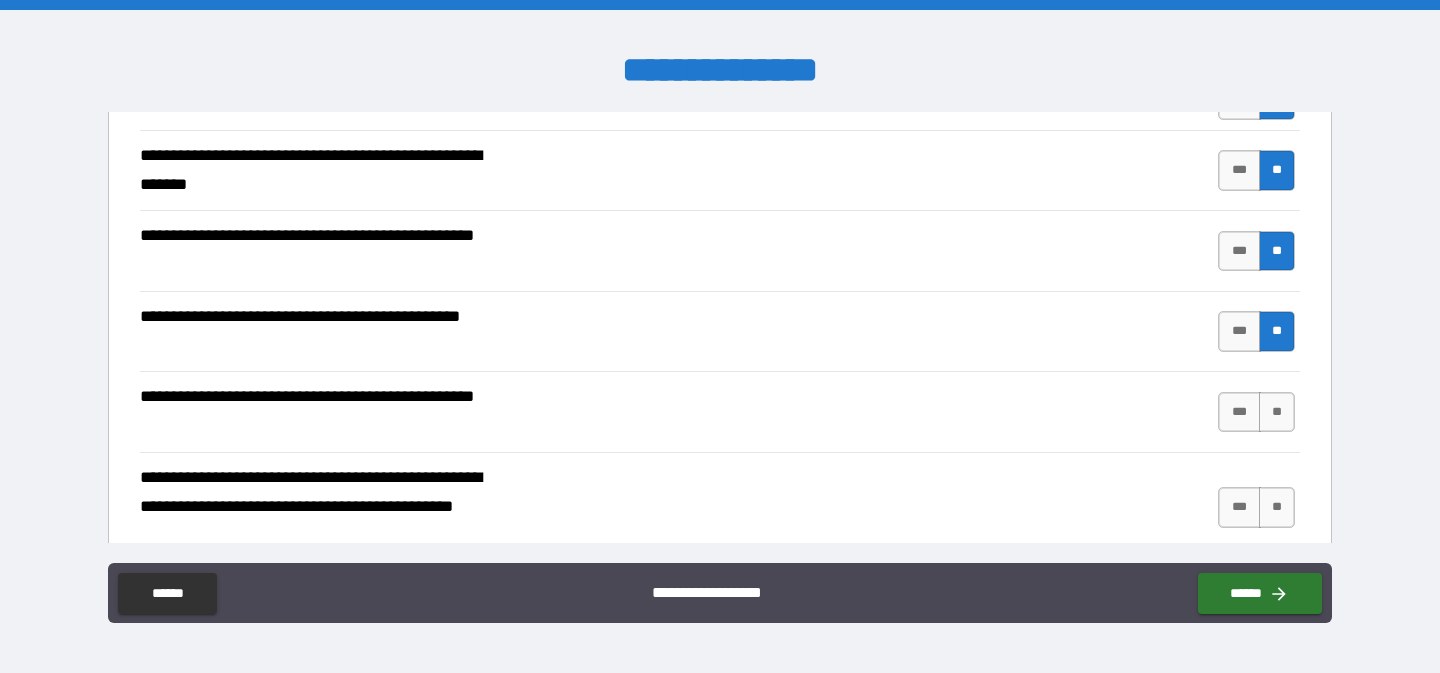 scroll, scrollTop: 263, scrollLeft: 0, axis: vertical 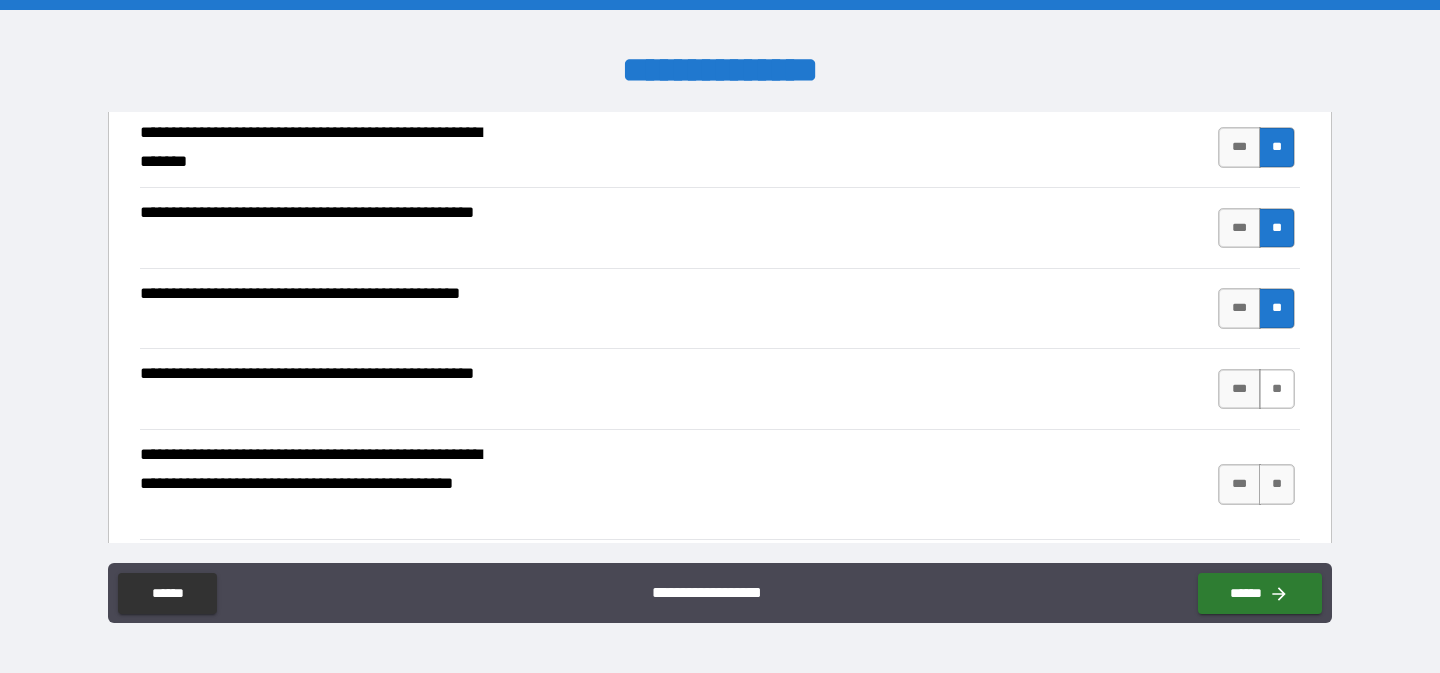 click on "**" at bounding box center [1277, 389] 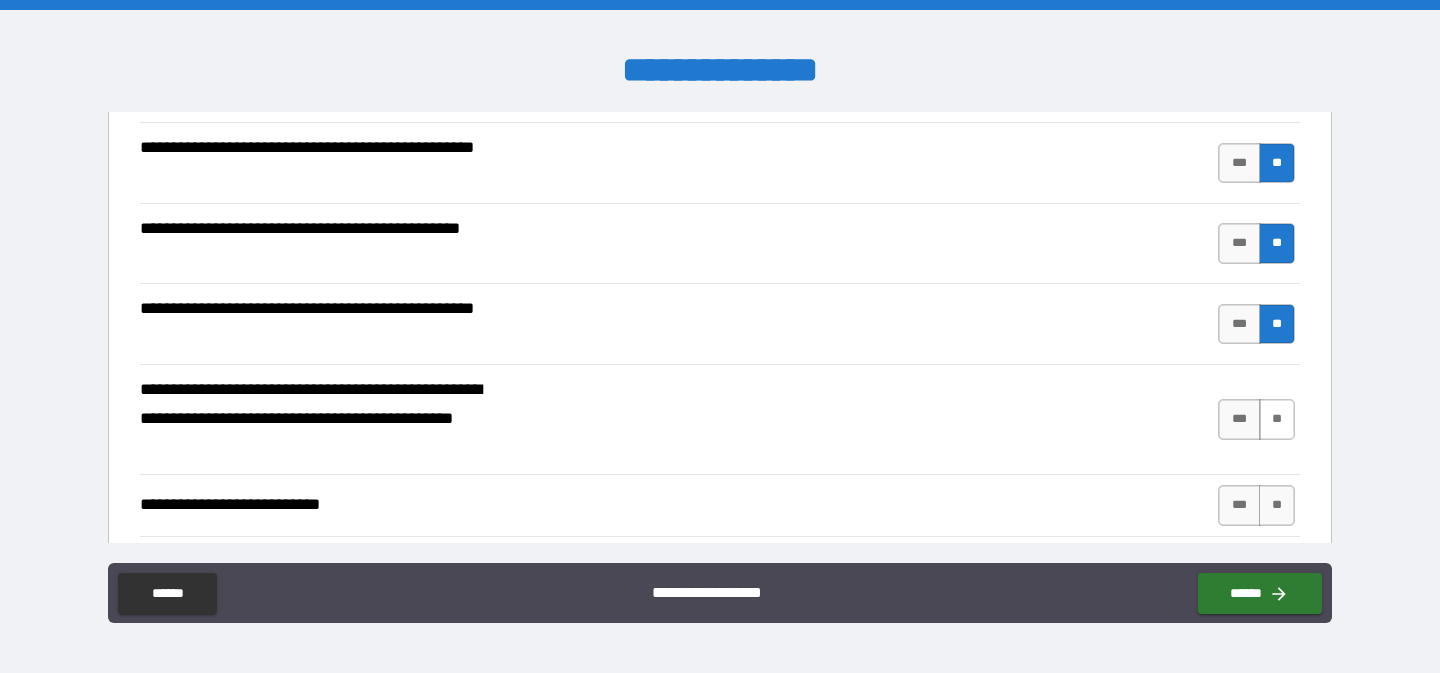 click on "**" at bounding box center (1277, 419) 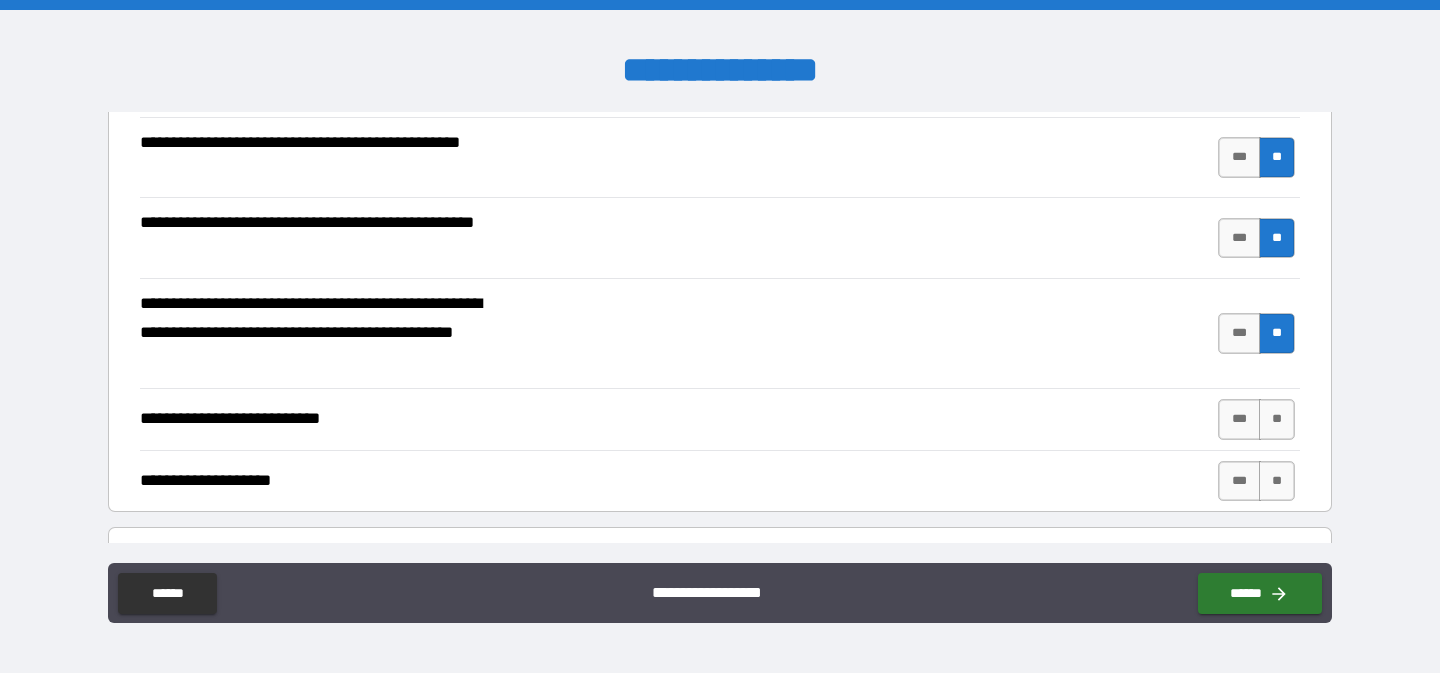 scroll, scrollTop: 454, scrollLeft: 0, axis: vertical 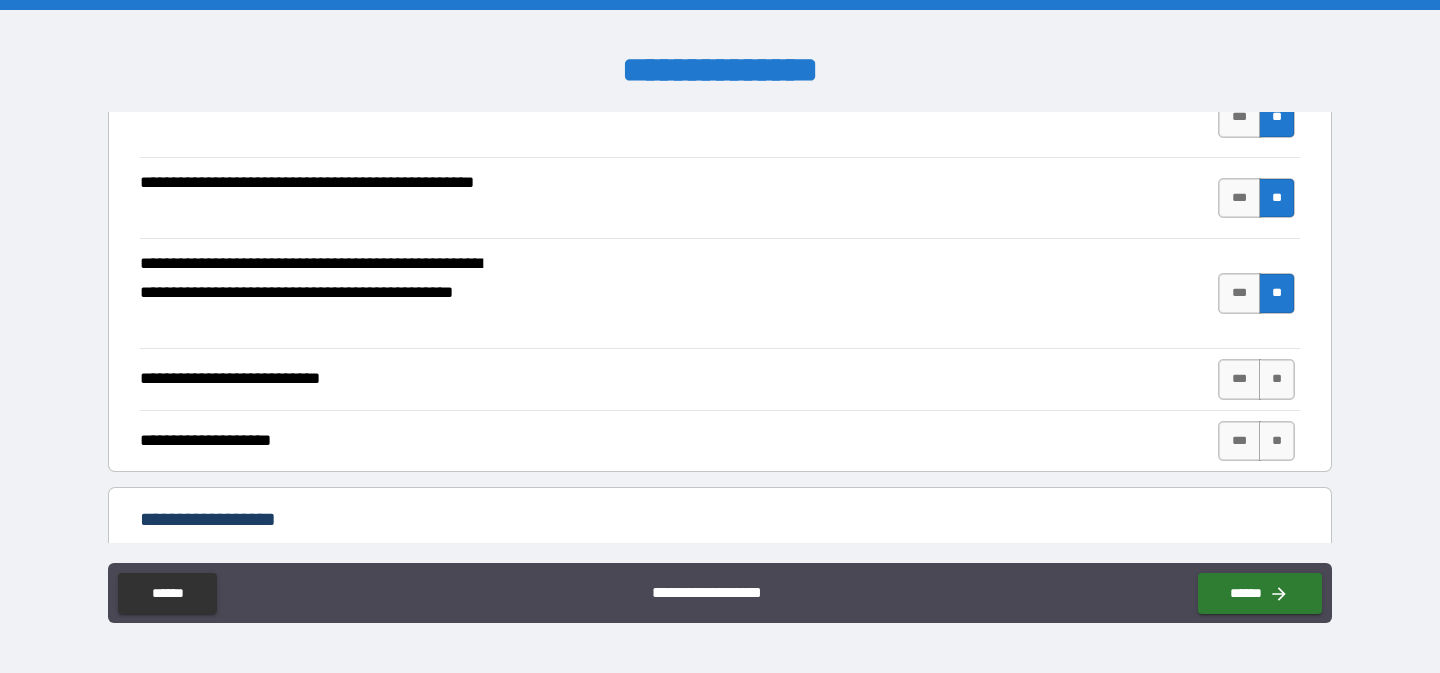 drag, startPoint x: 1268, startPoint y: 390, endPoint x: 1268, endPoint y: 405, distance: 15 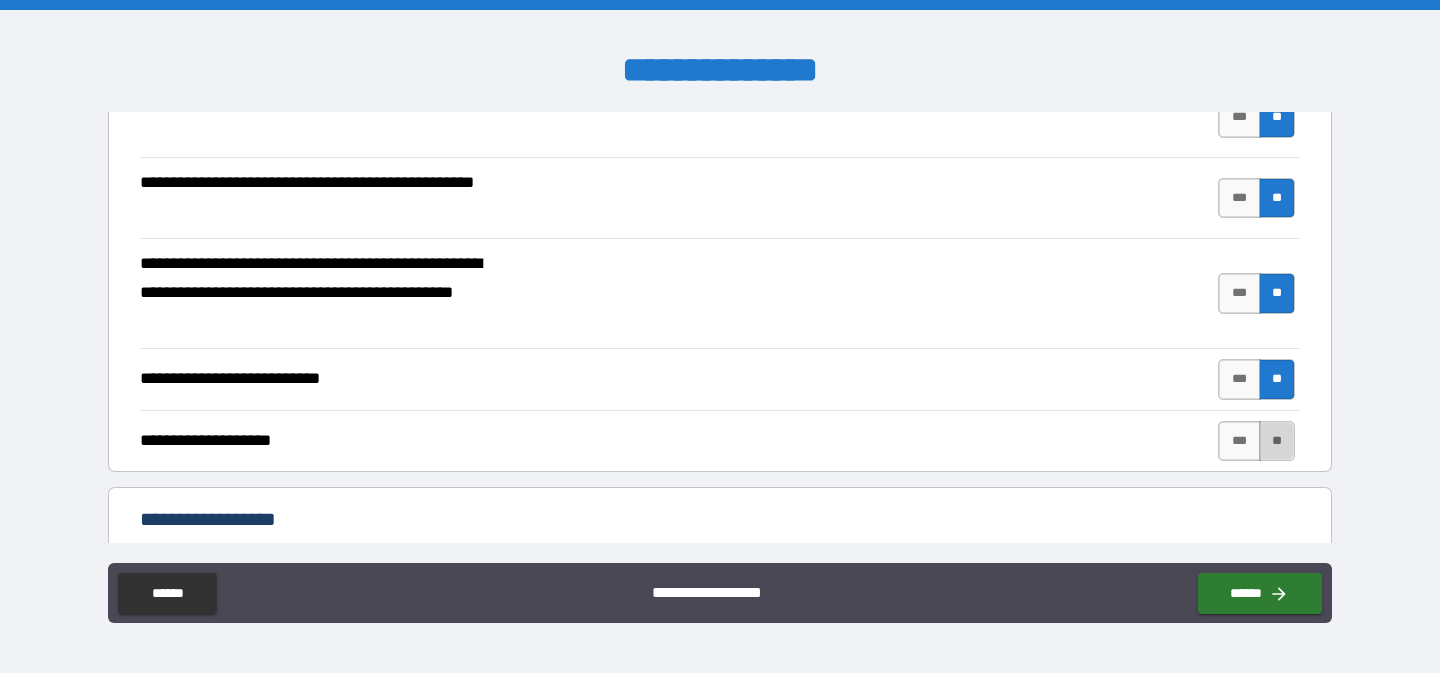 click on "**" at bounding box center [1277, 441] 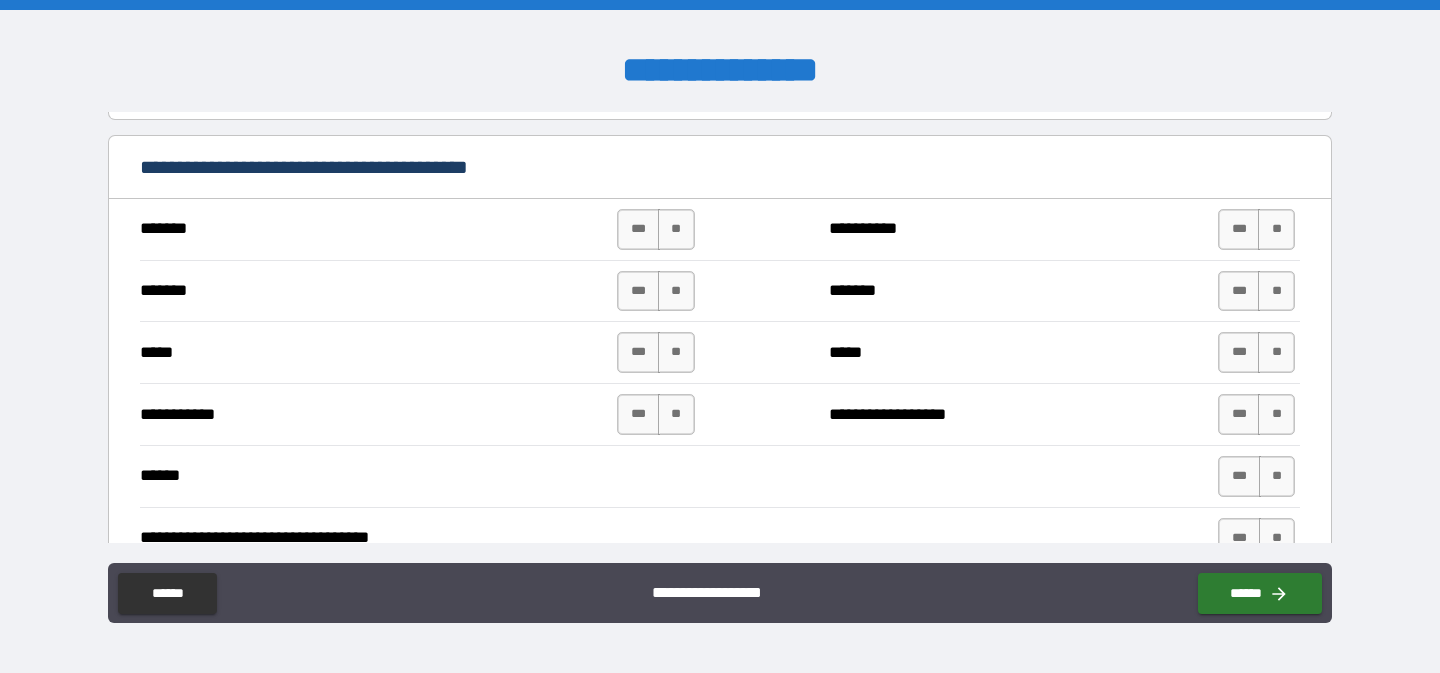 scroll, scrollTop: 1015, scrollLeft: 0, axis: vertical 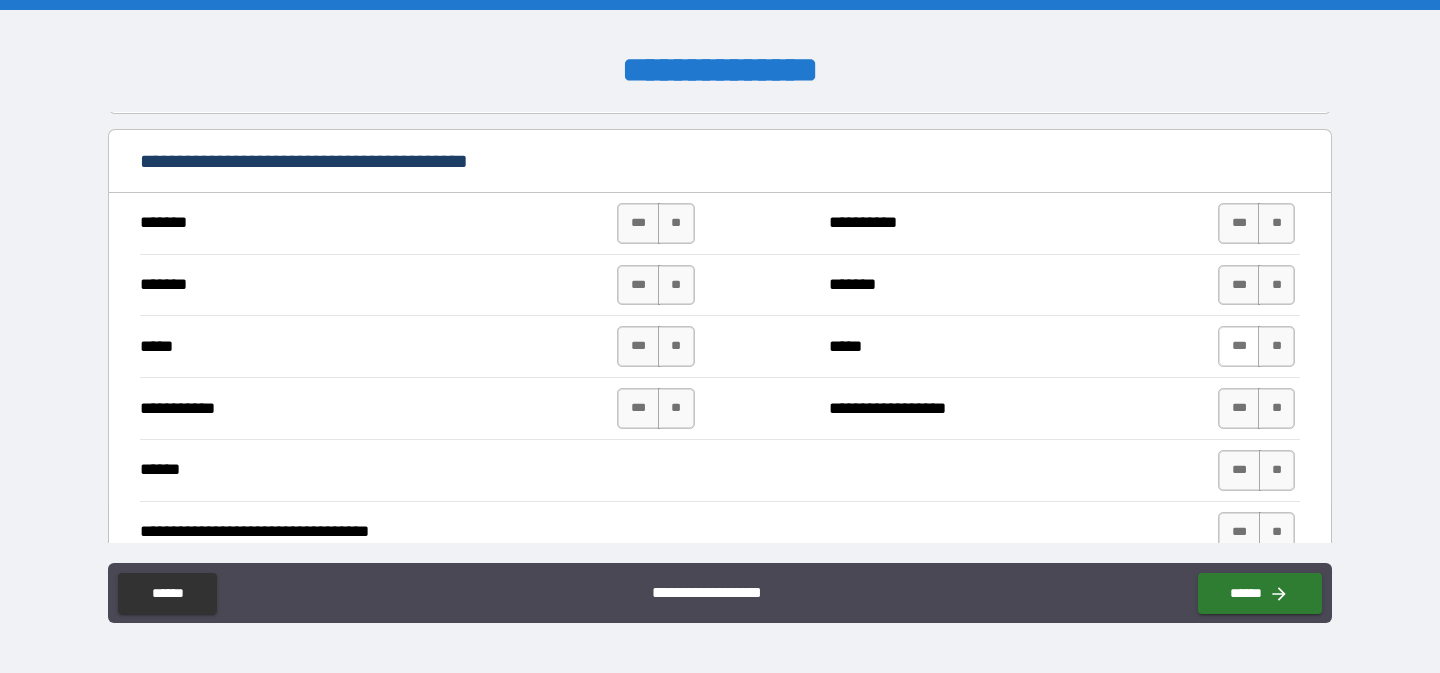 click on "***" at bounding box center [1239, 346] 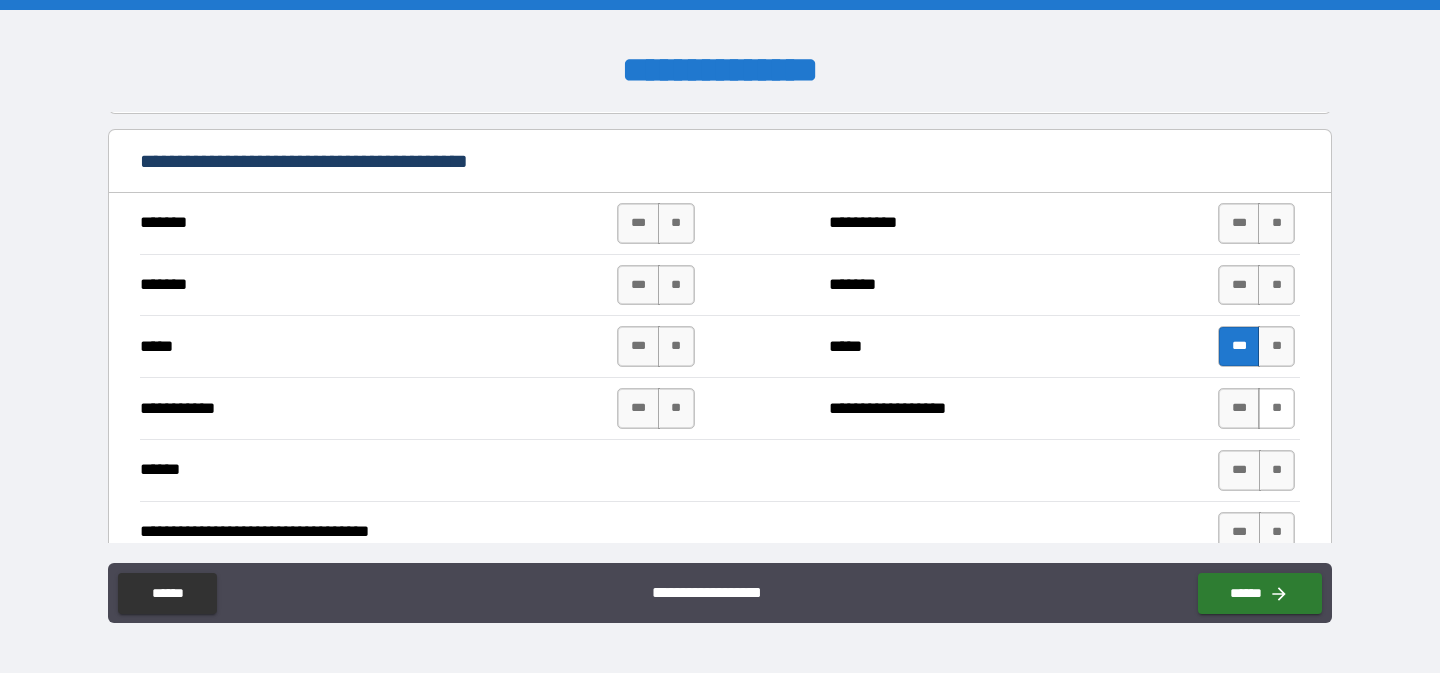 click on "**" at bounding box center [1276, 408] 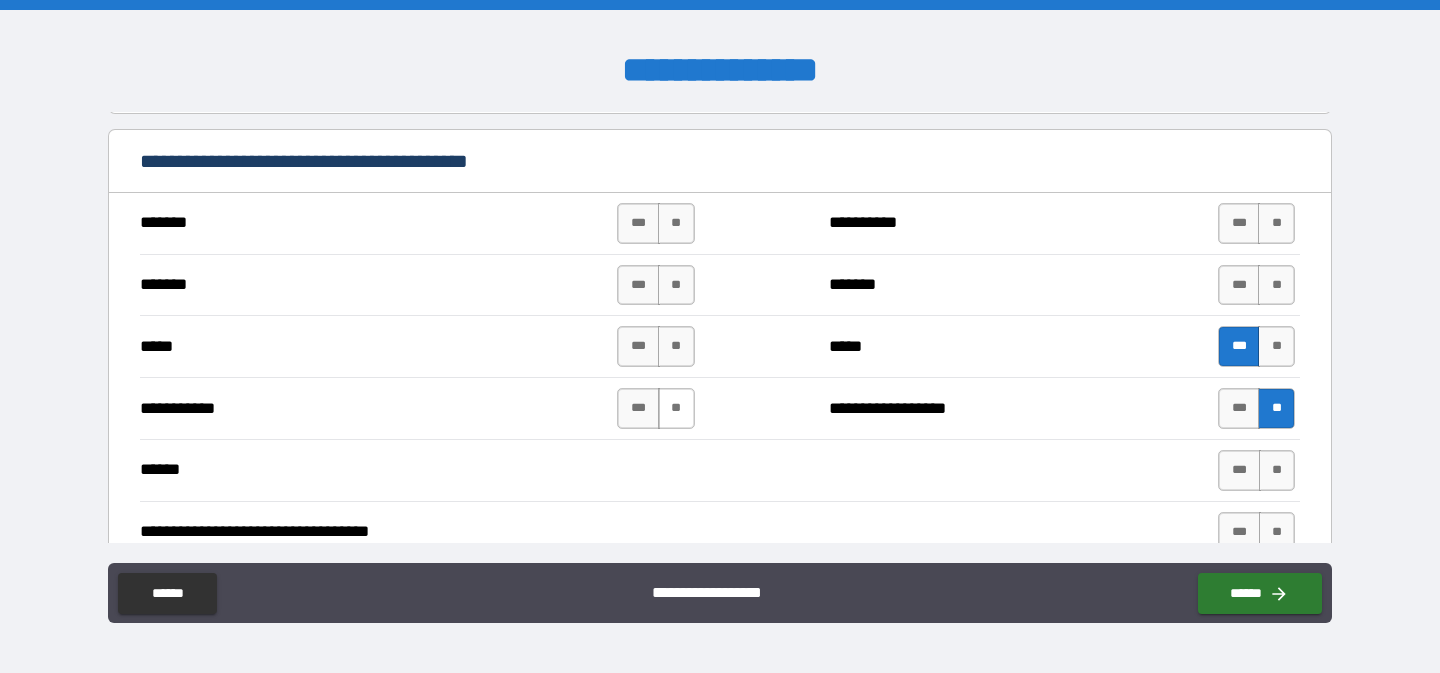 click on "**" at bounding box center (676, 408) 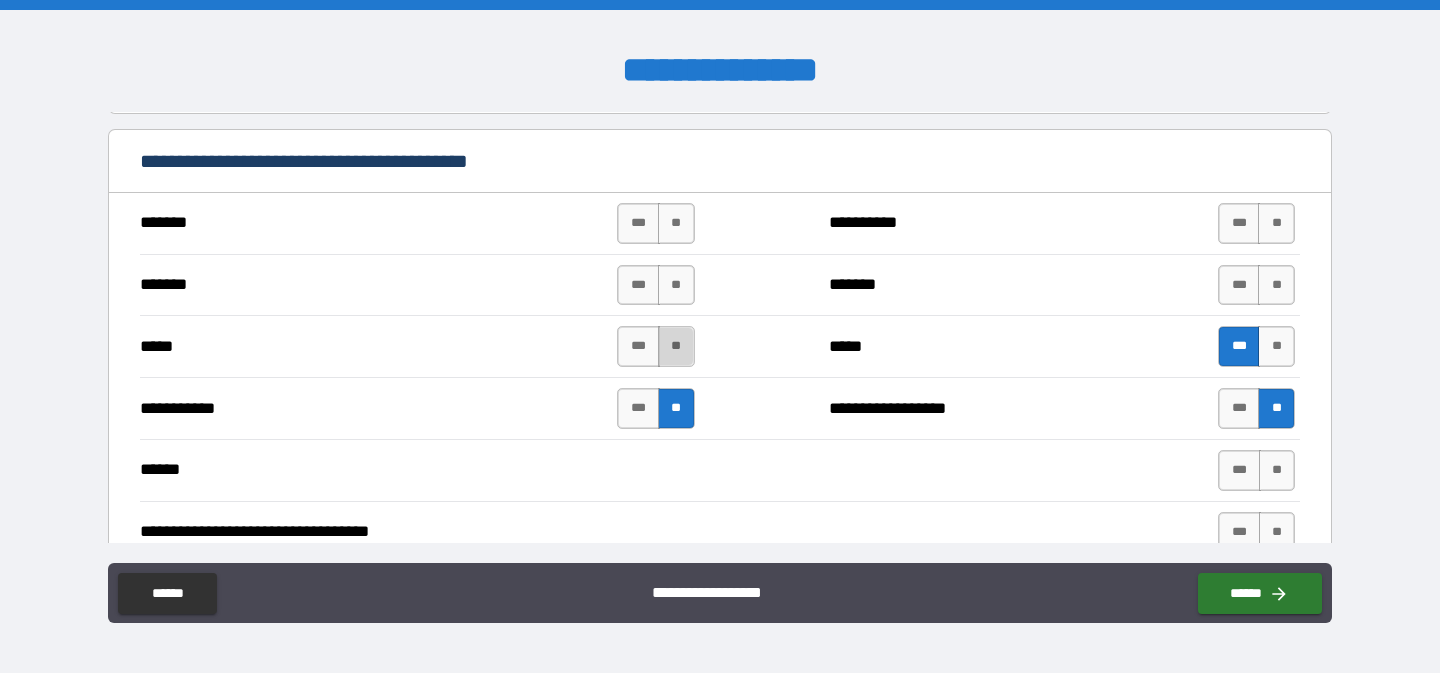 click on "**" at bounding box center (676, 346) 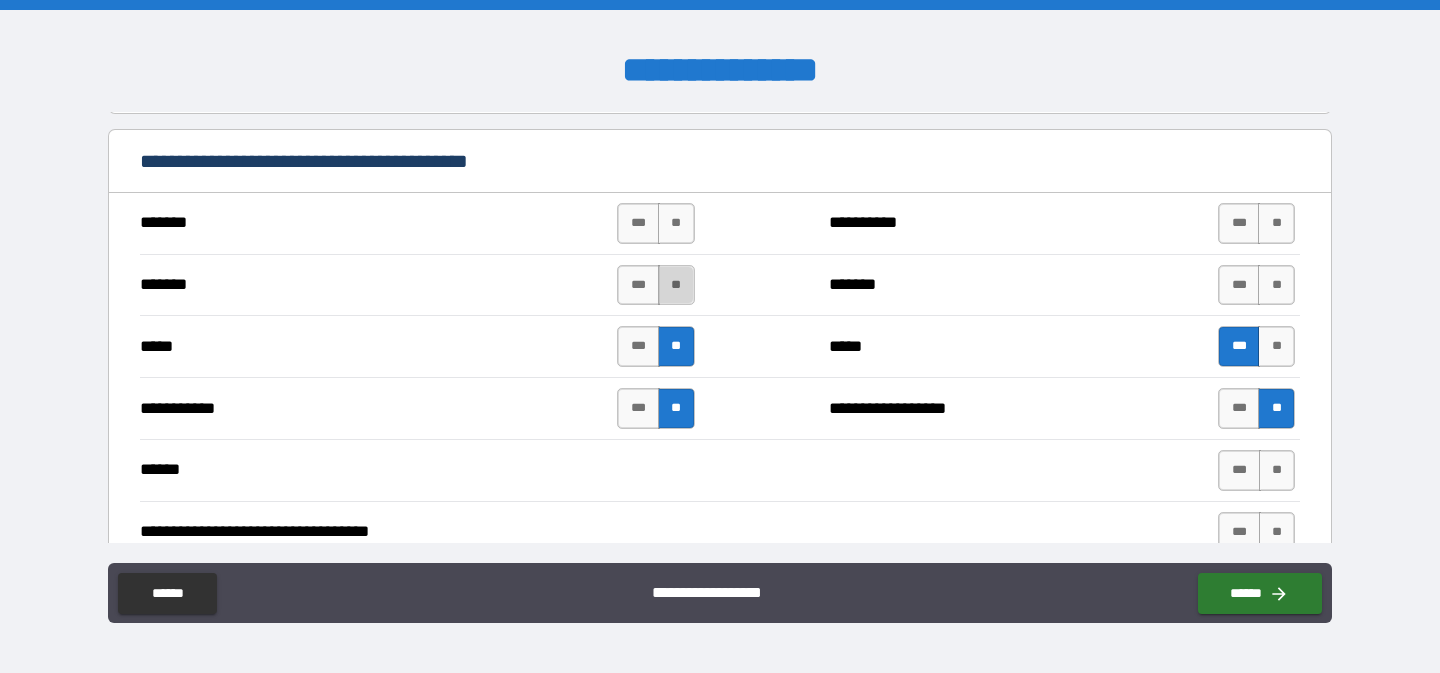 click on "**" at bounding box center (676, 285) 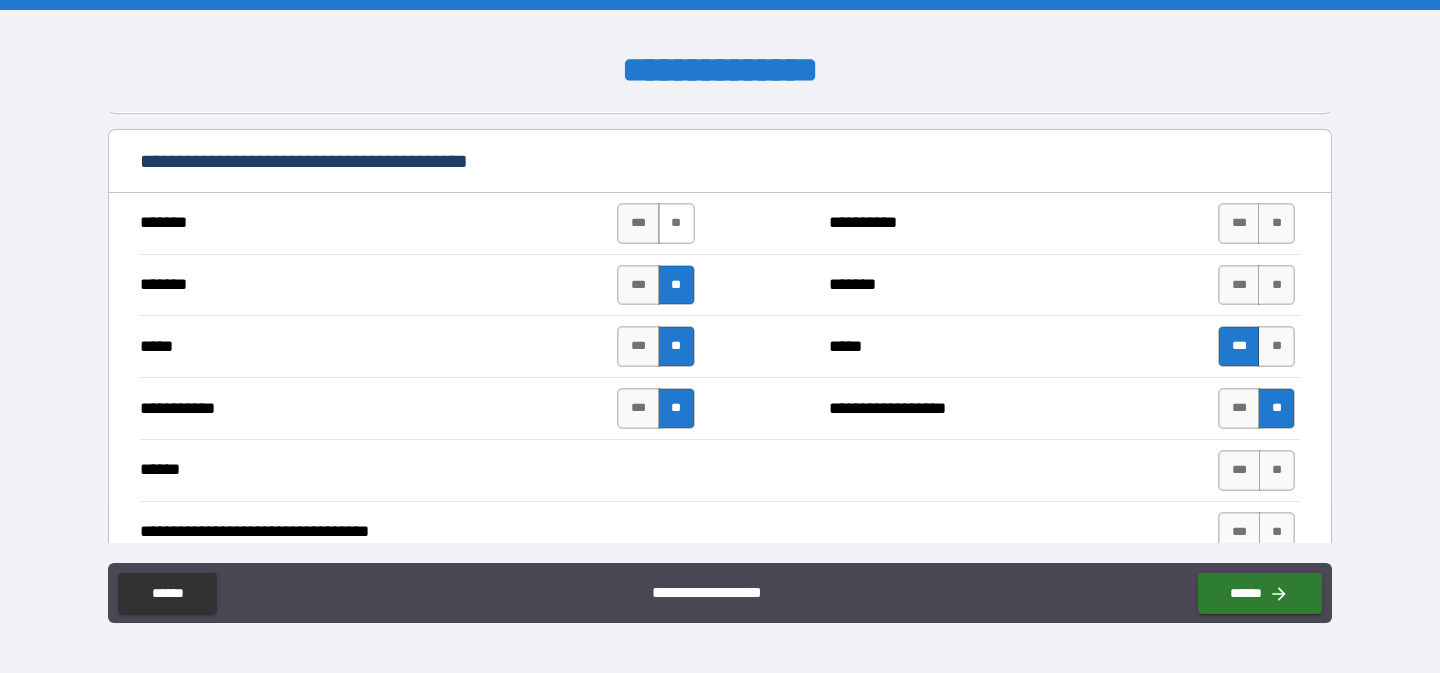 click on "**" at bounding box center [676, 223] 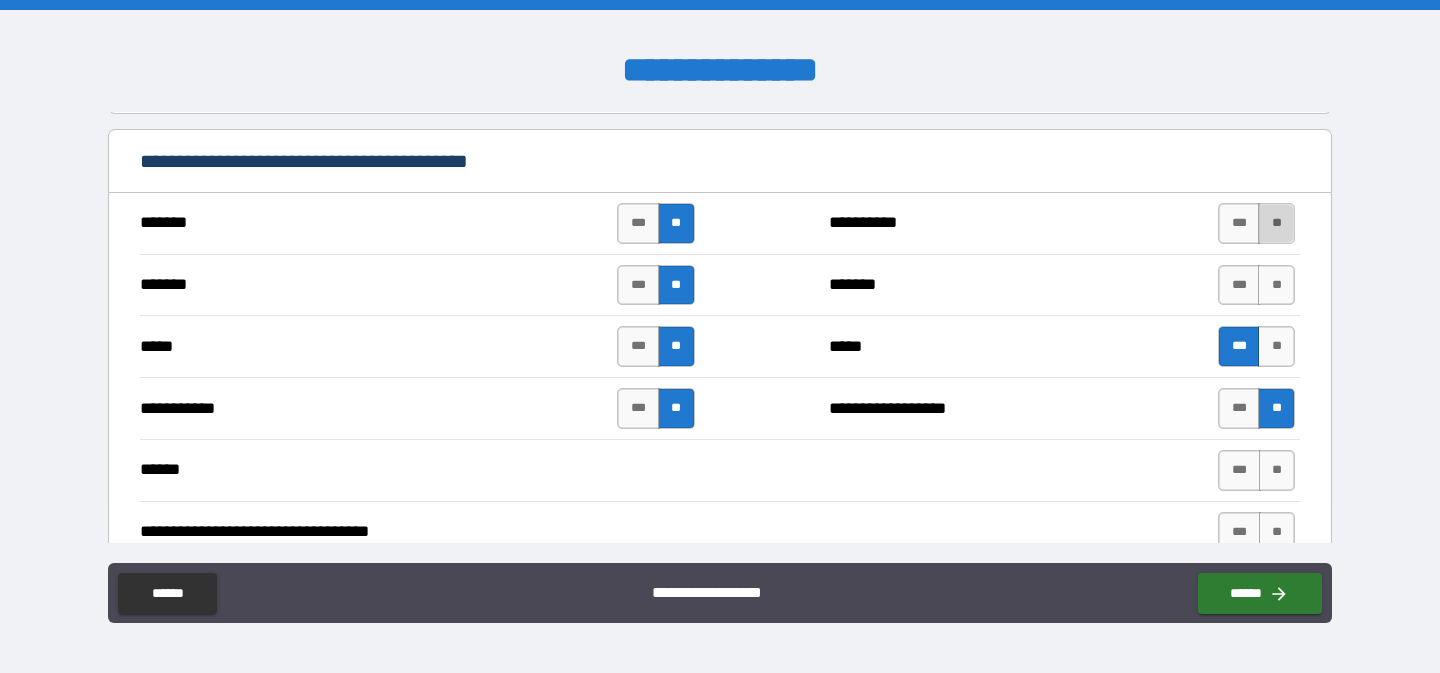 click on "**" at bounding box center [1276, 223] 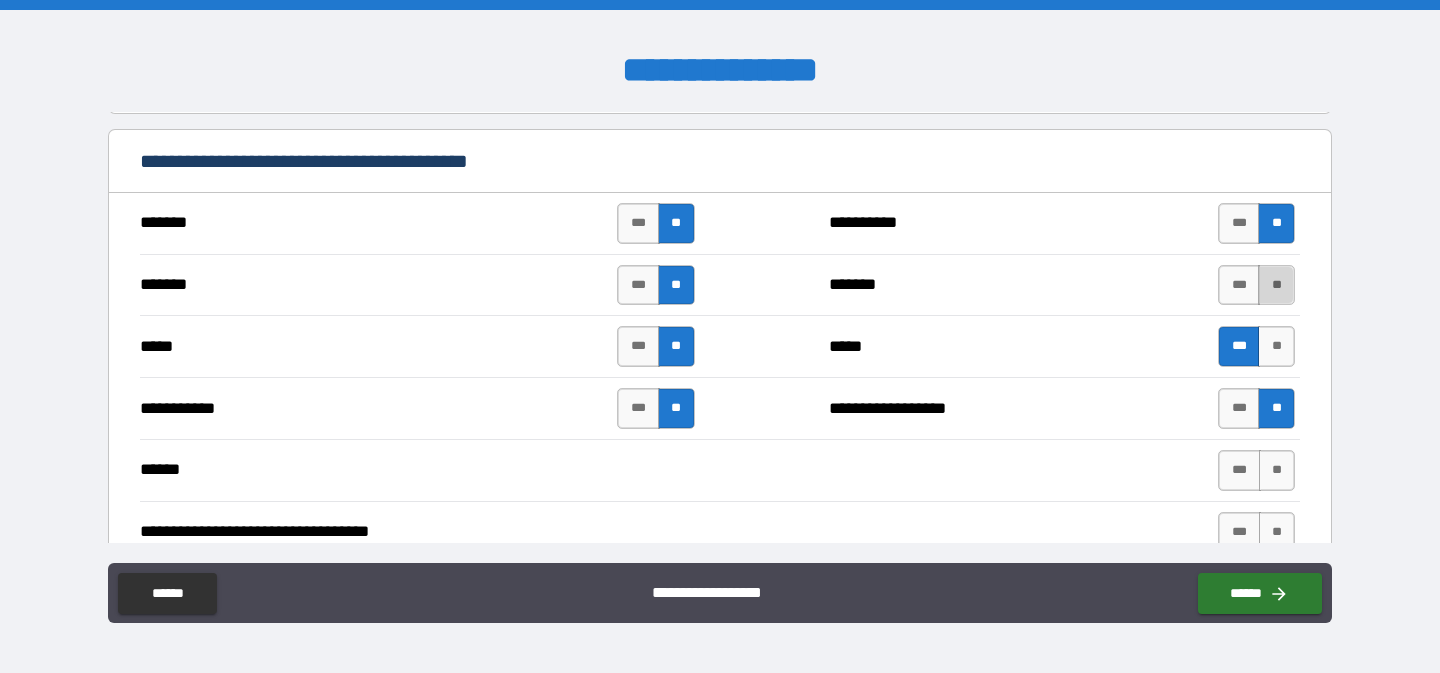 click on "**" at bounding box center (1276, 285) 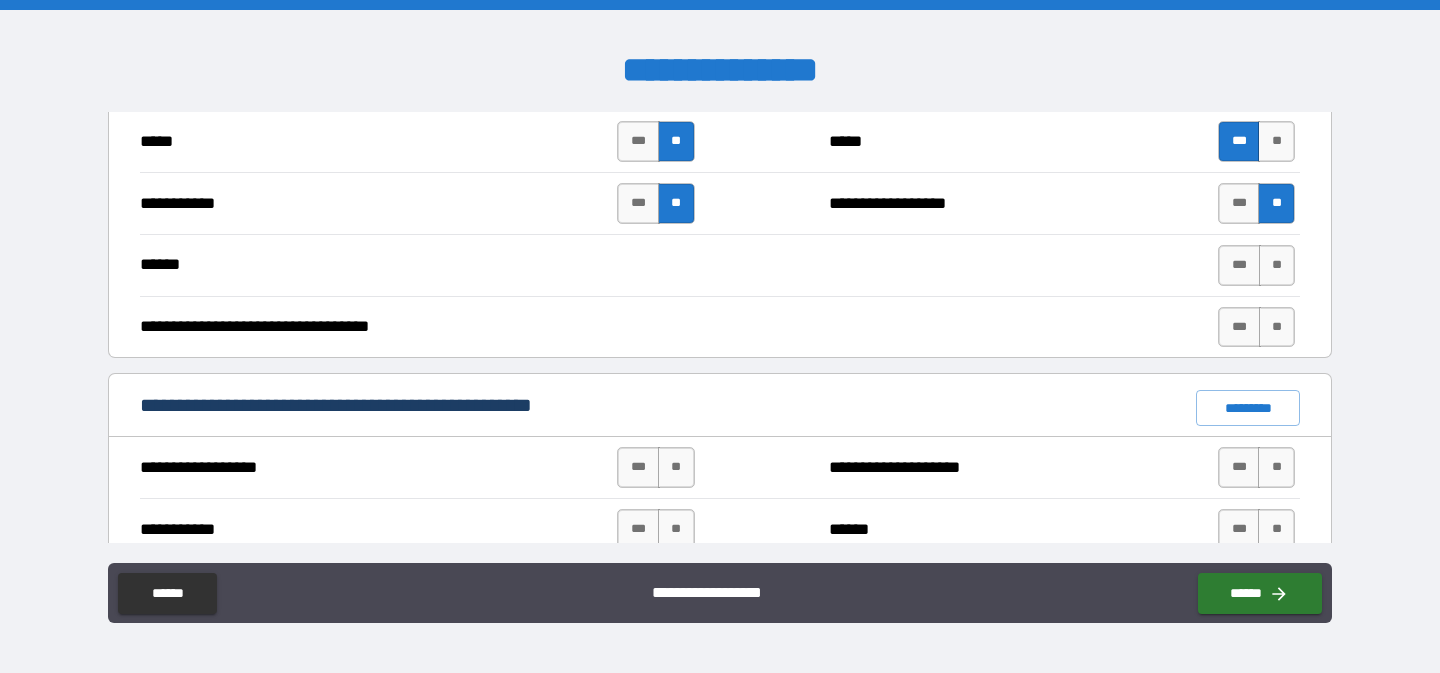 scroll, scrollTop: 1222, scrollLeft: 0, axis: vertical 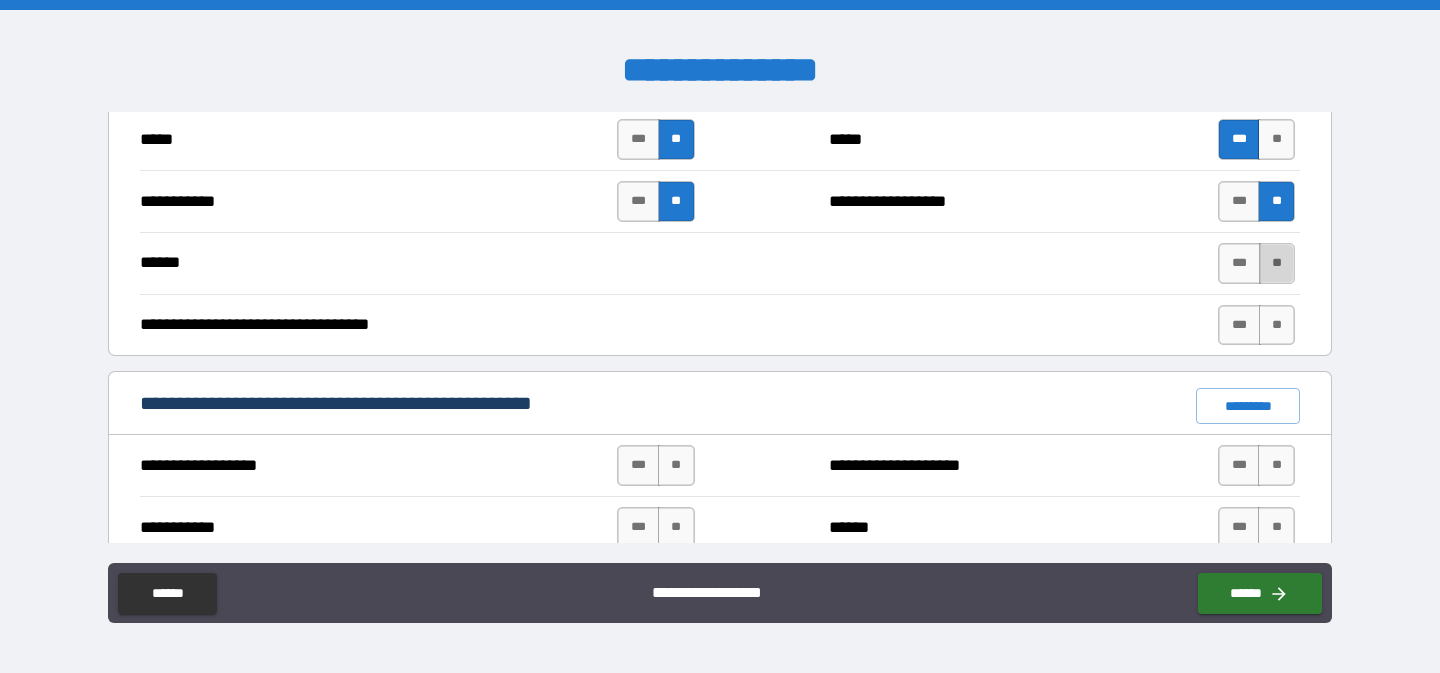 click on "**" at bounding box center (1277, 263) 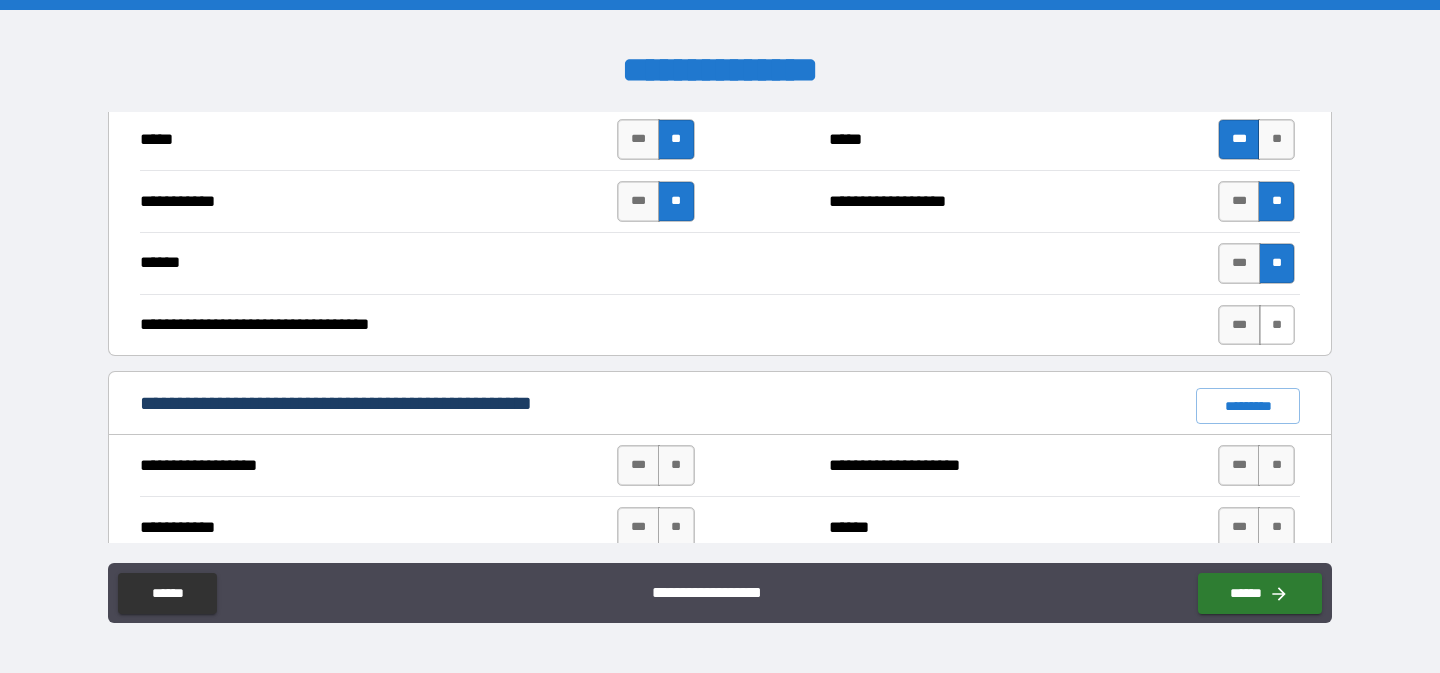 click on "**" at bounding box center (1277, 325) 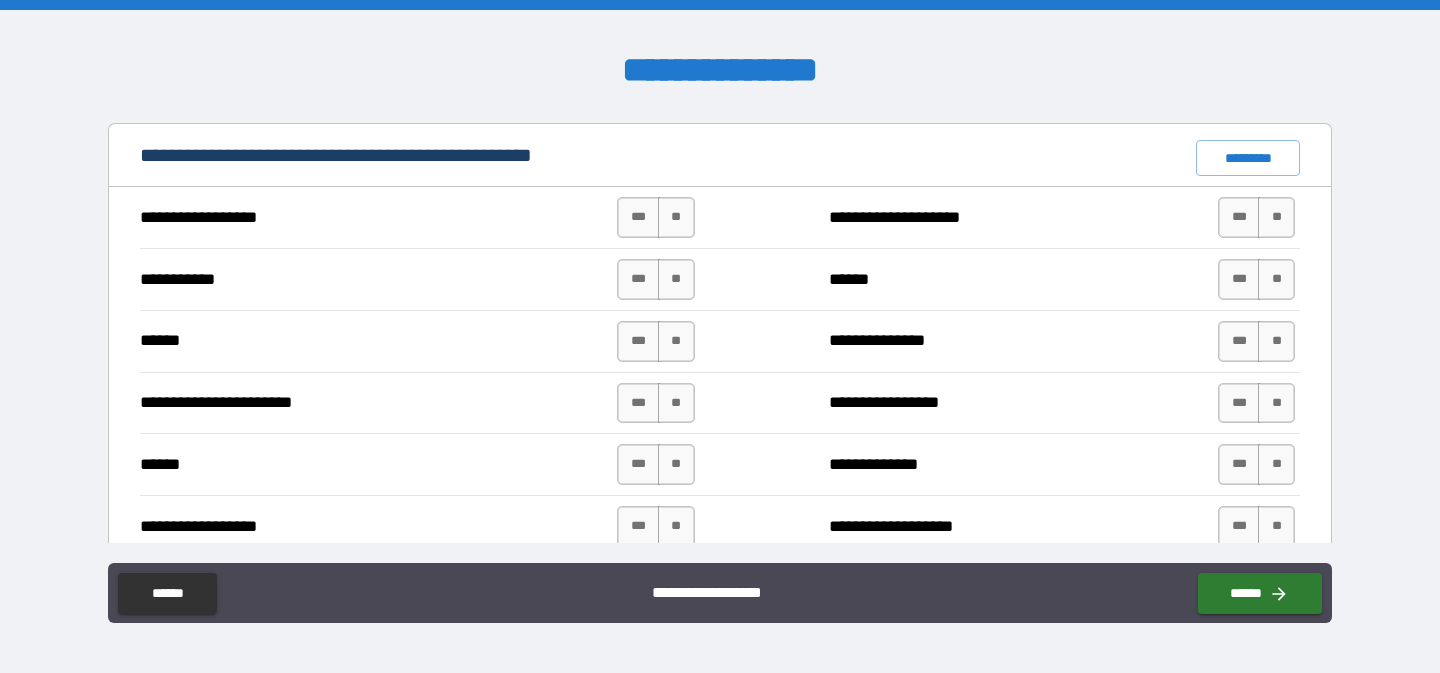 scroll, scrollTop: 1469, scrollLeft: 0, axis: vertical 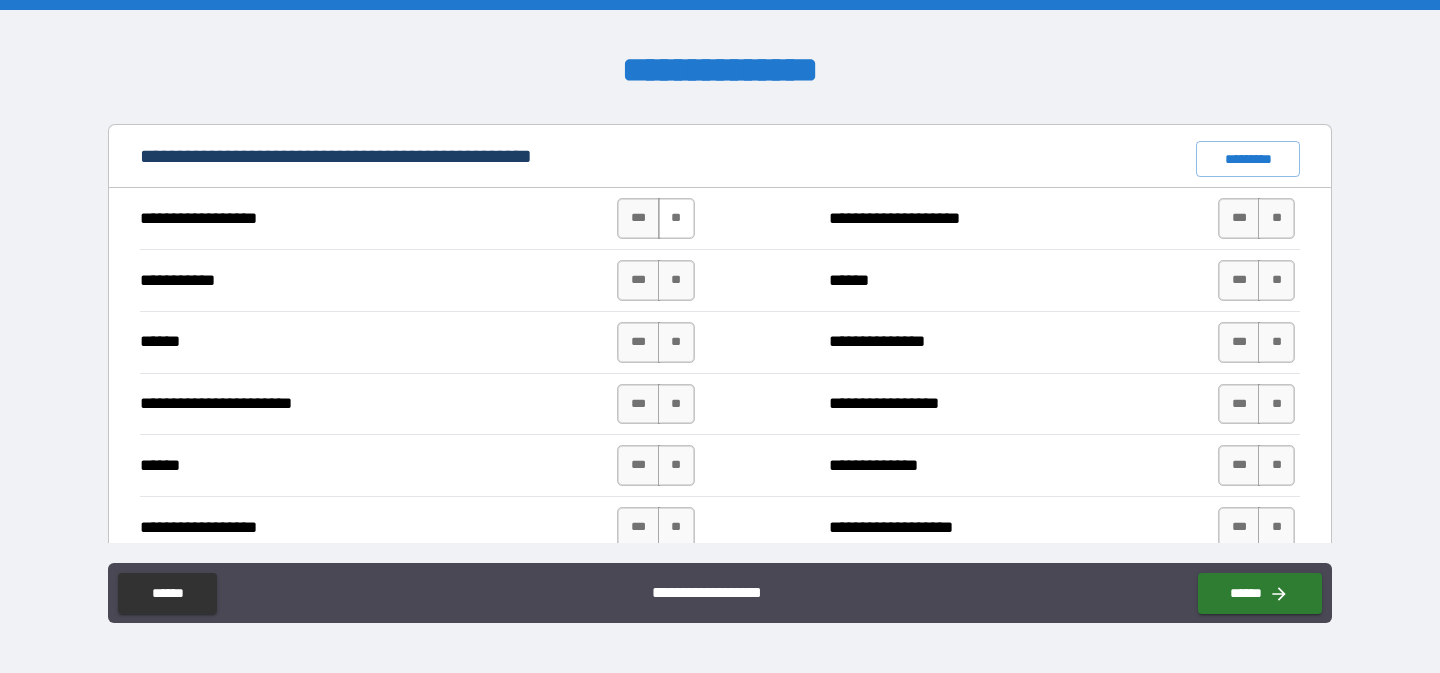 click on "**" at bounding box center [676, 218] 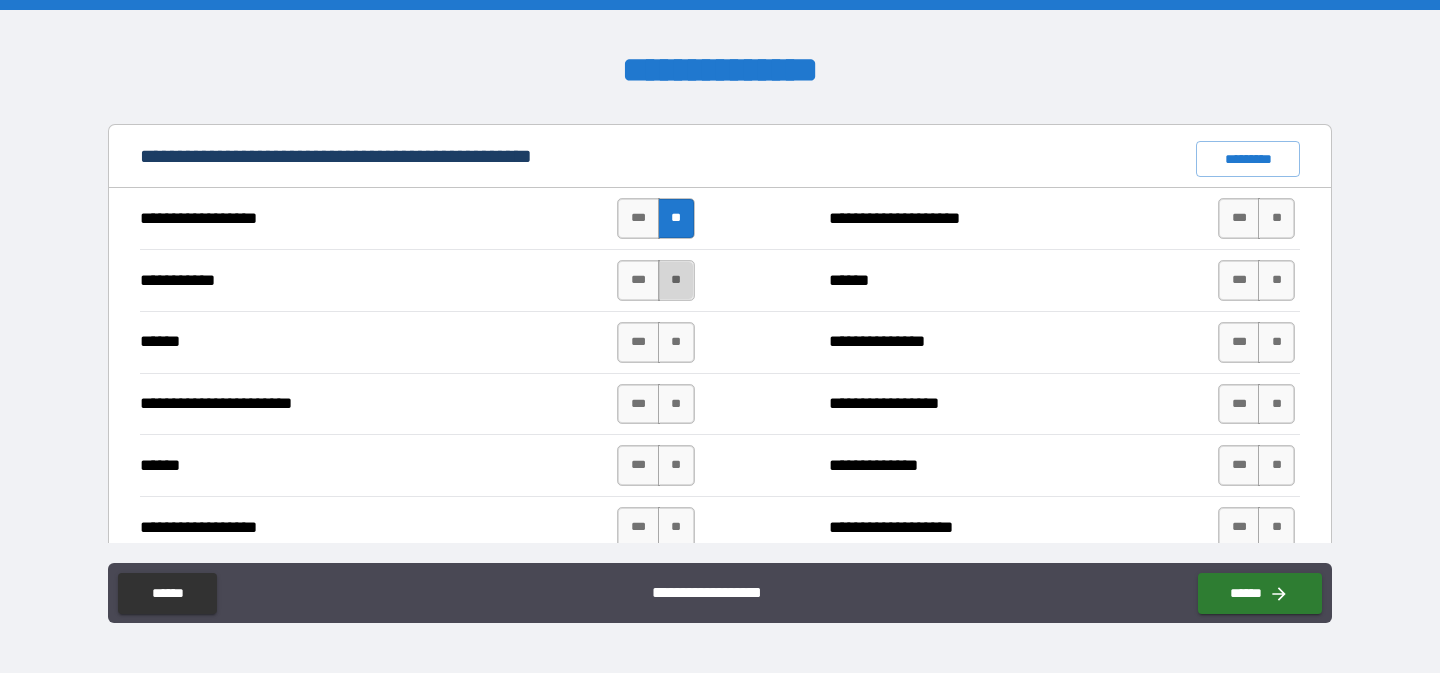click on "**" at bounding box center [676, 280] 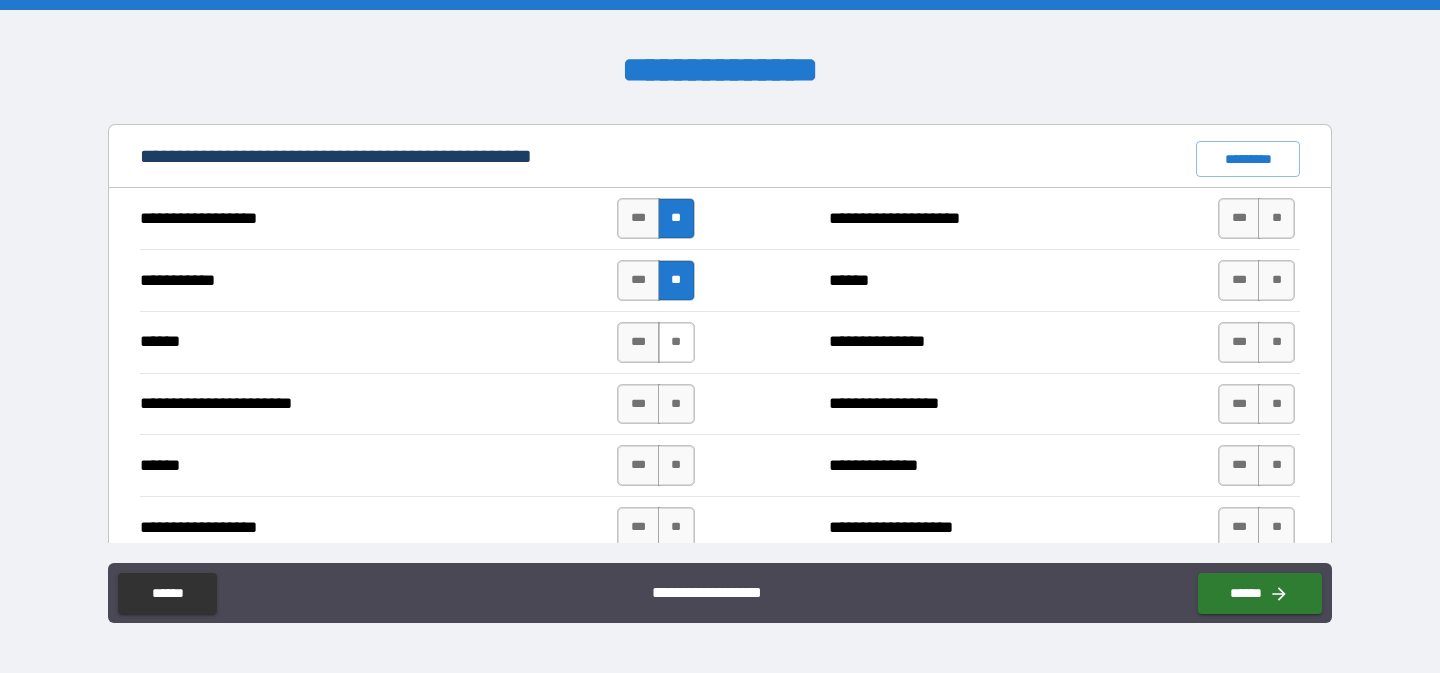 click on "**" at bounding box center [676, 342] 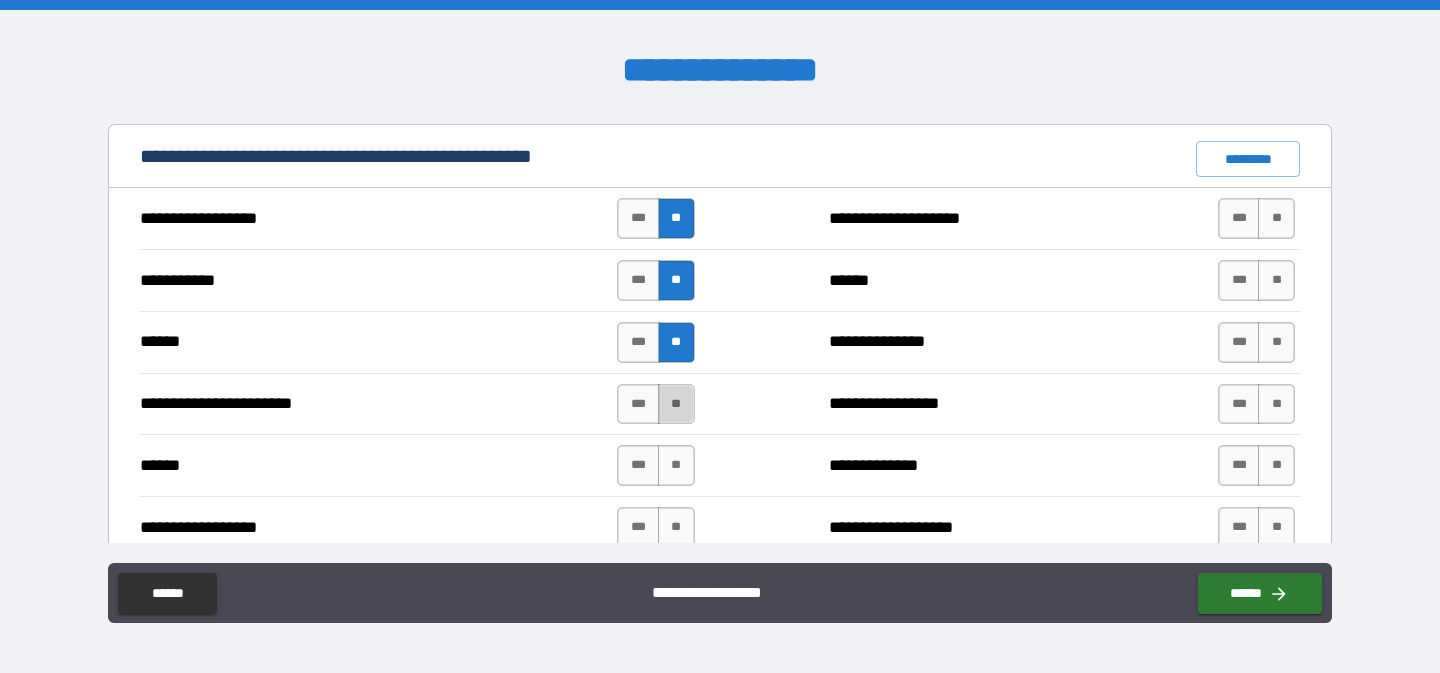 click on "**" at bounding box center (676, 404) 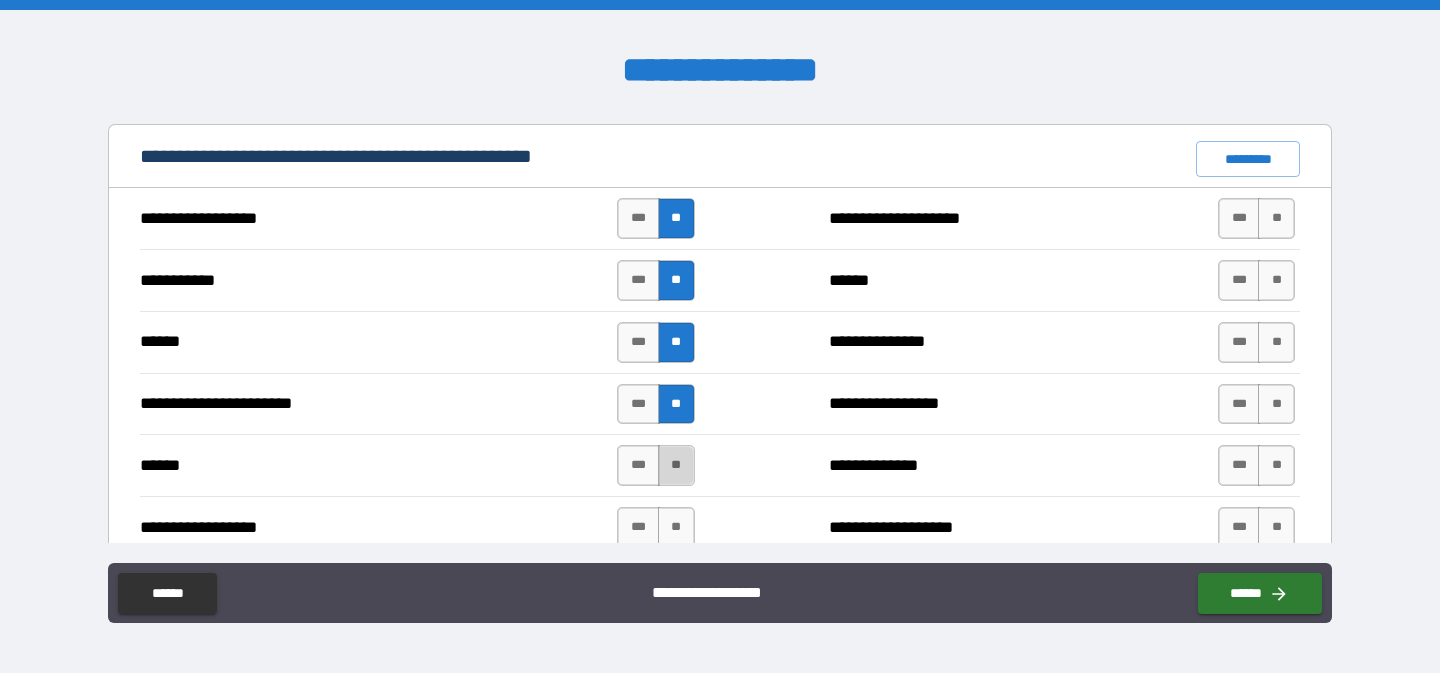 click on "**" at bounding box center [676, 465] 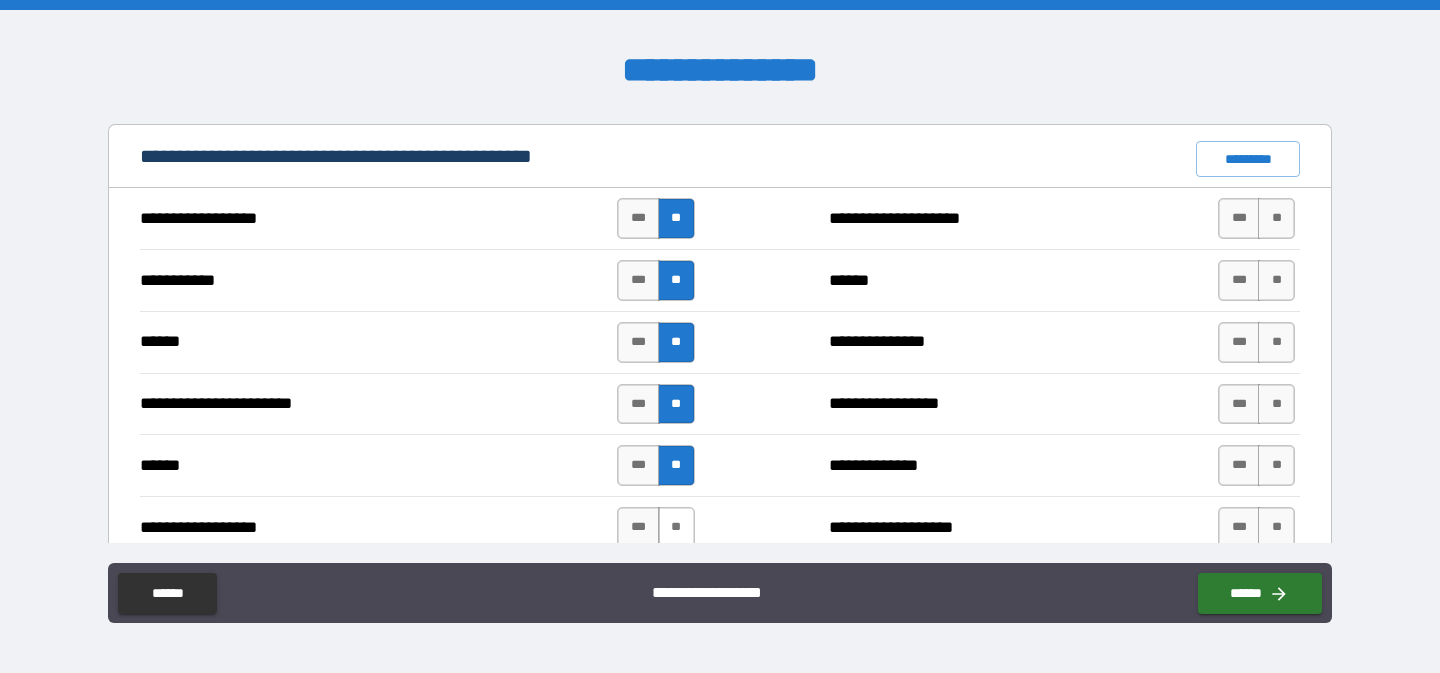 click on "**" at bounding box center [676, 527] 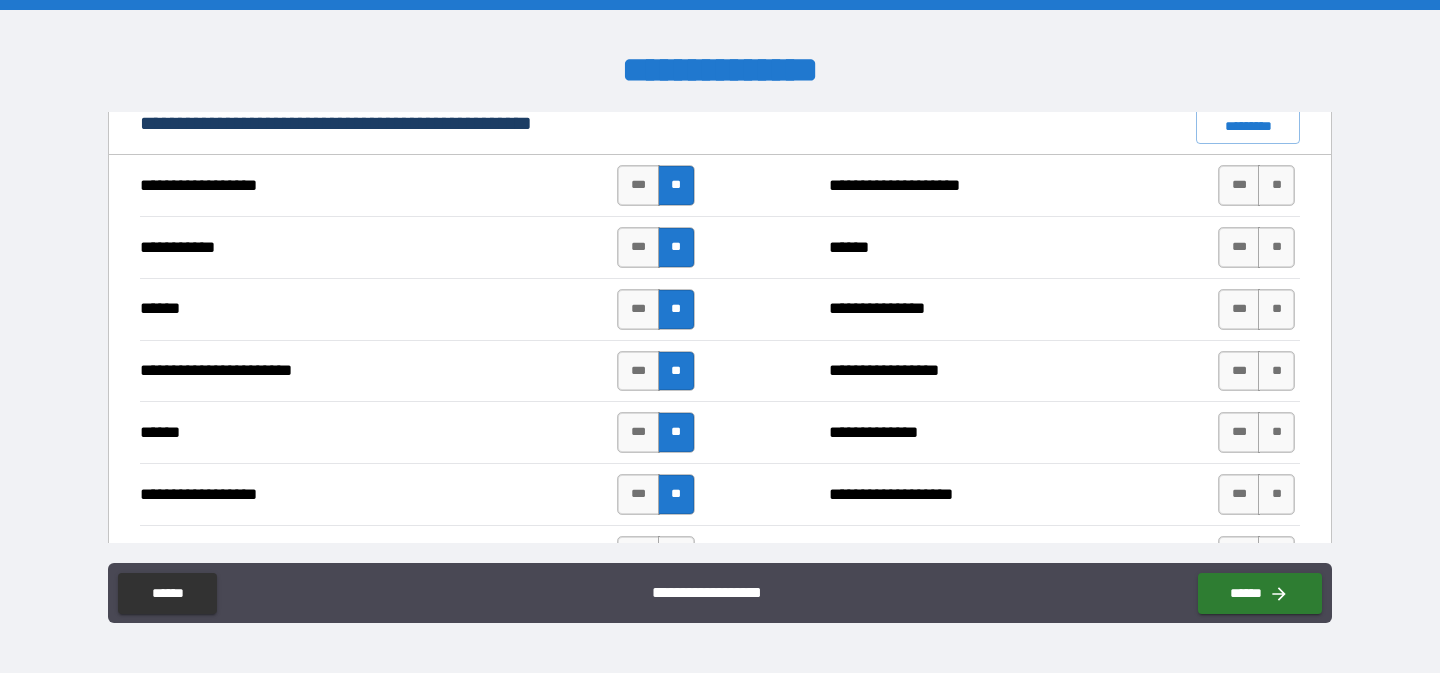 scroll, scrollTop: 1503, scrollLeft: 0, axis: vertical 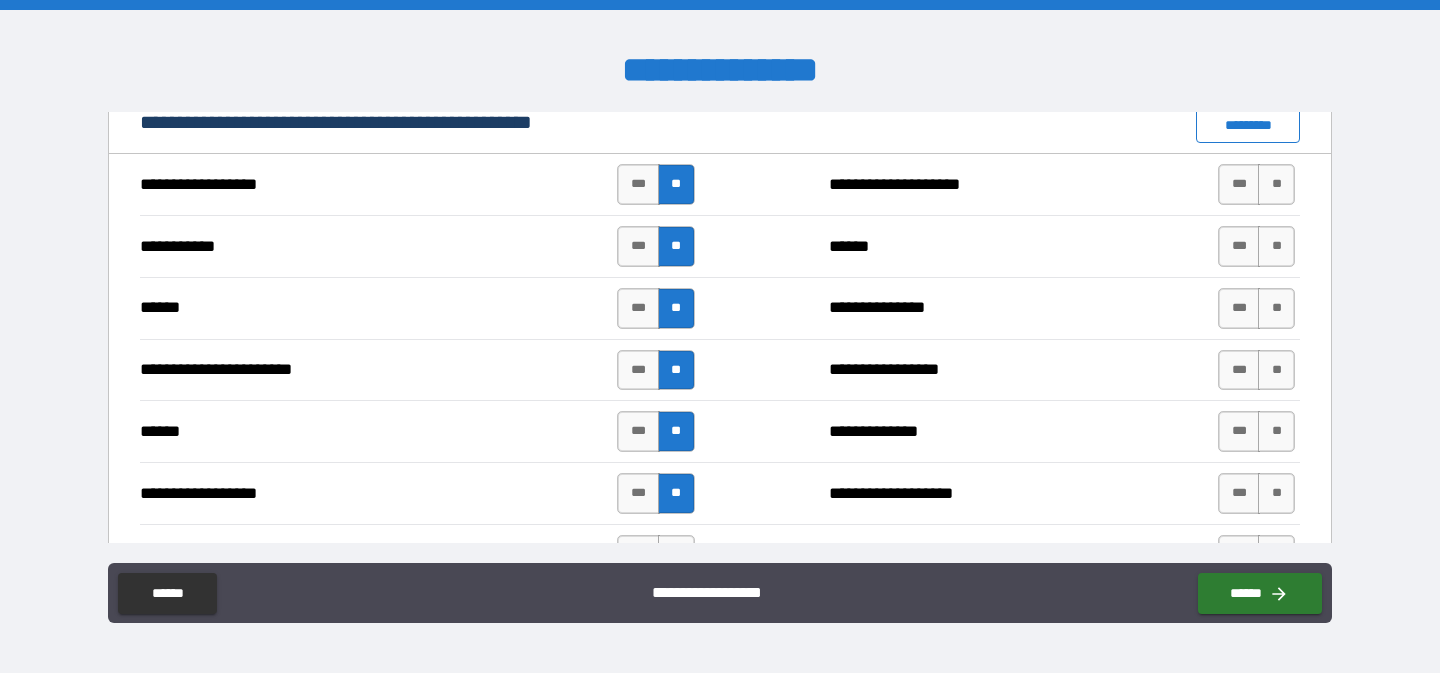 click on "*********" at bounding box center (1248, 125) 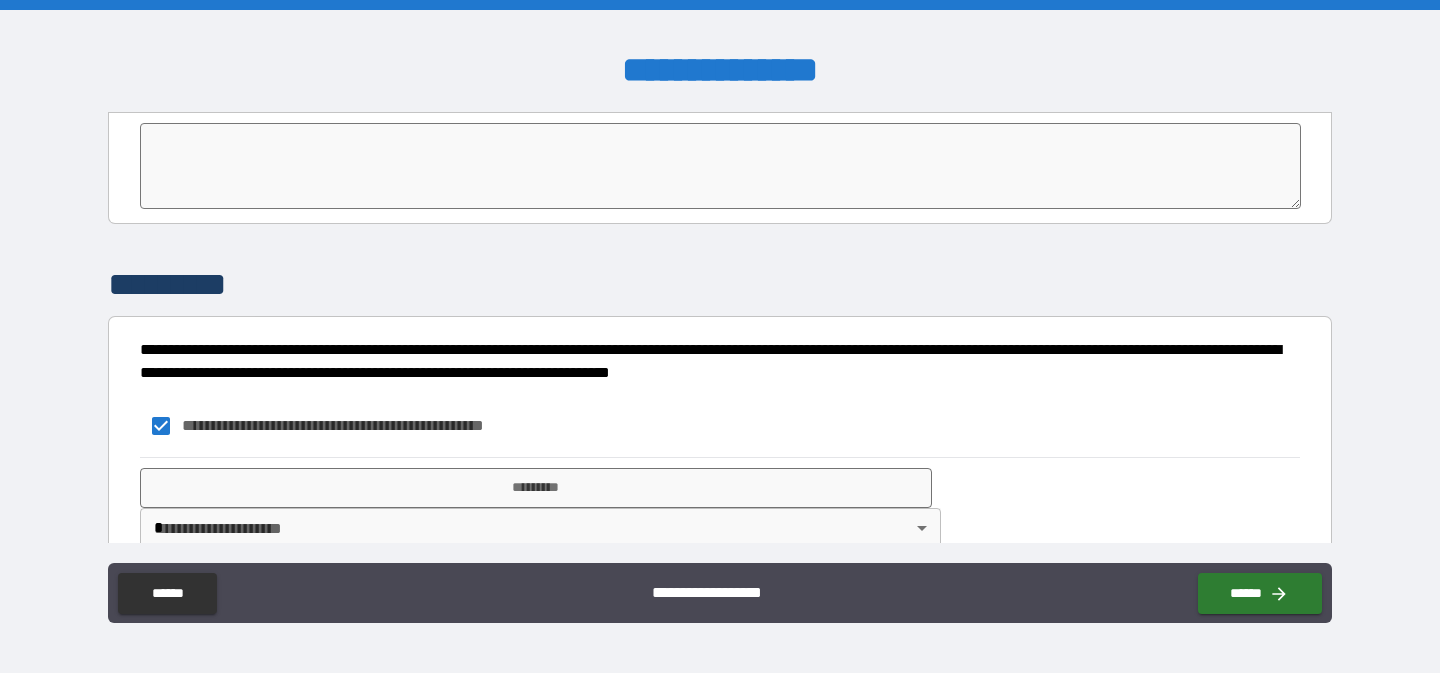 scroll, scrollTop: 4147, scrollLeft: 0, axis: vertical 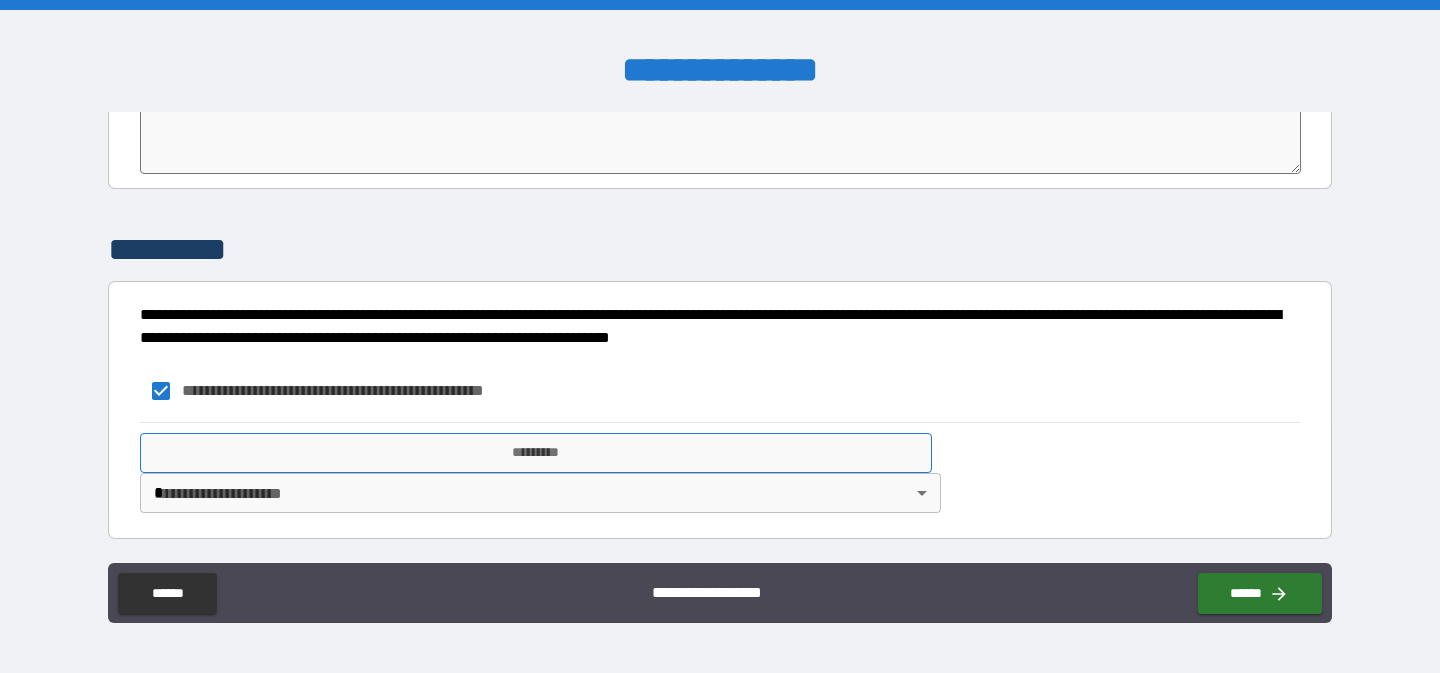 click on "*********" at bounding box center [536, 453] 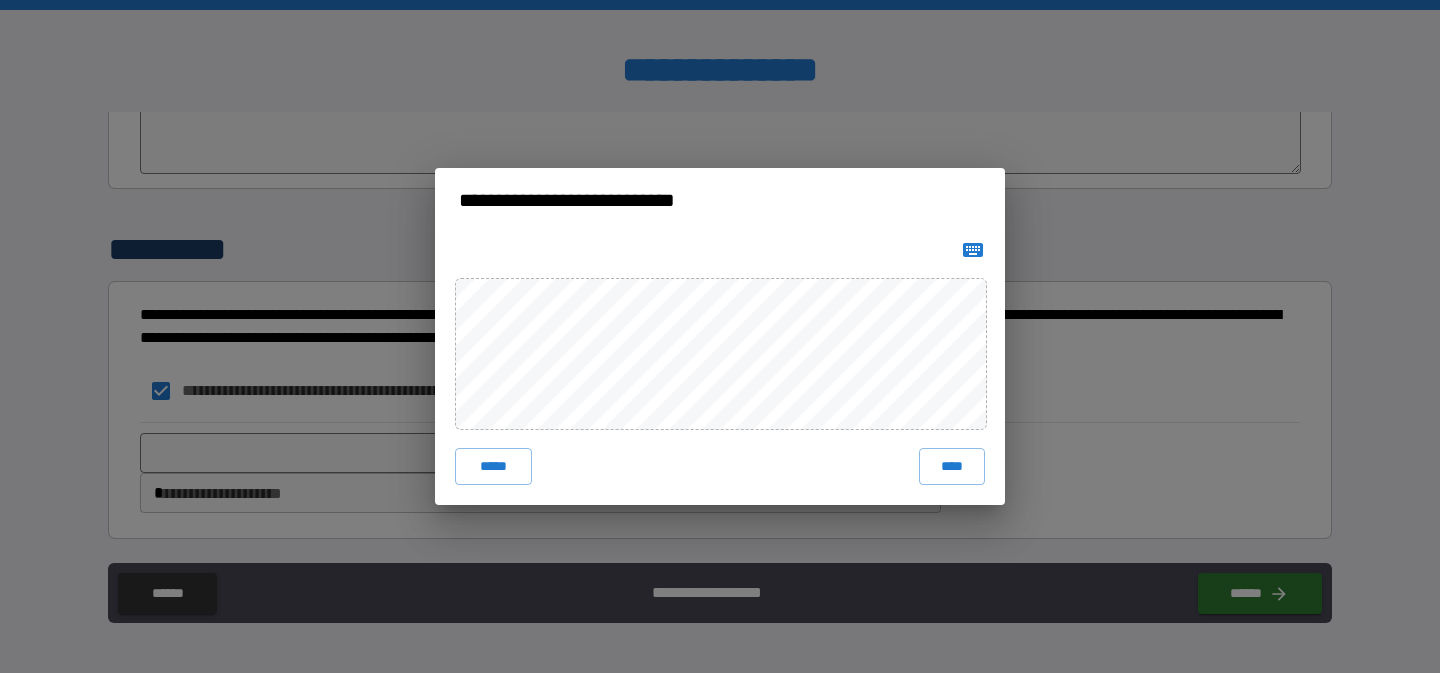 click 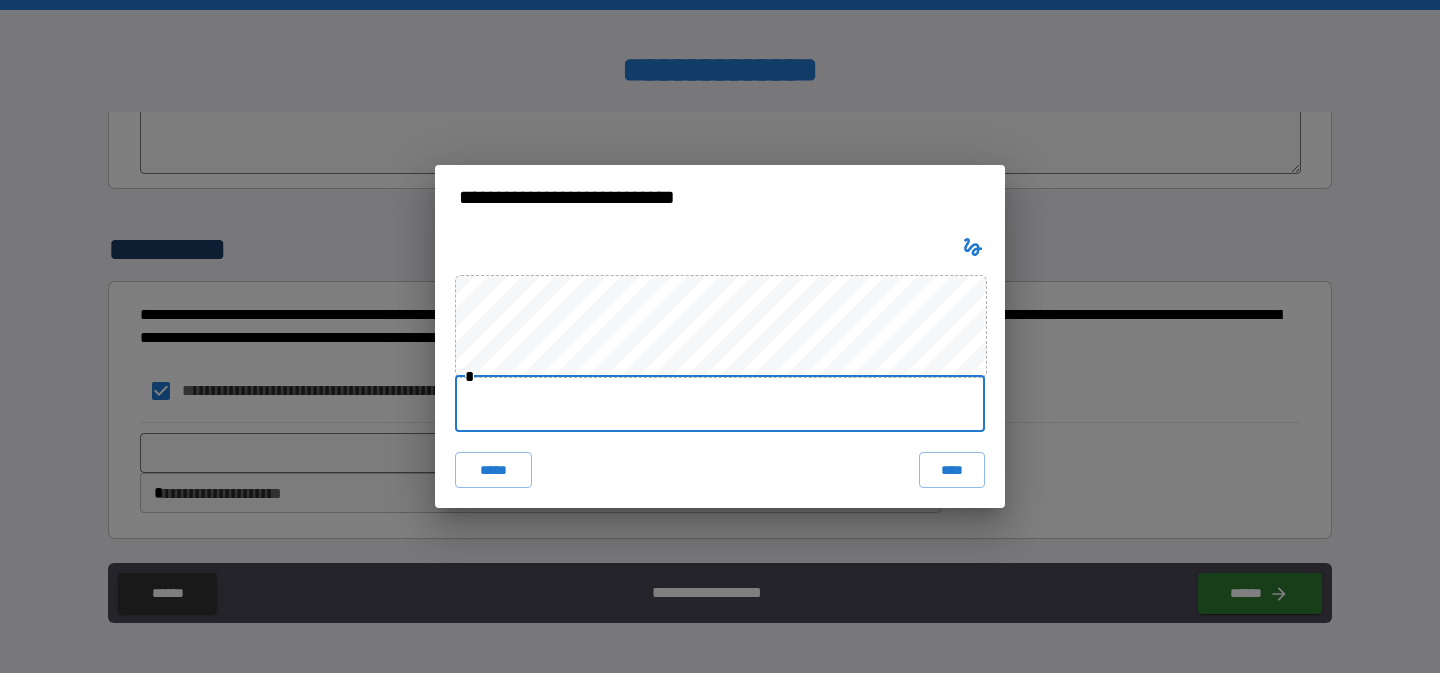 click at bounding box center (720, 404) 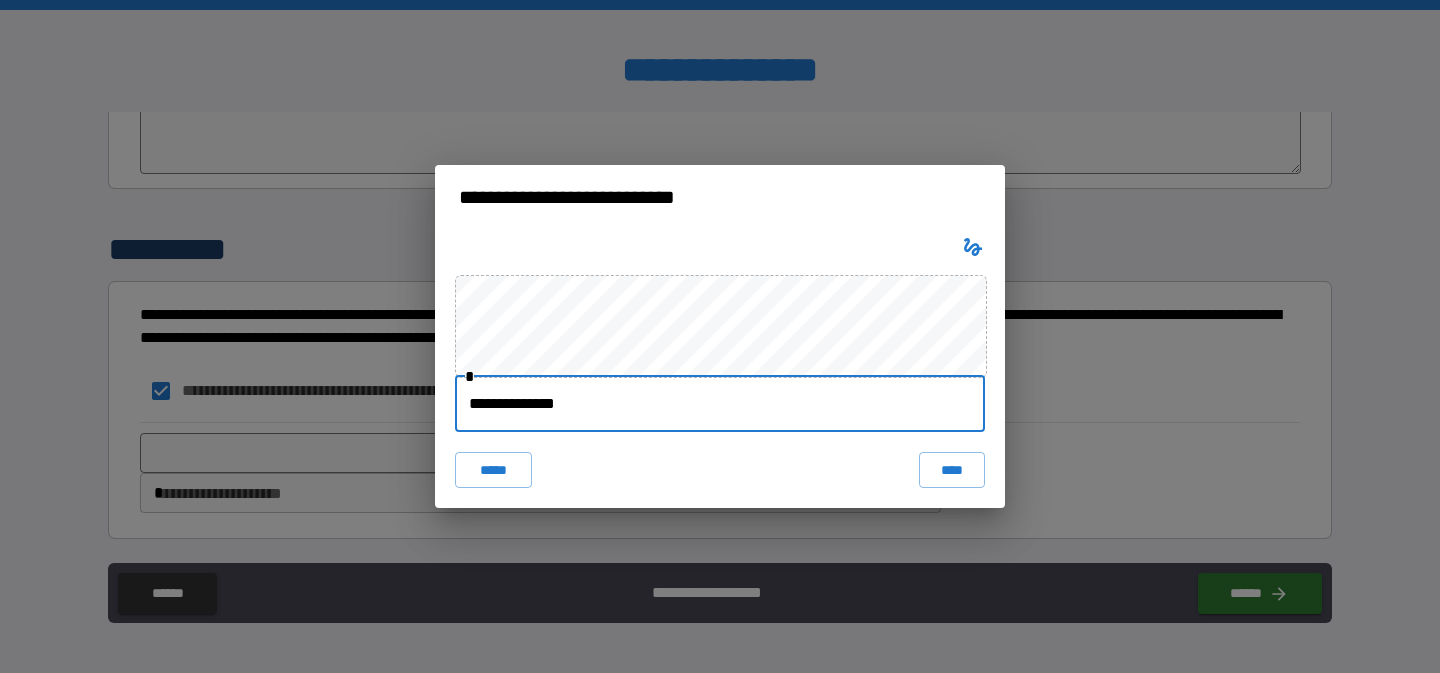 click on "****" at bounding box center (952, 470) 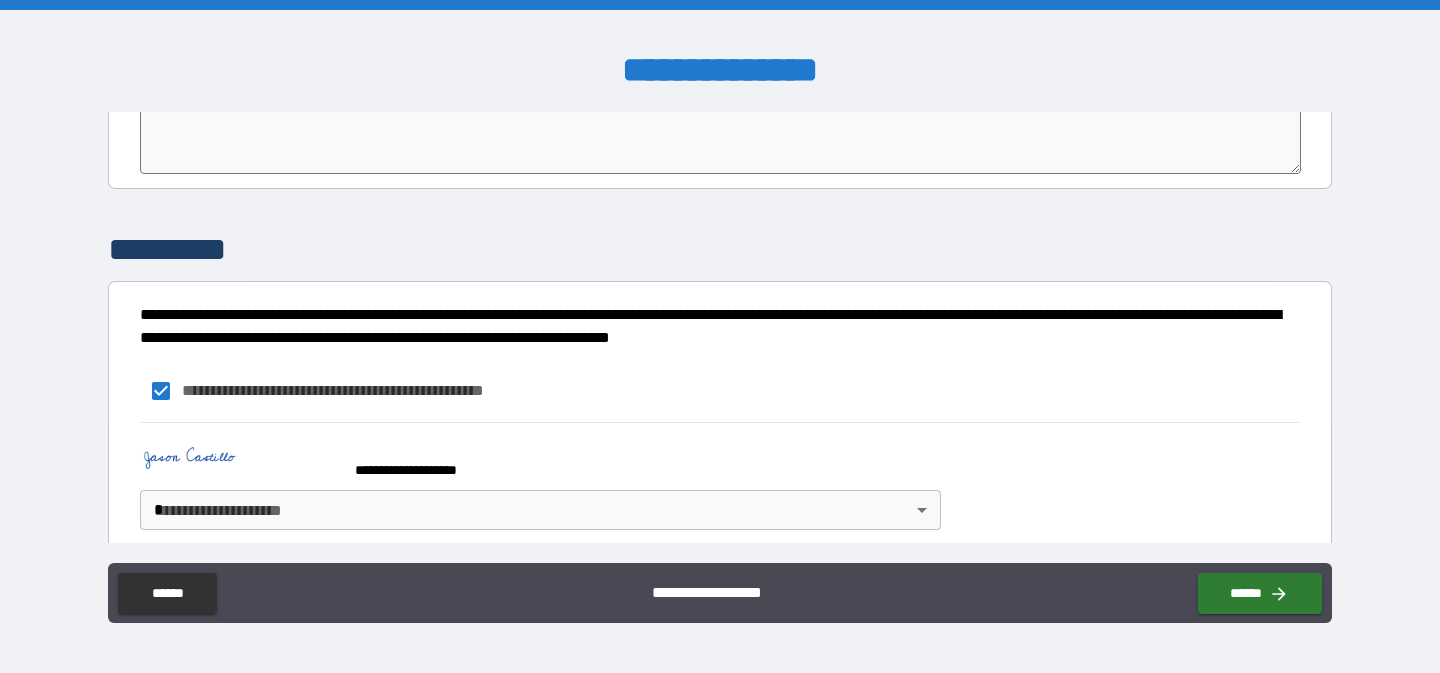scroll, scrollTop: 4164, scrollLeft: 0, axis: vertical 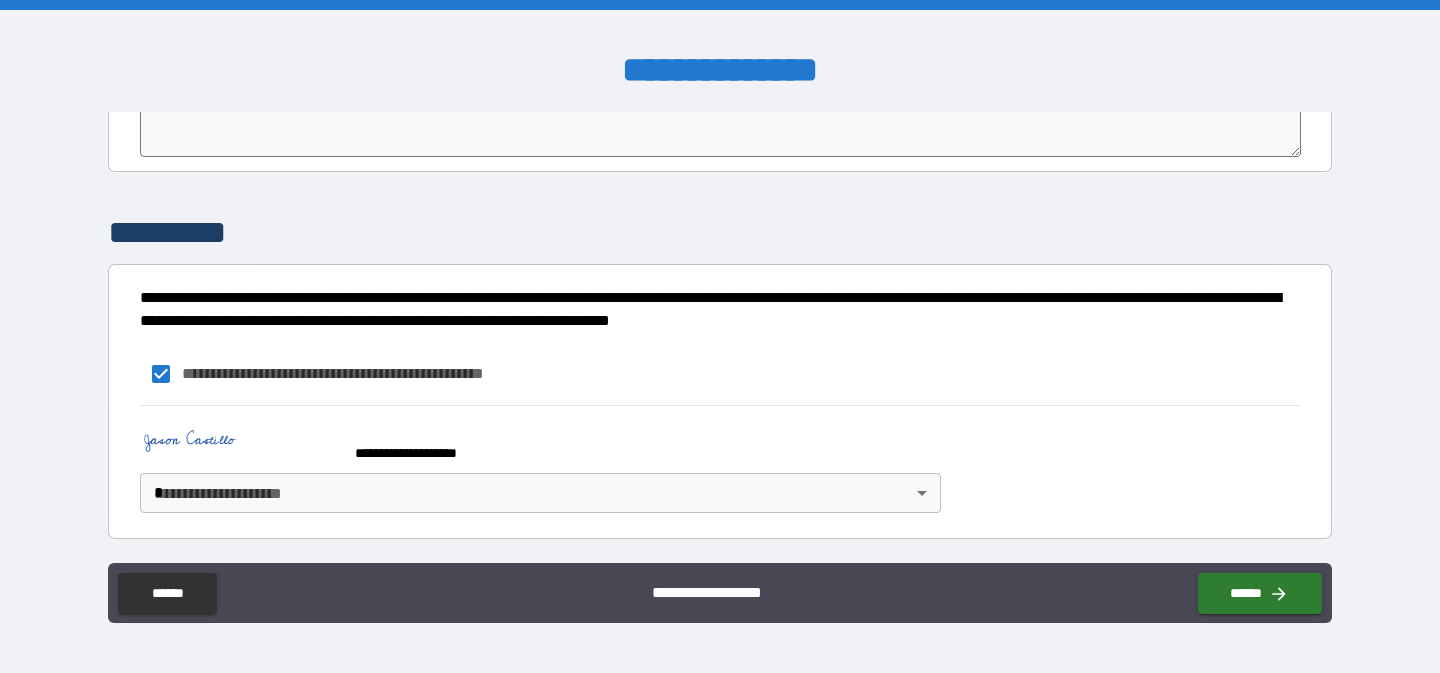 click on "**********" at bounding box center (720, 336) 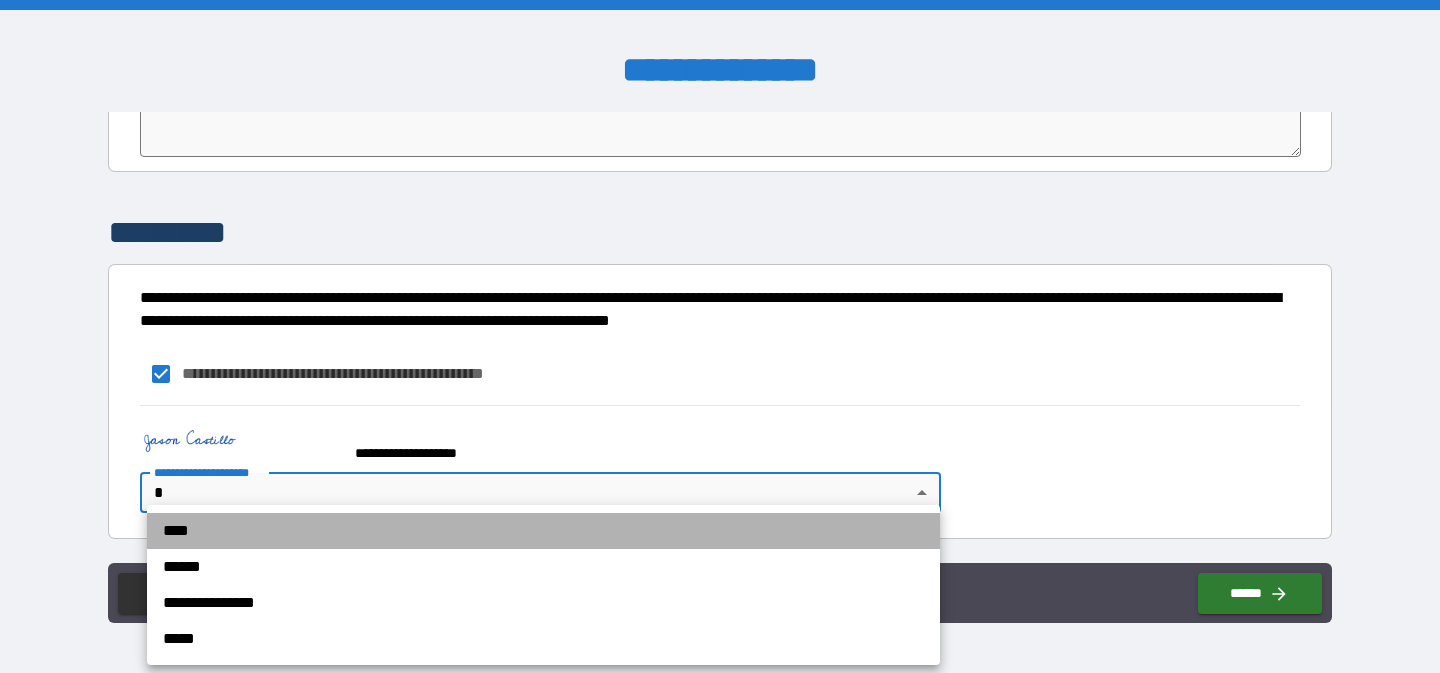 click on "****" at bounding box center [543, 531] 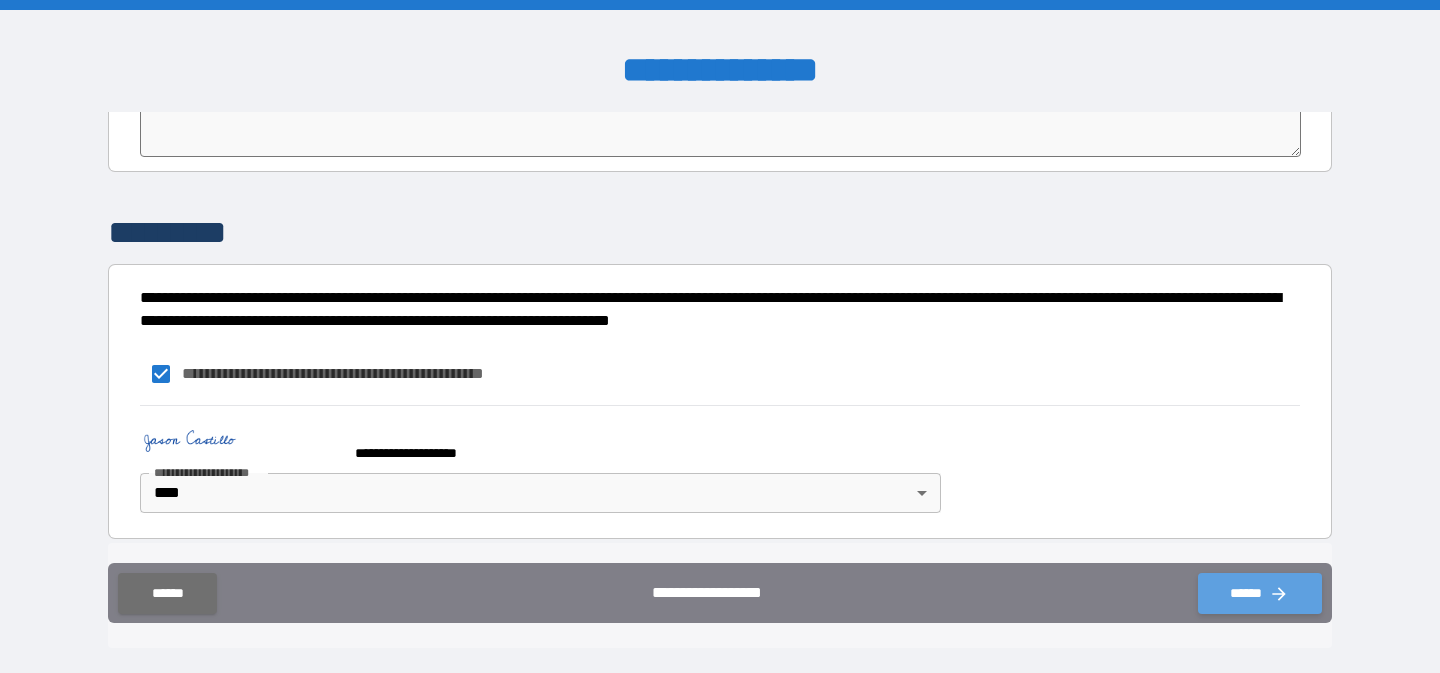 click on "******" at bounding box center [1260, 593] 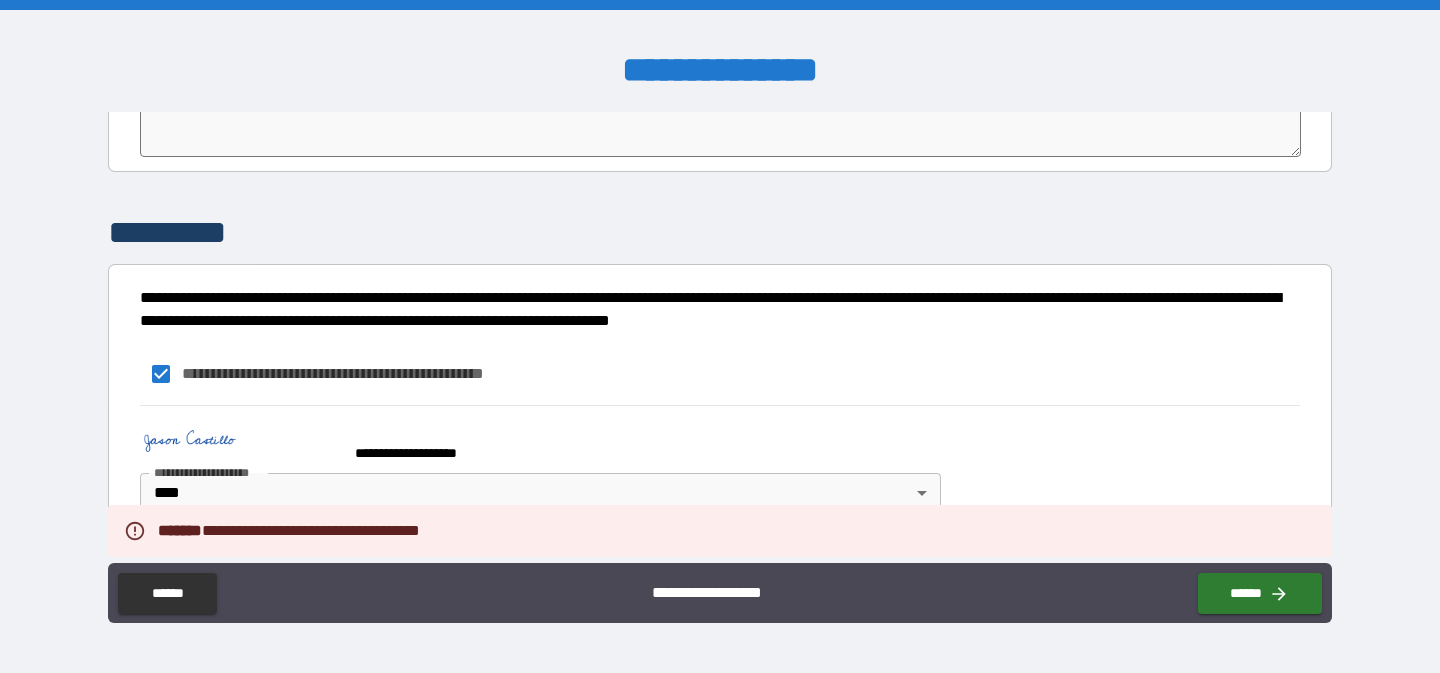 scroll, scrollTop: 3650, scrollLeft: 0, axis: vertical 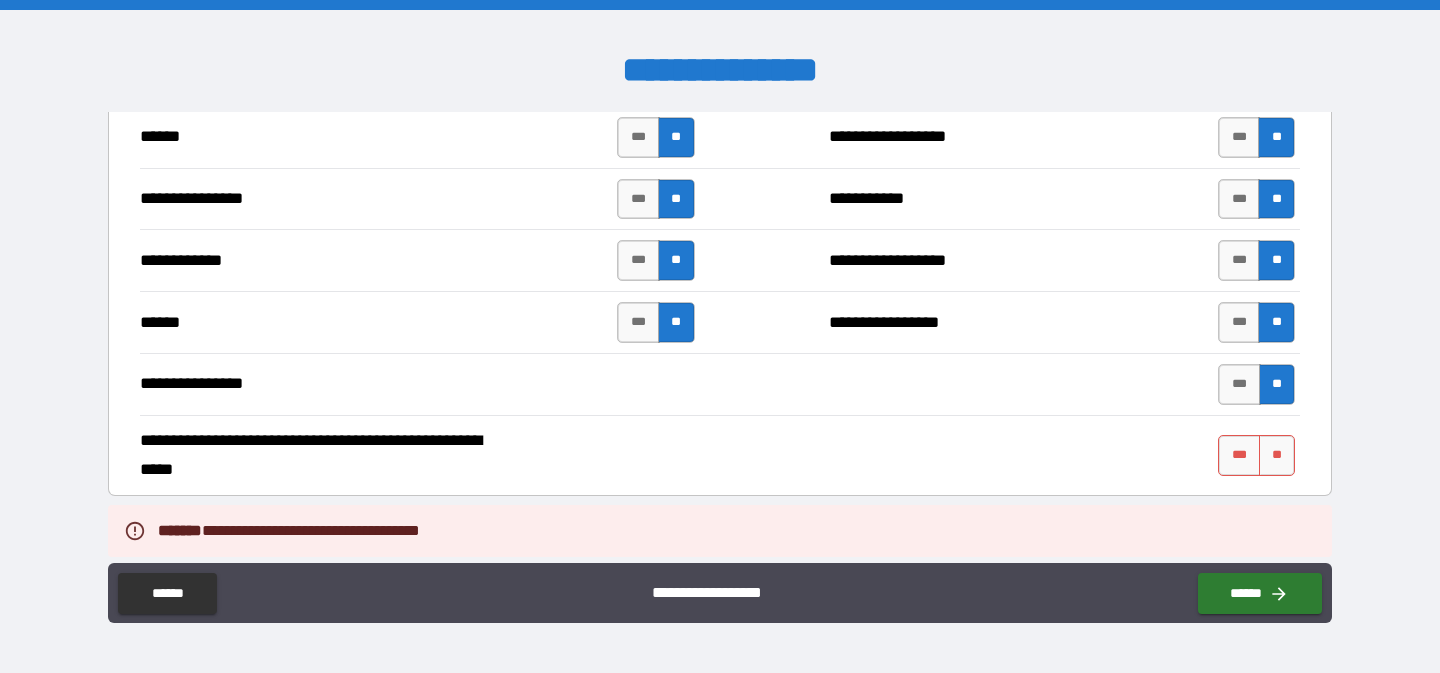 click on "**********" at bounding box center (720, 595) 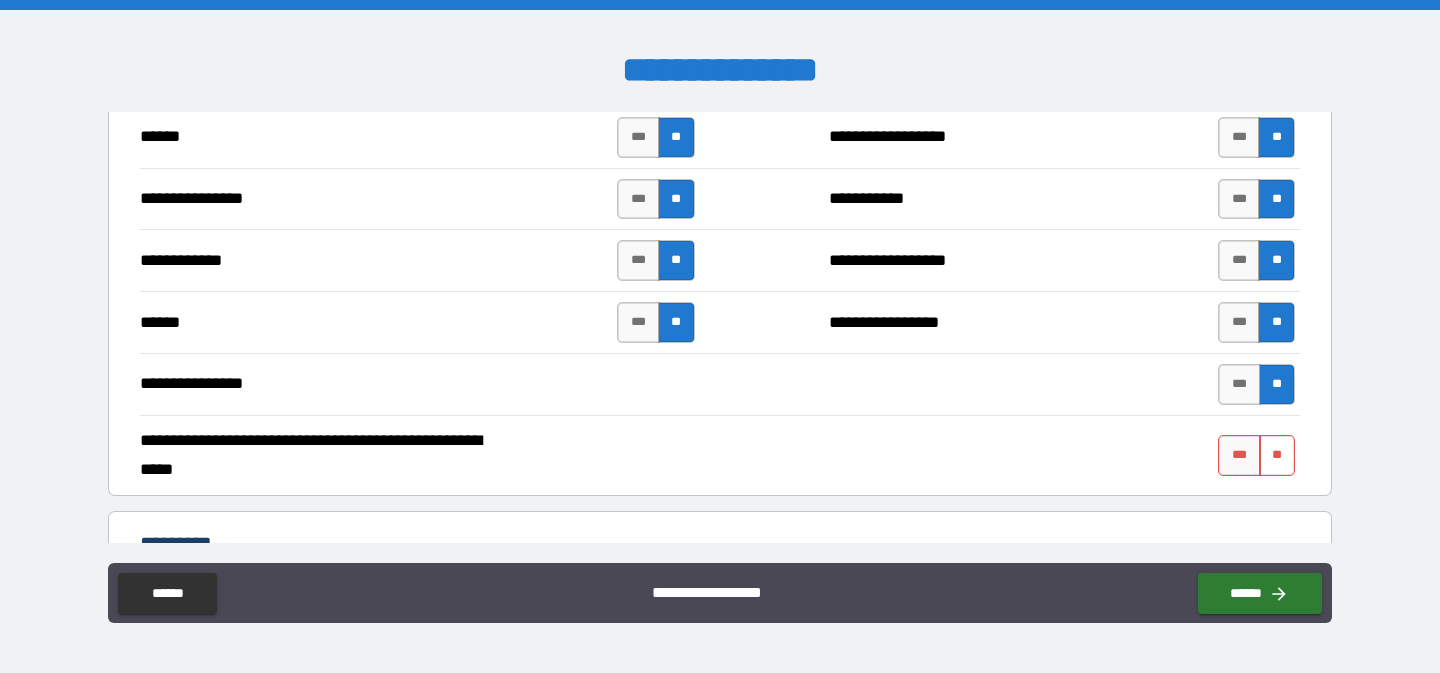 click on "**" at bounding box center [1277, 455] 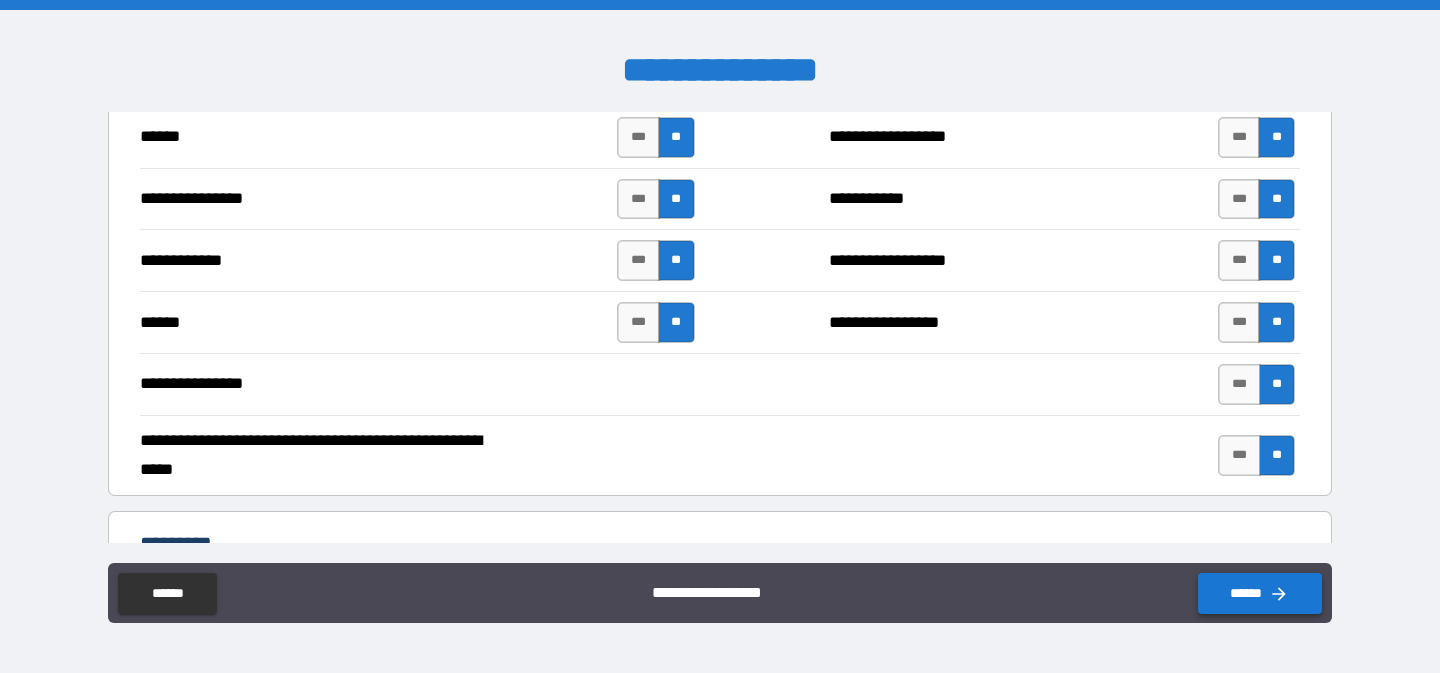 click on "******" at bounding box center [1260, 593] 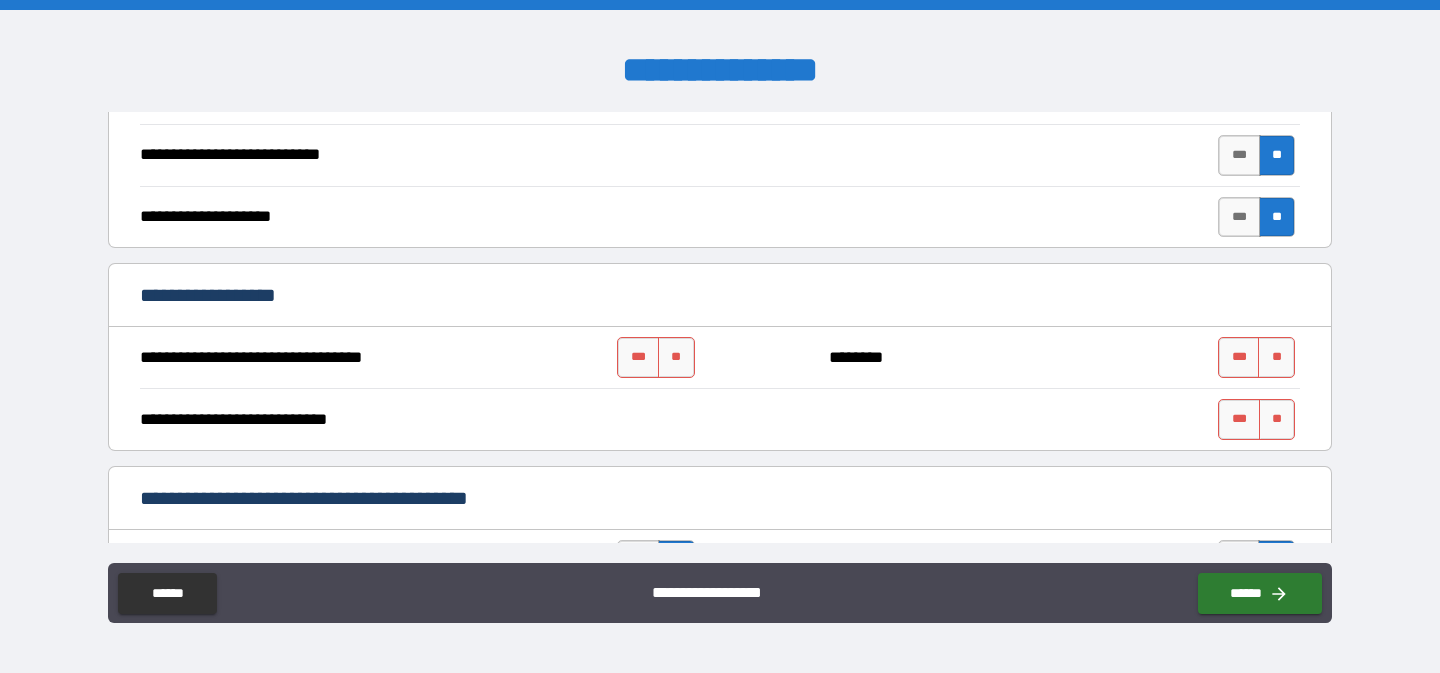 scroll, scrollTop: 679, scrollLeft: 0, axis: vertical 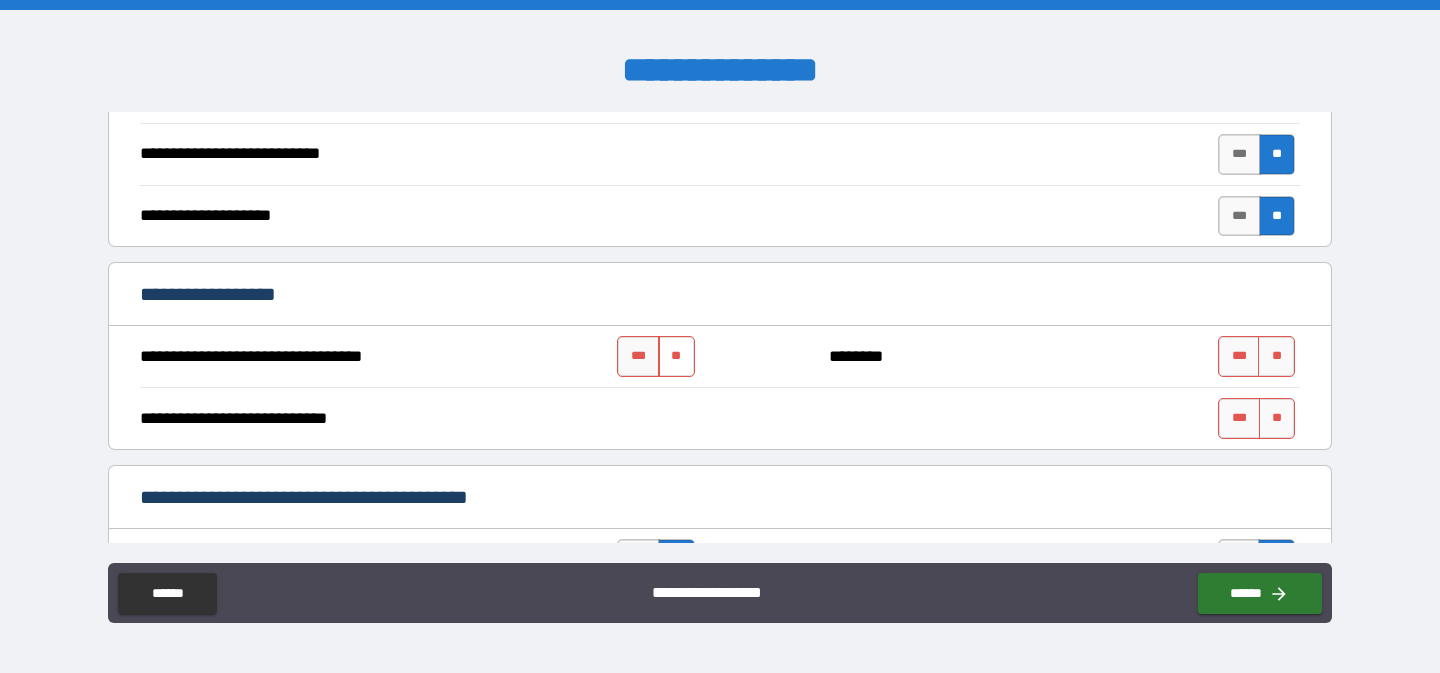 click on "**" at bounding box center (676, 356) 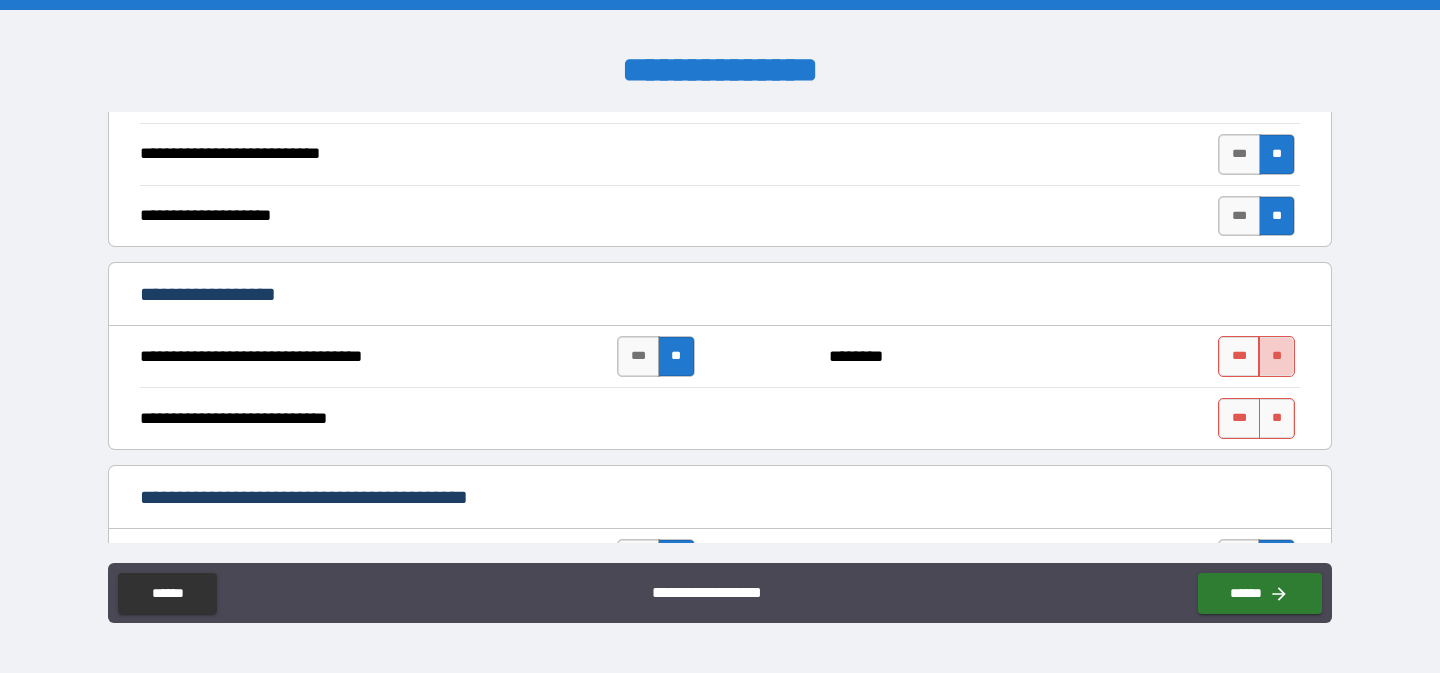 click on "**" at bounding box center (1276, 356) 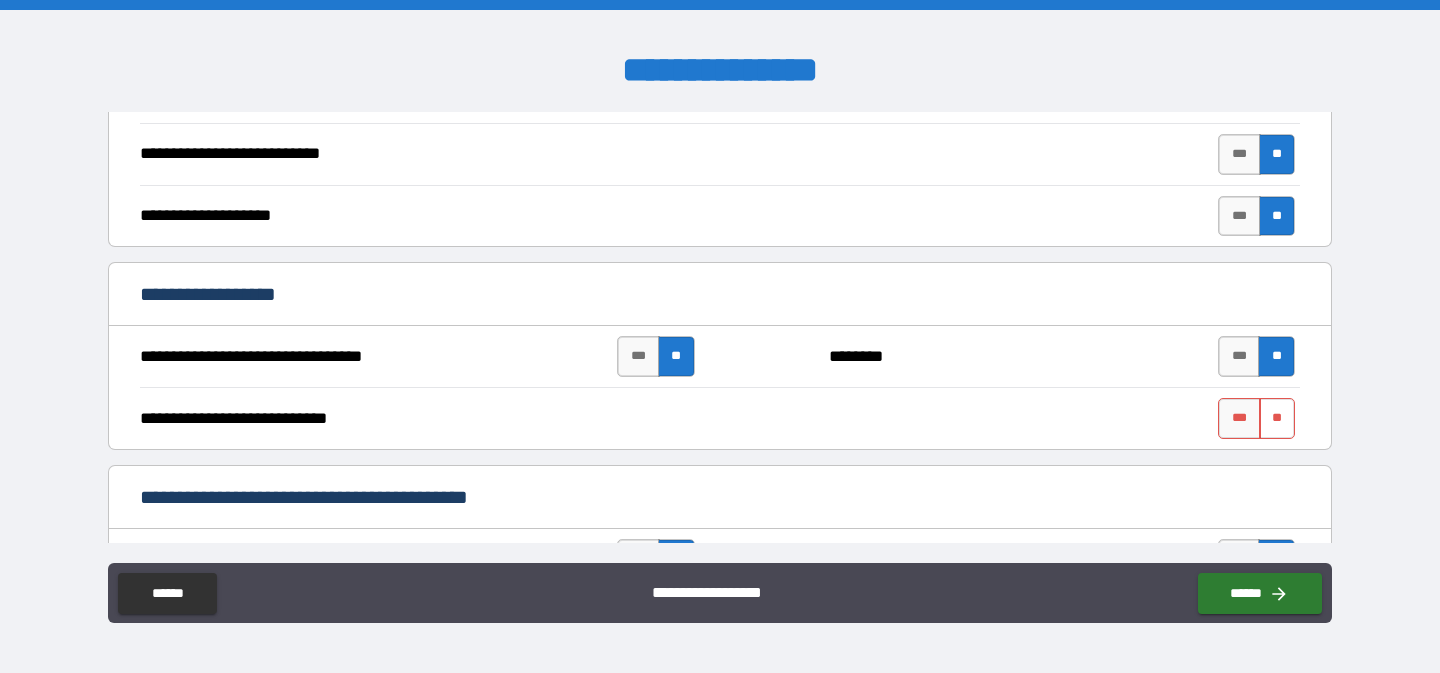 click on "**" at bounding box center [1277, 418] 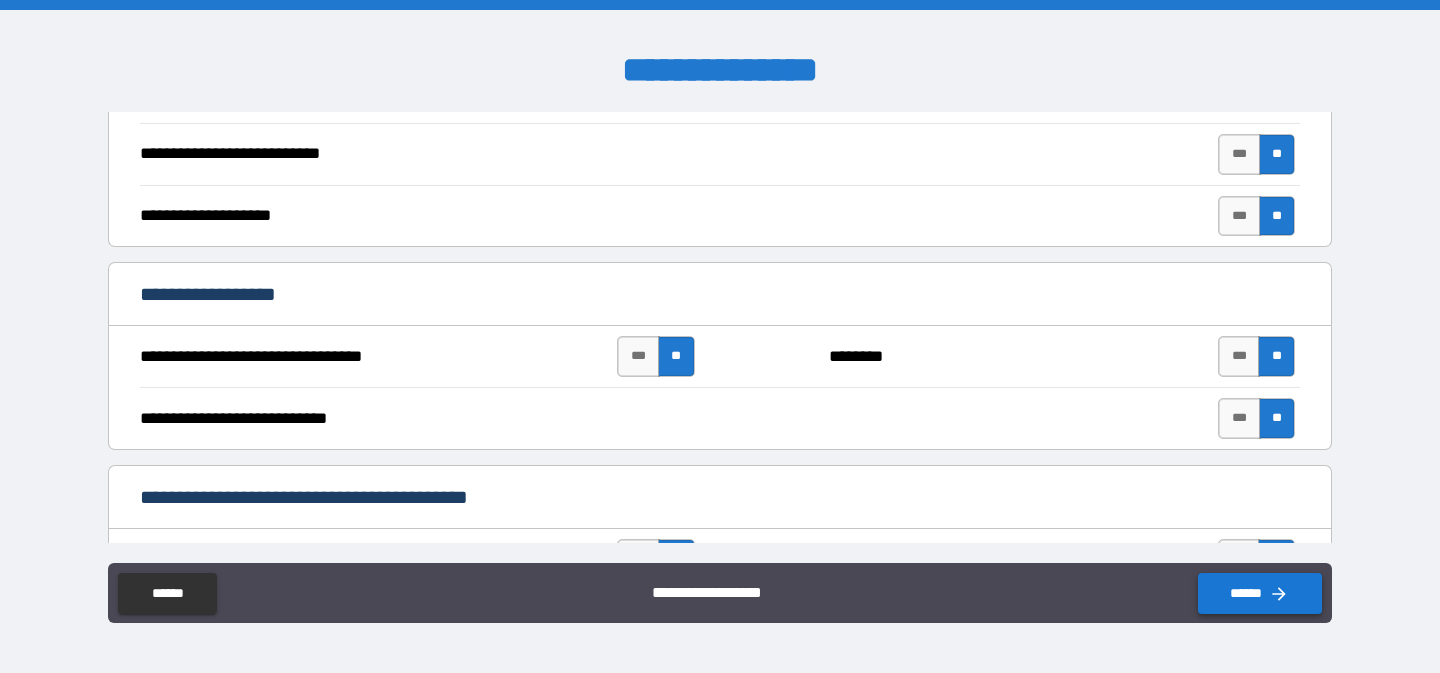 click on "******" at bounding box center [1260, 593] 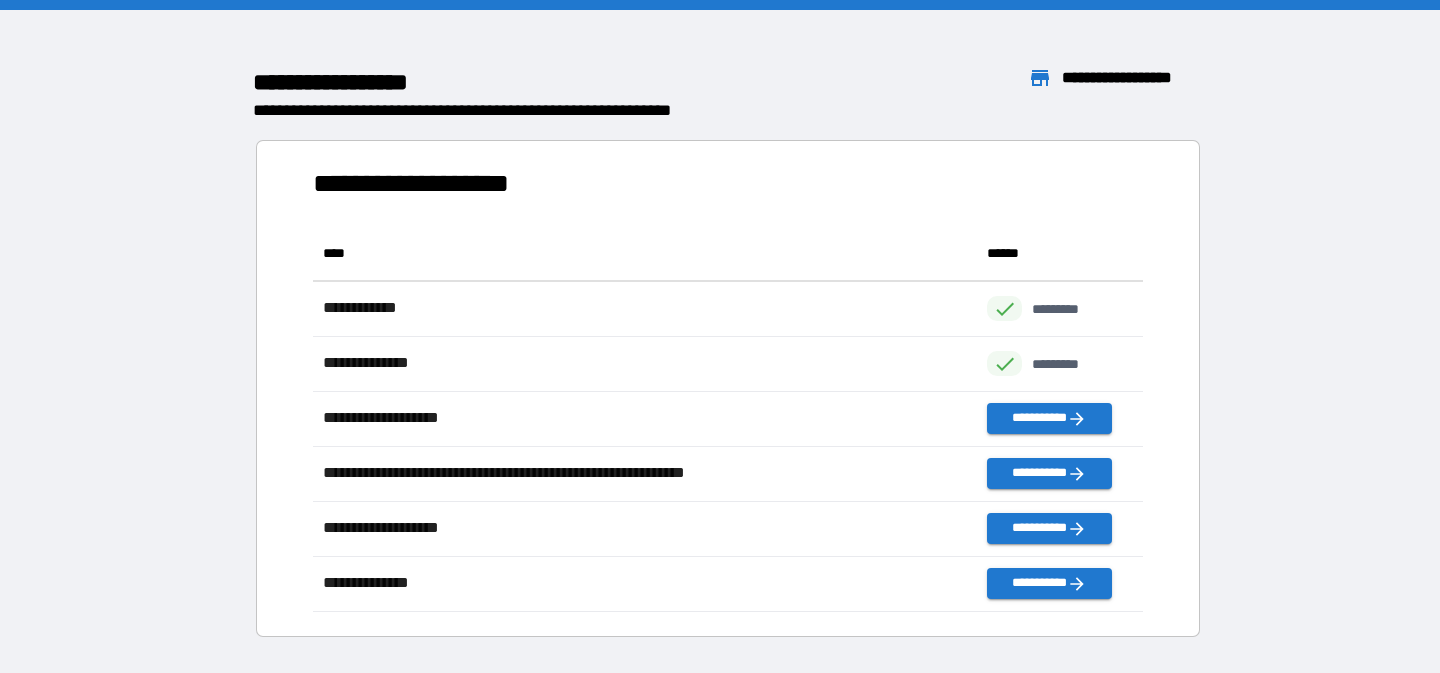 scroll, scrollTop: 1, scrollLeft: 1, axis: both 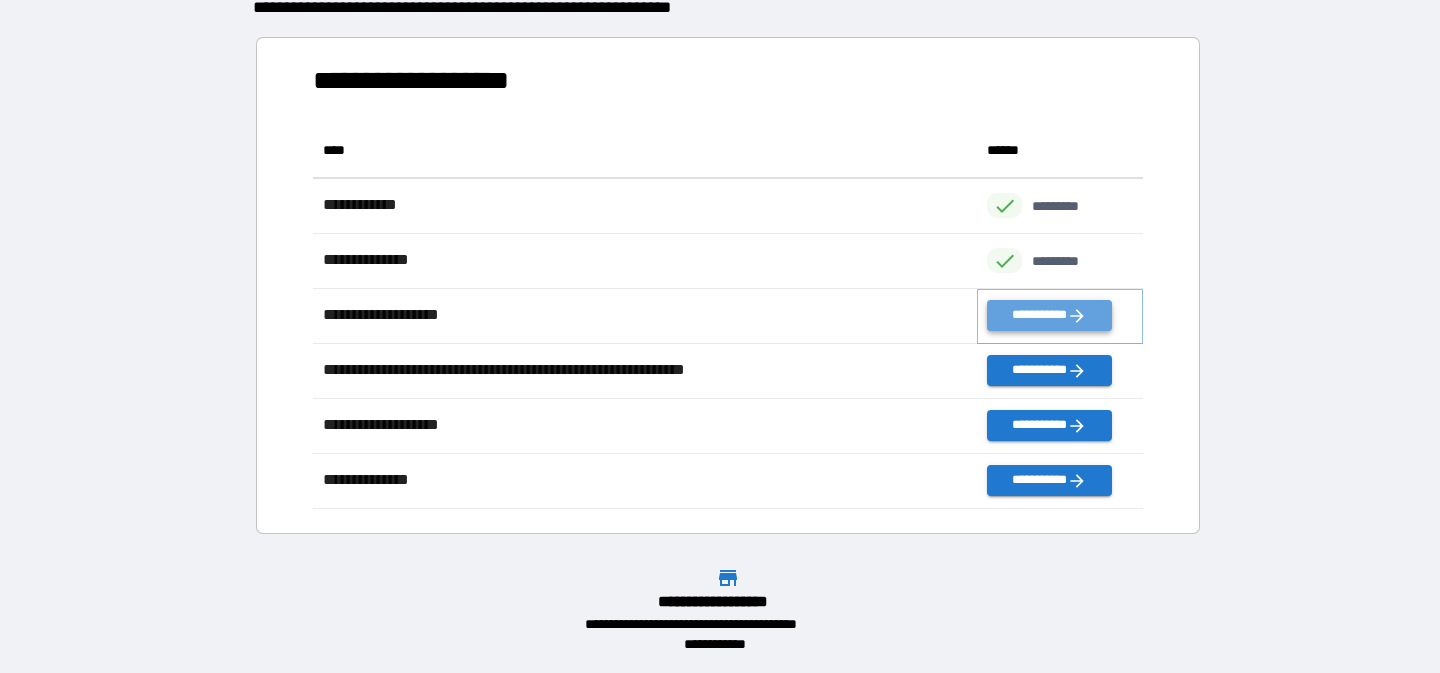 click on "**********" at bounding box center (1049, 315) 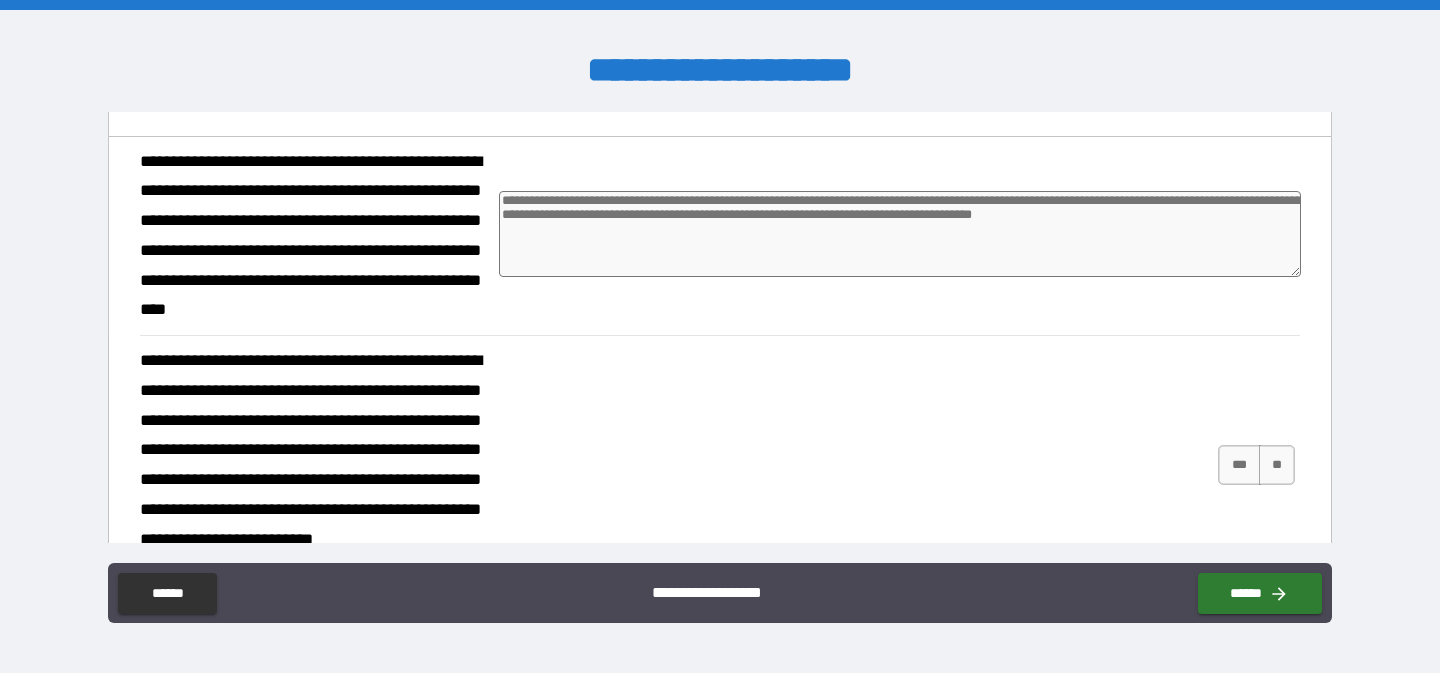 scroll, scrollTop: 721, scrollLeft: 0, axis: vertical 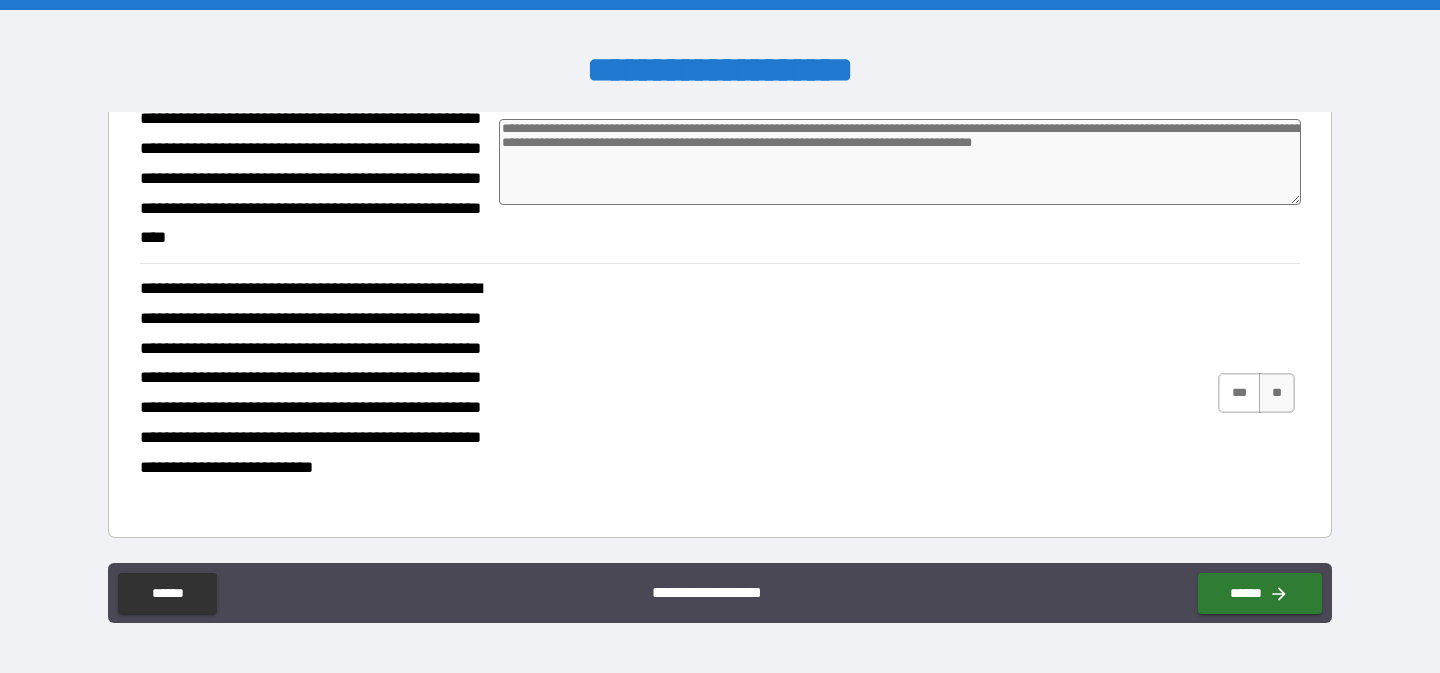 click on "***" at bounding box center (1239, 393) 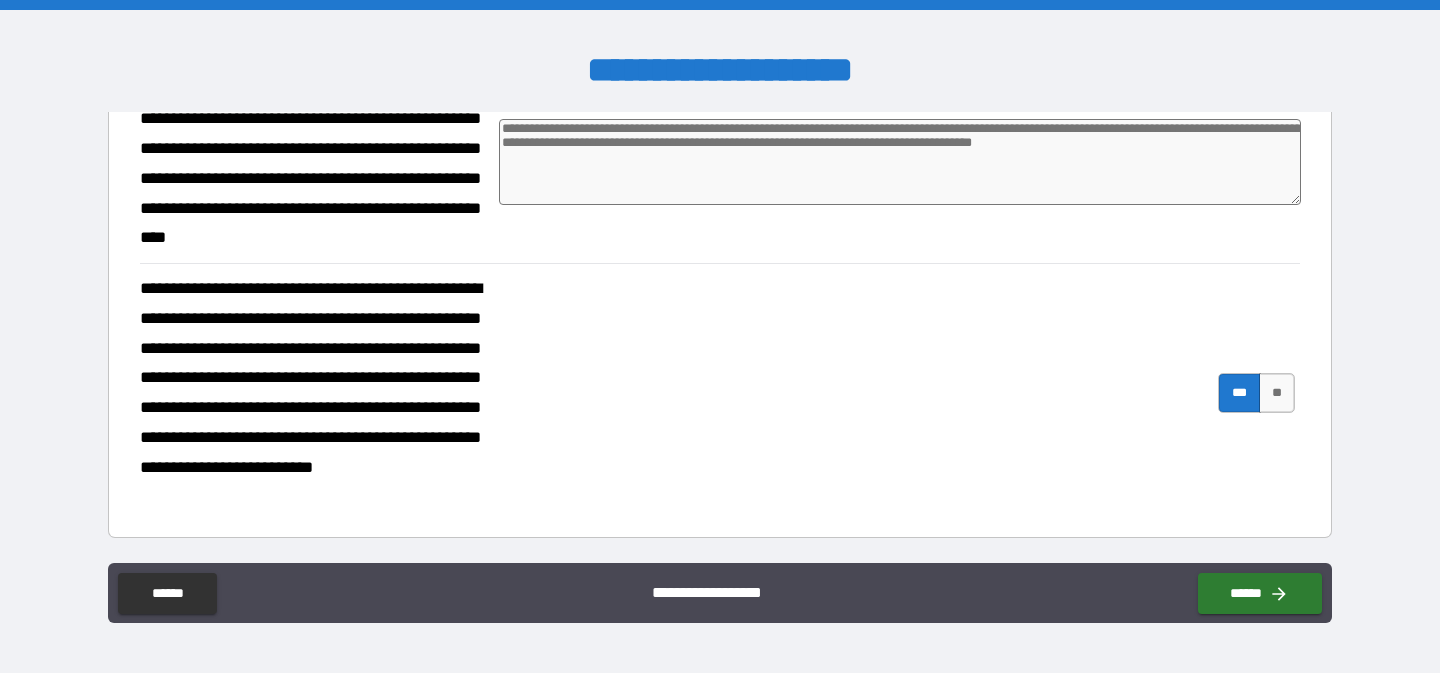 type on "*" 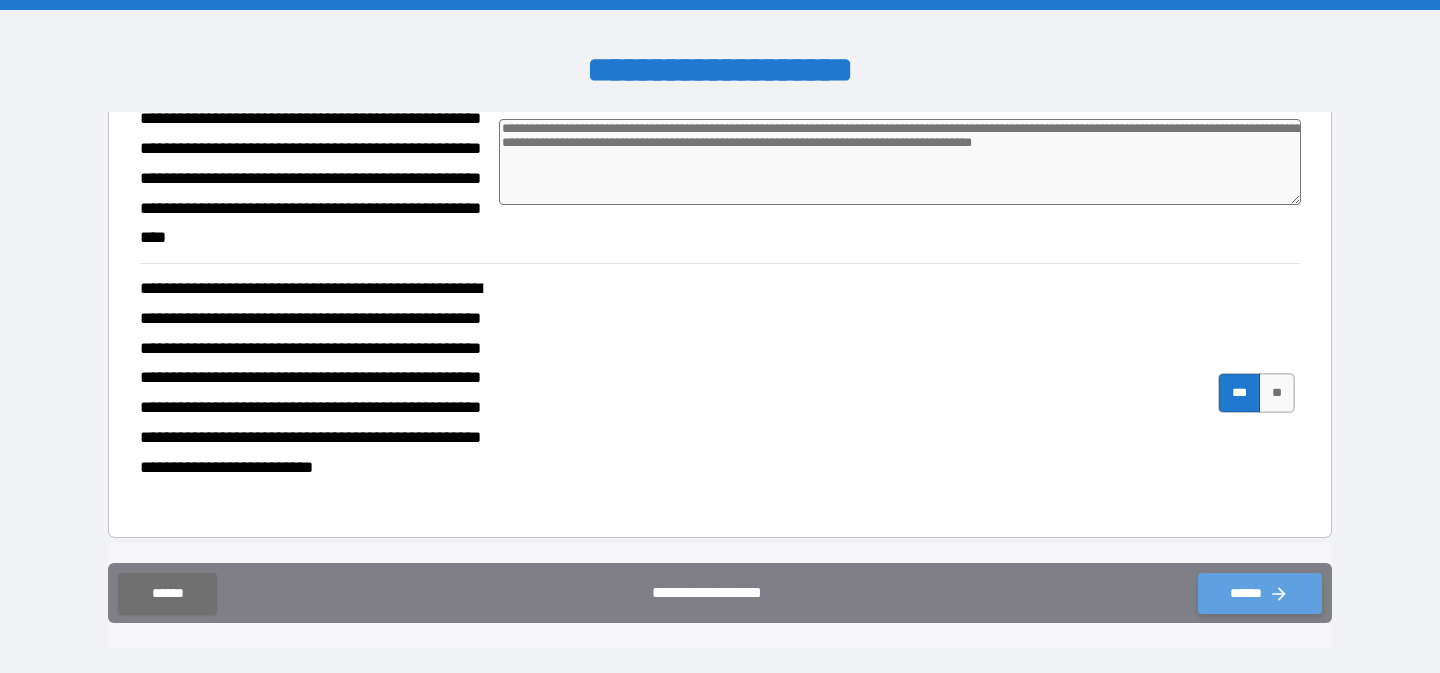 click on "******" at bounding box center [1260, 593] 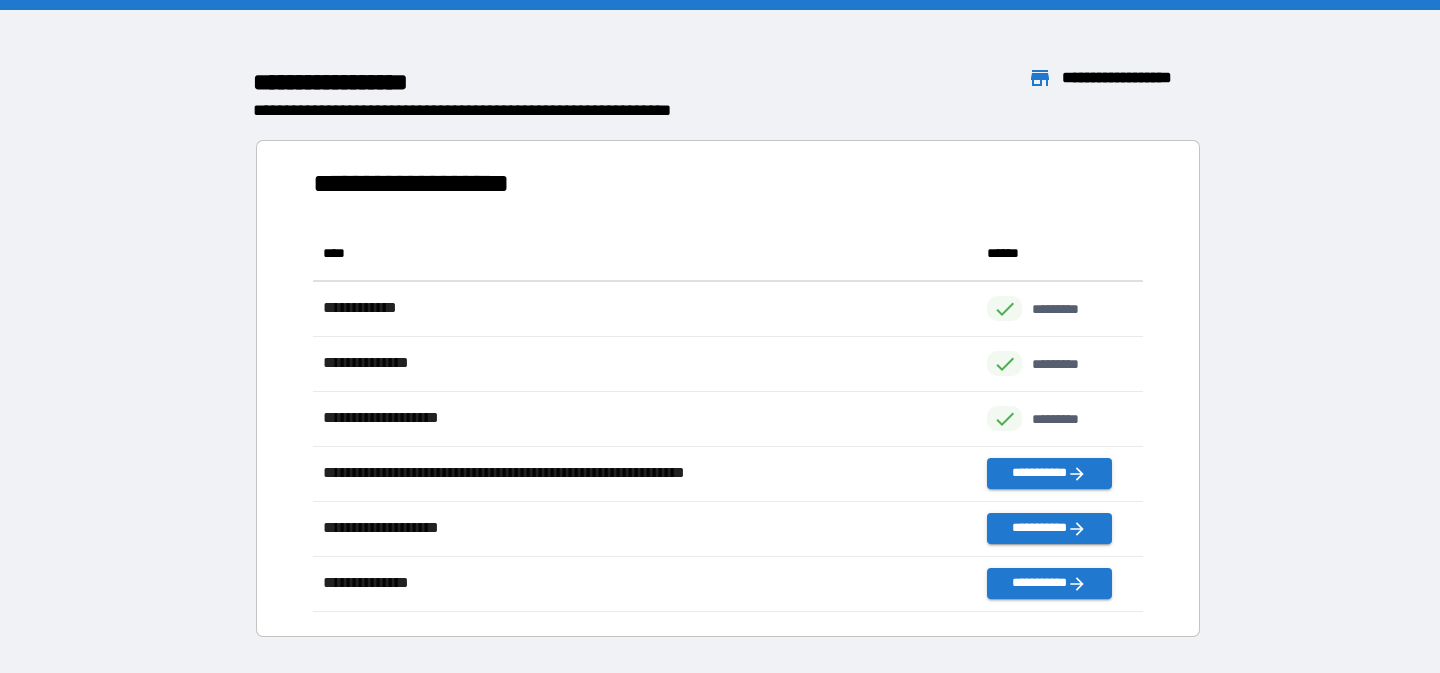 scroll, scrollTop: 1, scrollLeft: 1, axis: both 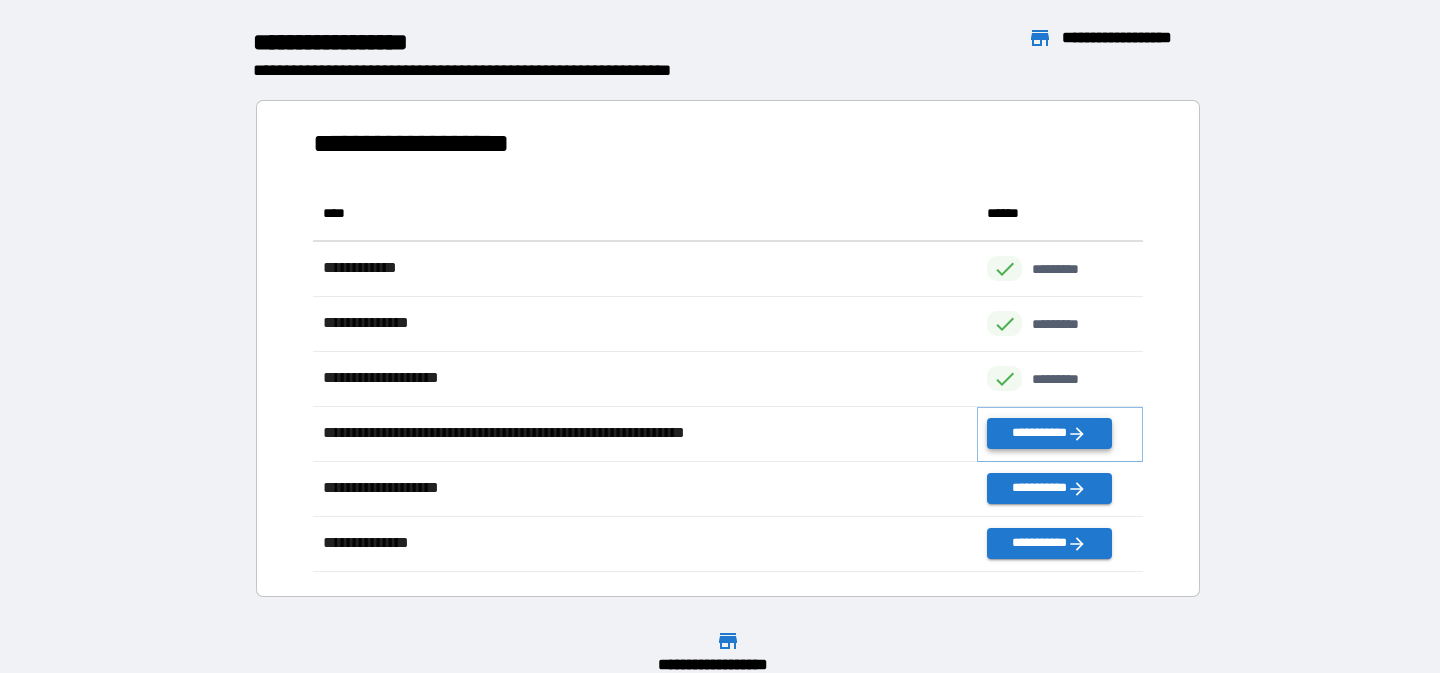 click on "**********" at bounding box center [1049, 433] 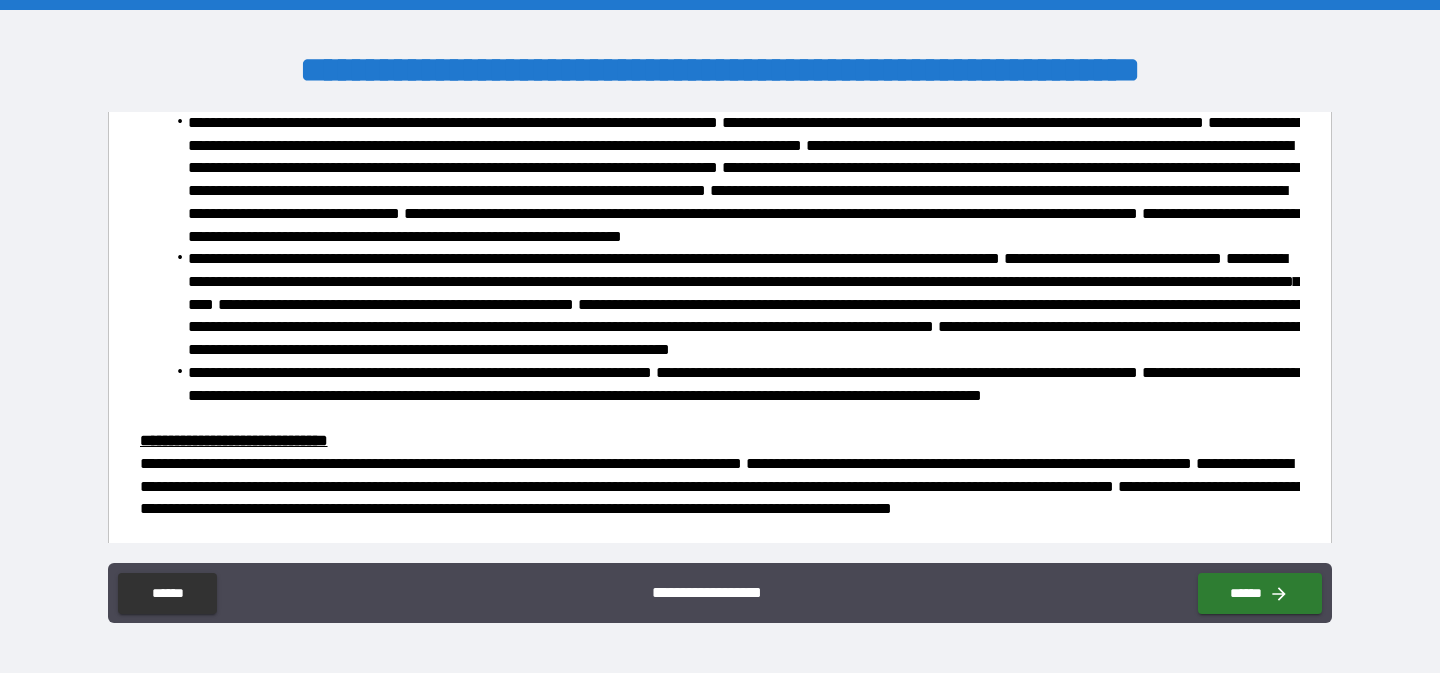 scroll, scrollTop: 2488, scrollLeft: 0, axis: vertical 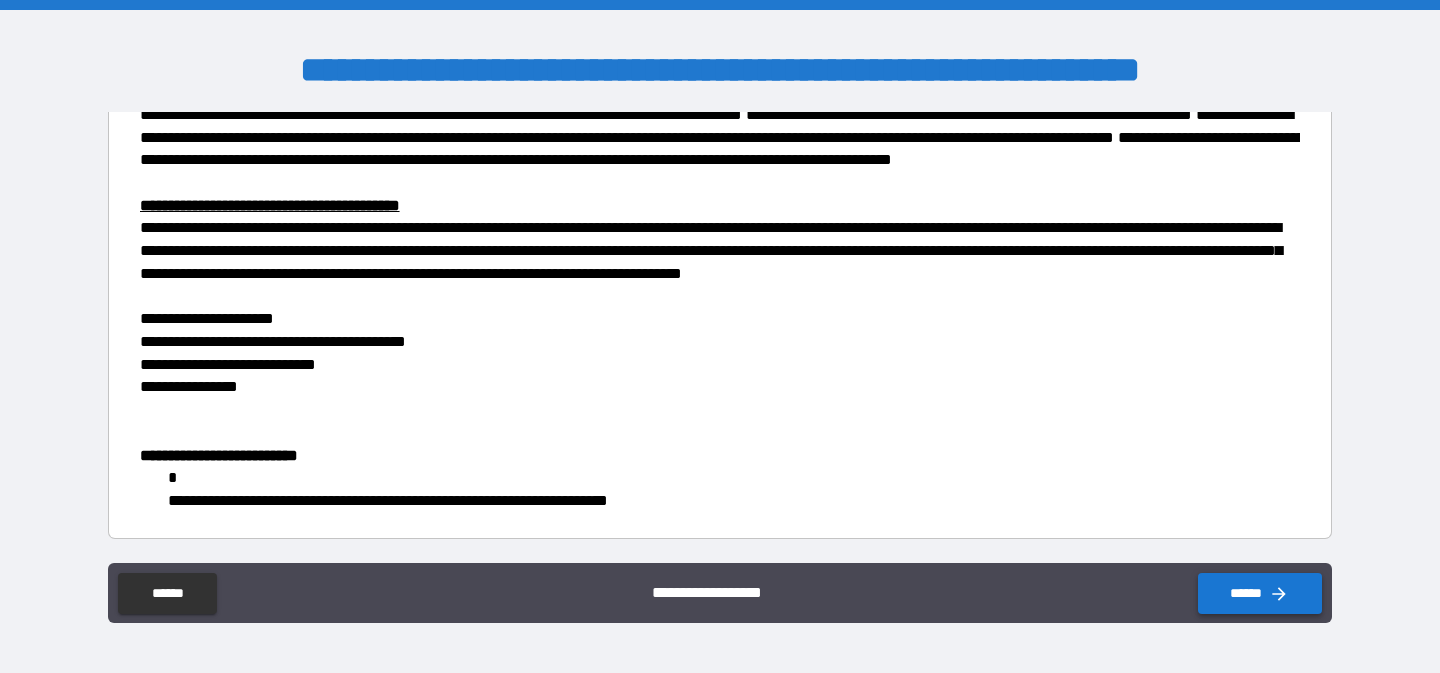 click on "******" at bounding box center [1260, 593] 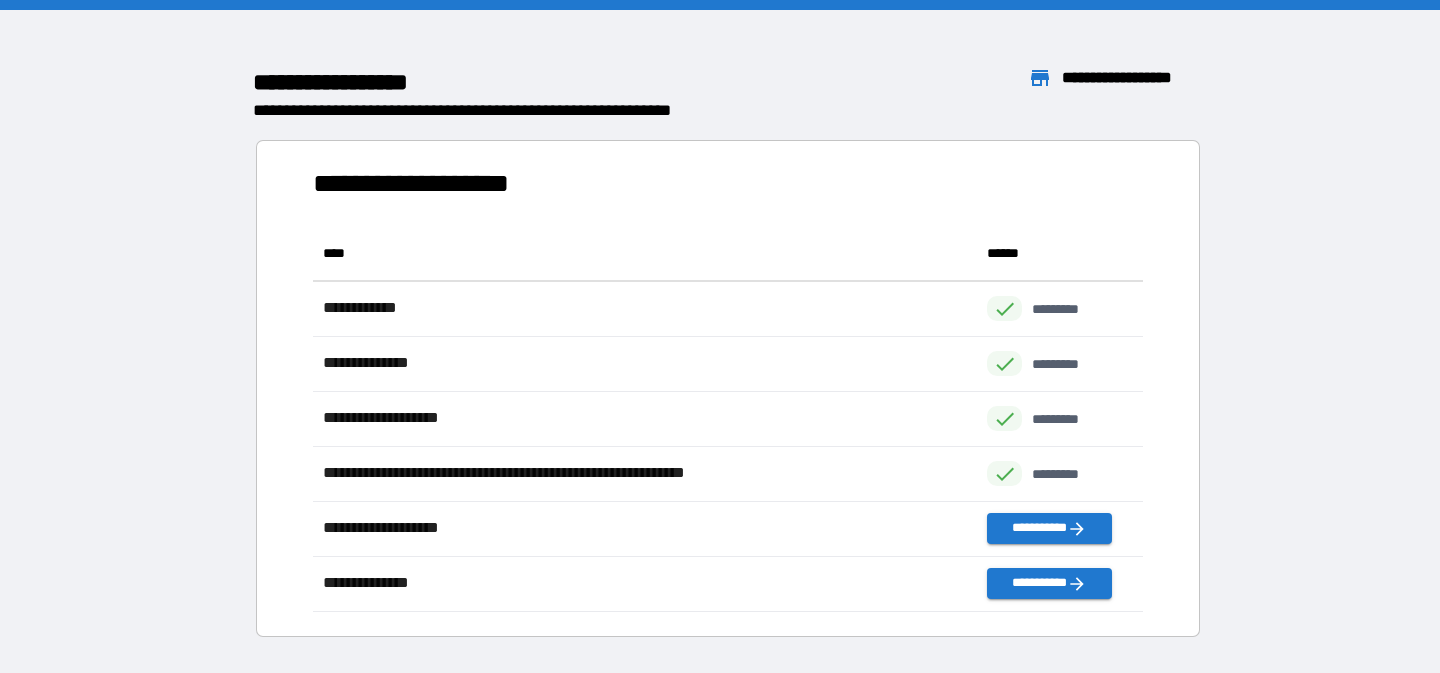 scroll, scrollTop: 1, scrollLeft: 1, axis: both 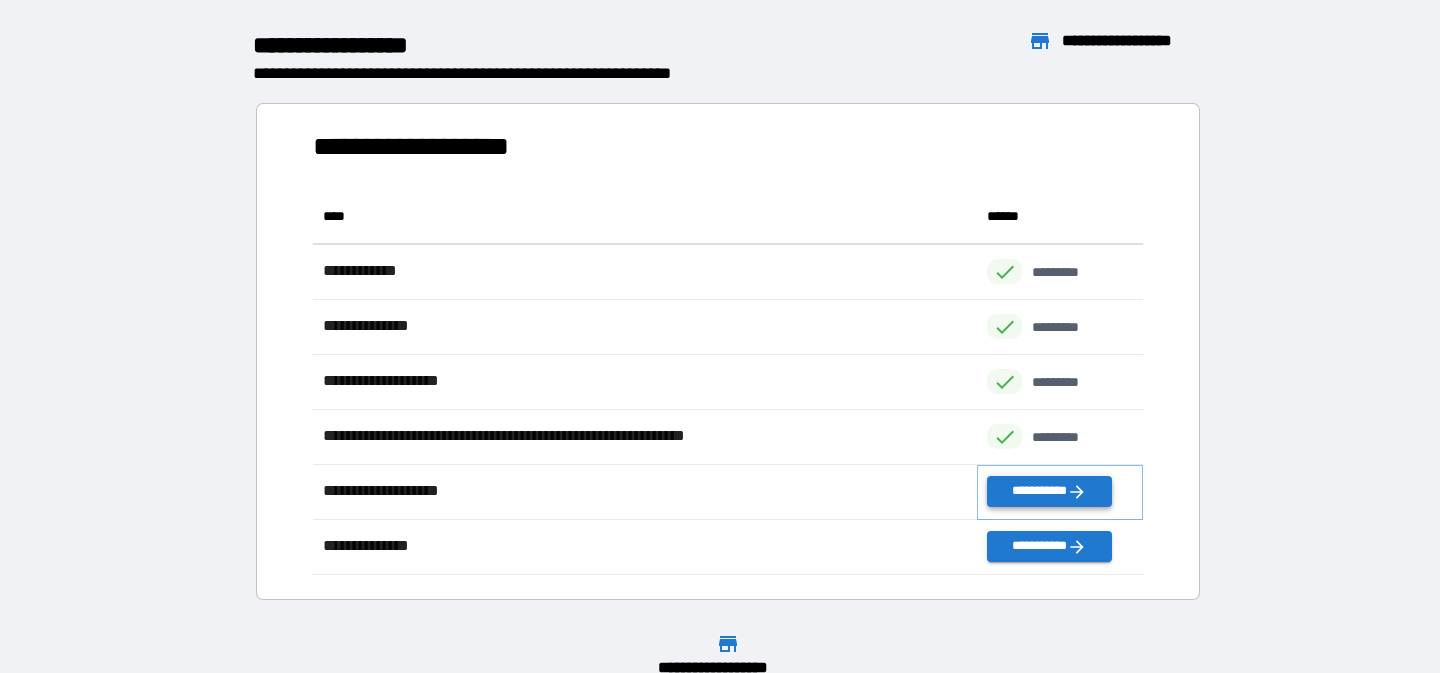 click on "**********" at bounding box center [1049, 491] 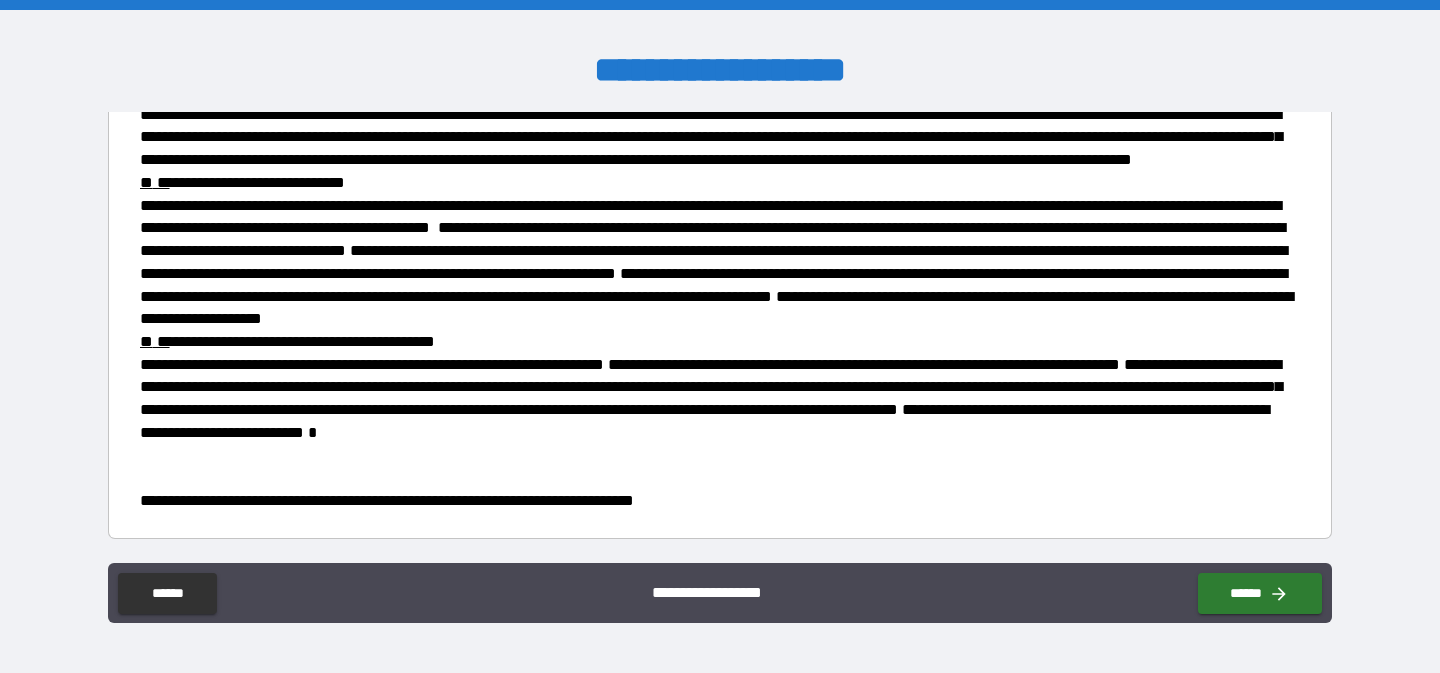 scroll, scrollTop: 739, scrollLeft: 0, axis: vertical 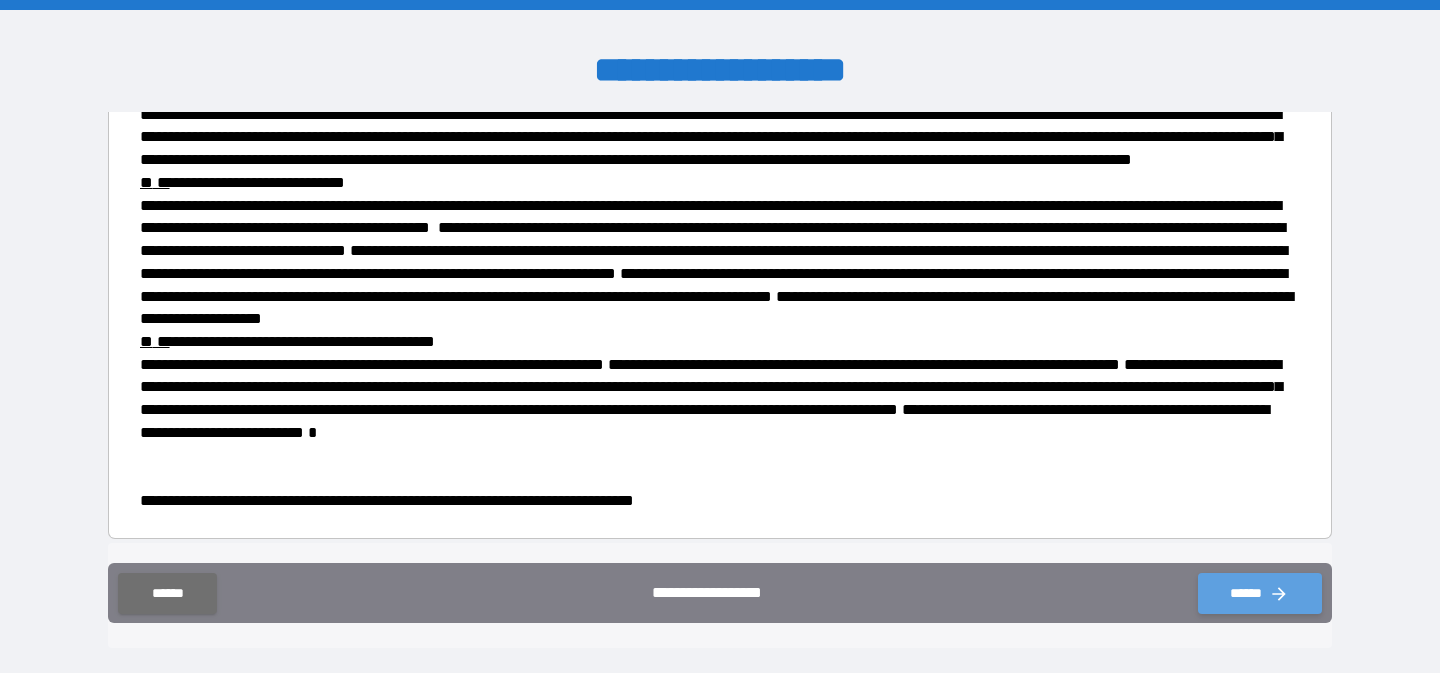 click on "******" at bounding box center [1260, 593] 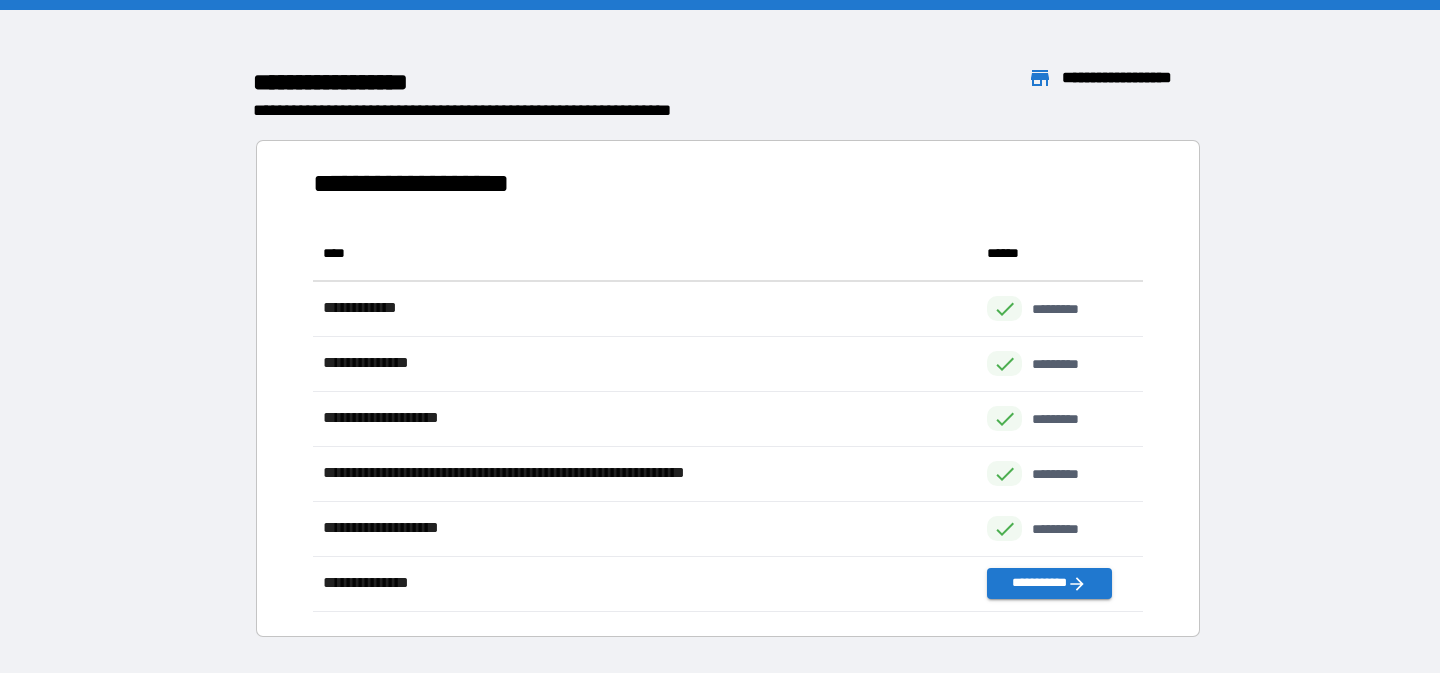 scroll, scrollTop: 1, scrollLeft: 1, axis: both 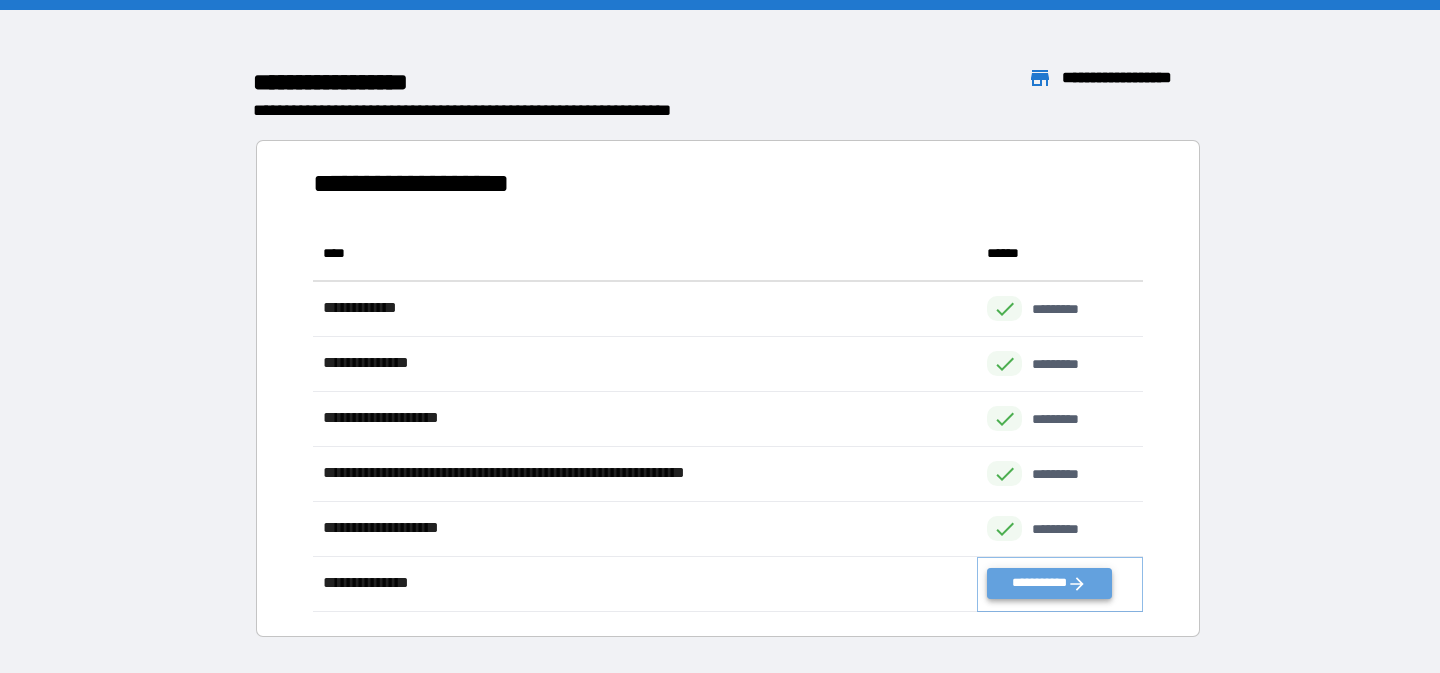 click on "**********" at bounding box center [1049, 583] 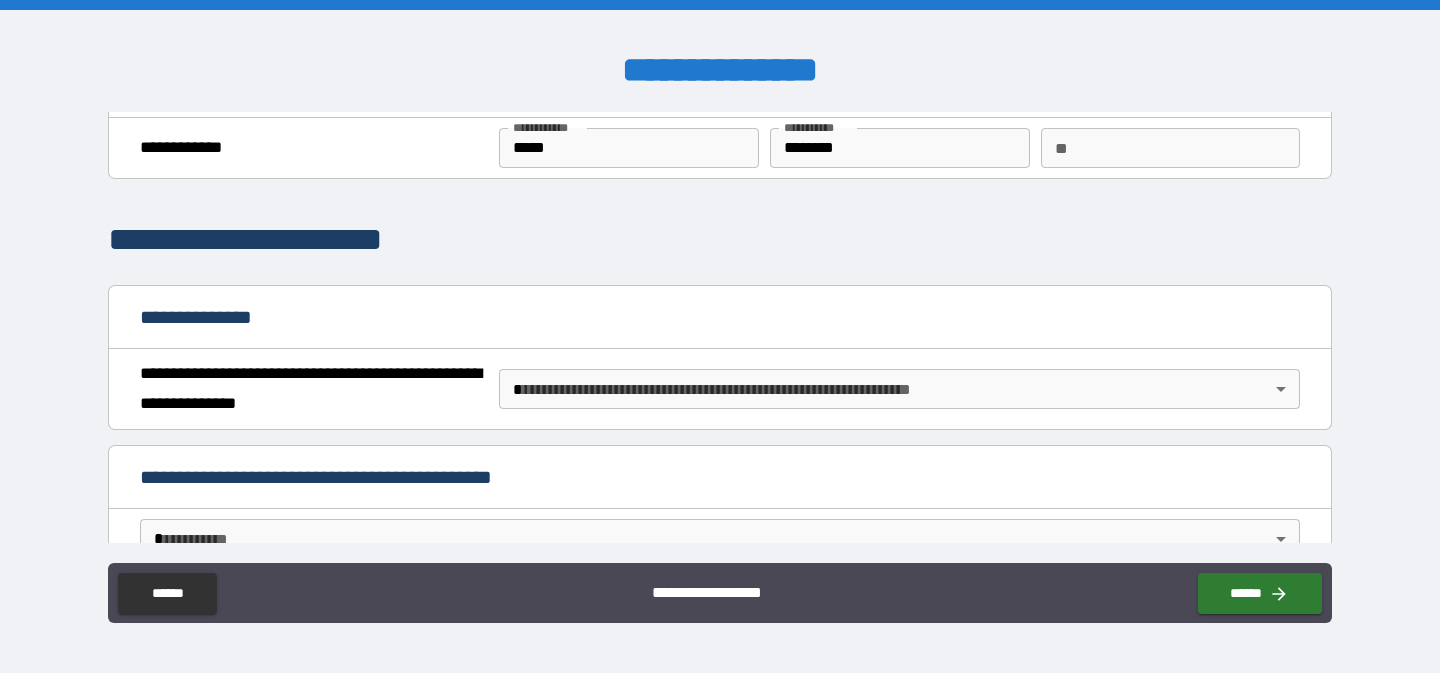 scroll, scrollTop: 90, scrollLeft: 0, axis: vertical 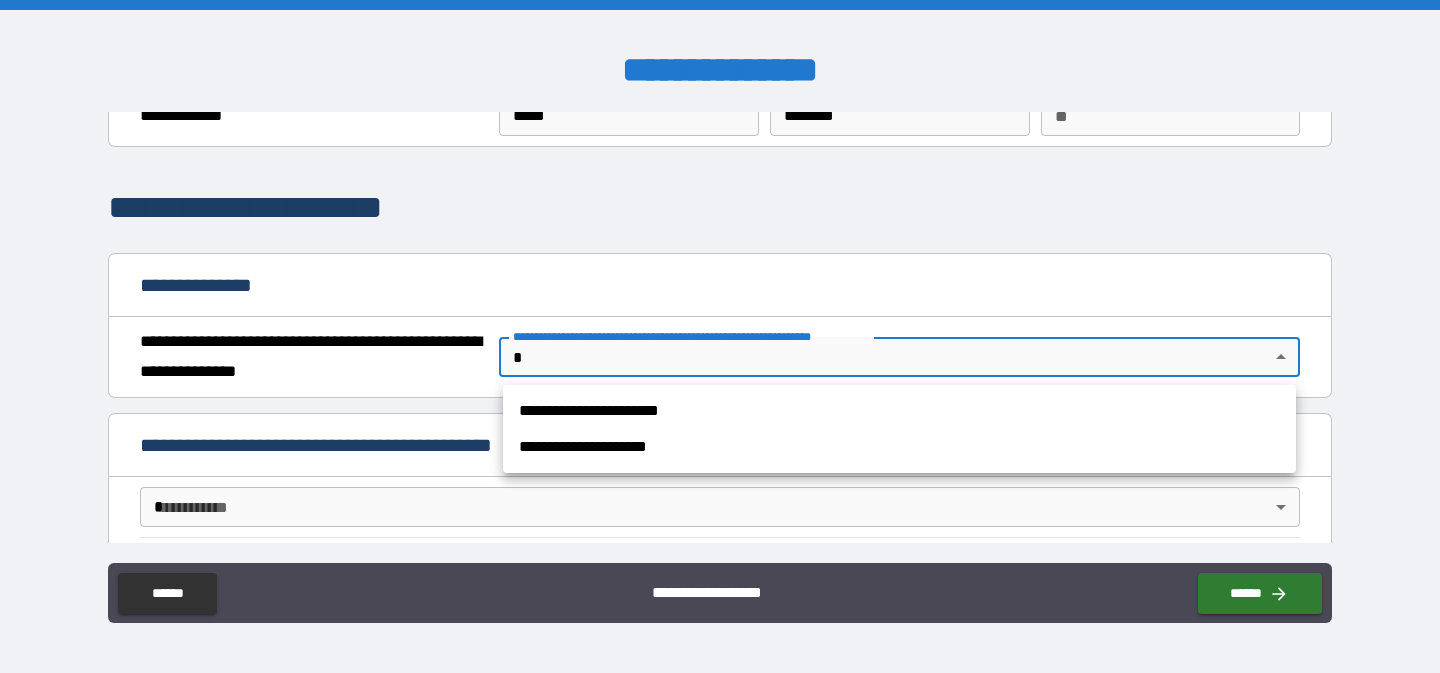 click on "[FIRST] [LAST] [CITY] [STATE] [ZIP] [COUNTRY] [STREET] [NUMBER] [APT] [PHONE] [EMAIL] [USERNAME] [PASSWORD] [DOB] [GENDER] [OCCUPATION] [EMPLOYER] [JOB_TITLE] [COMPANY_NAME] [COMPANY_ADDRESS] [COMPANY_PHONE] [COMPANY_EMAIL] [COMPANY_WEBSITE] [CREDIT_CARD_NUMBER] [EXPIRY_DATE] [CVV] [BANK_NAME] [ACCOUNT_NUMBER] [ROUTING_NUMBER] [SSN] [PASSPORT_NUMBER] [DRIVER_LICENSE_NUMBER]" at bounding box center (720, 336) 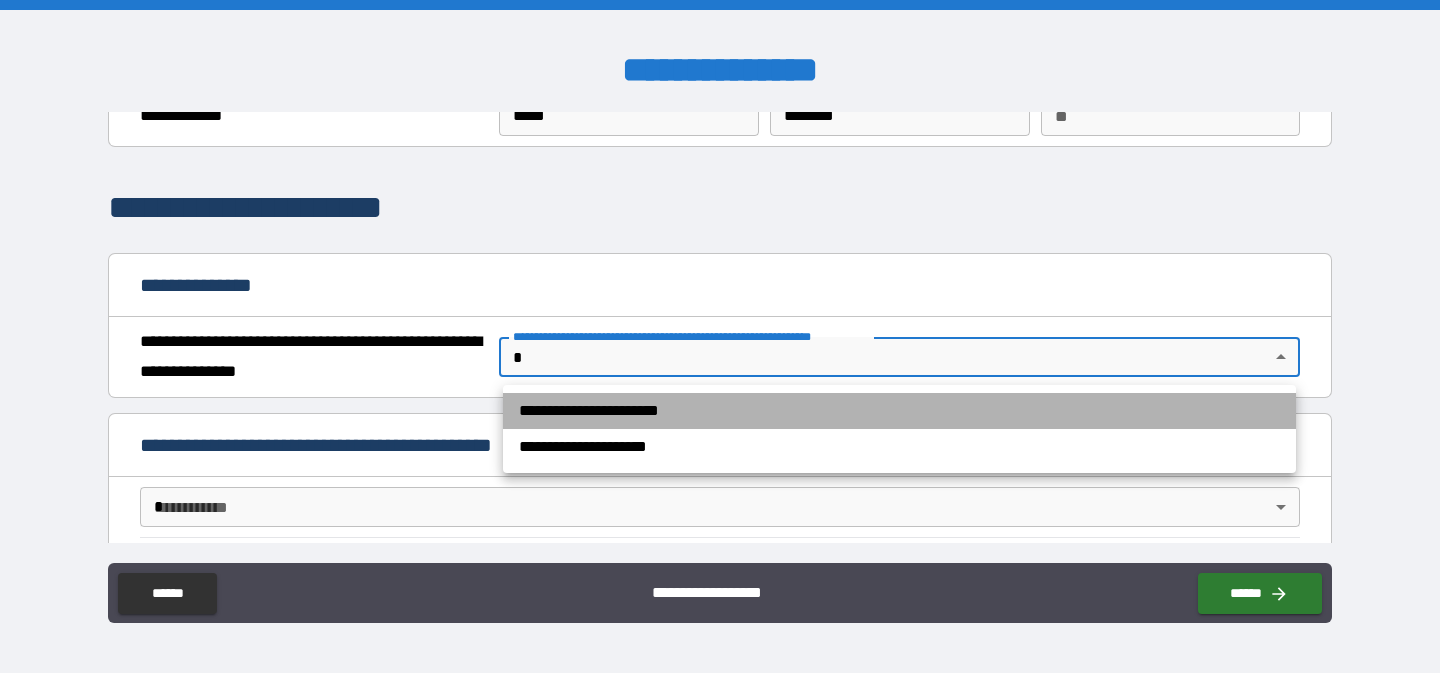 click on "**********" at bounding box center (899, 411) 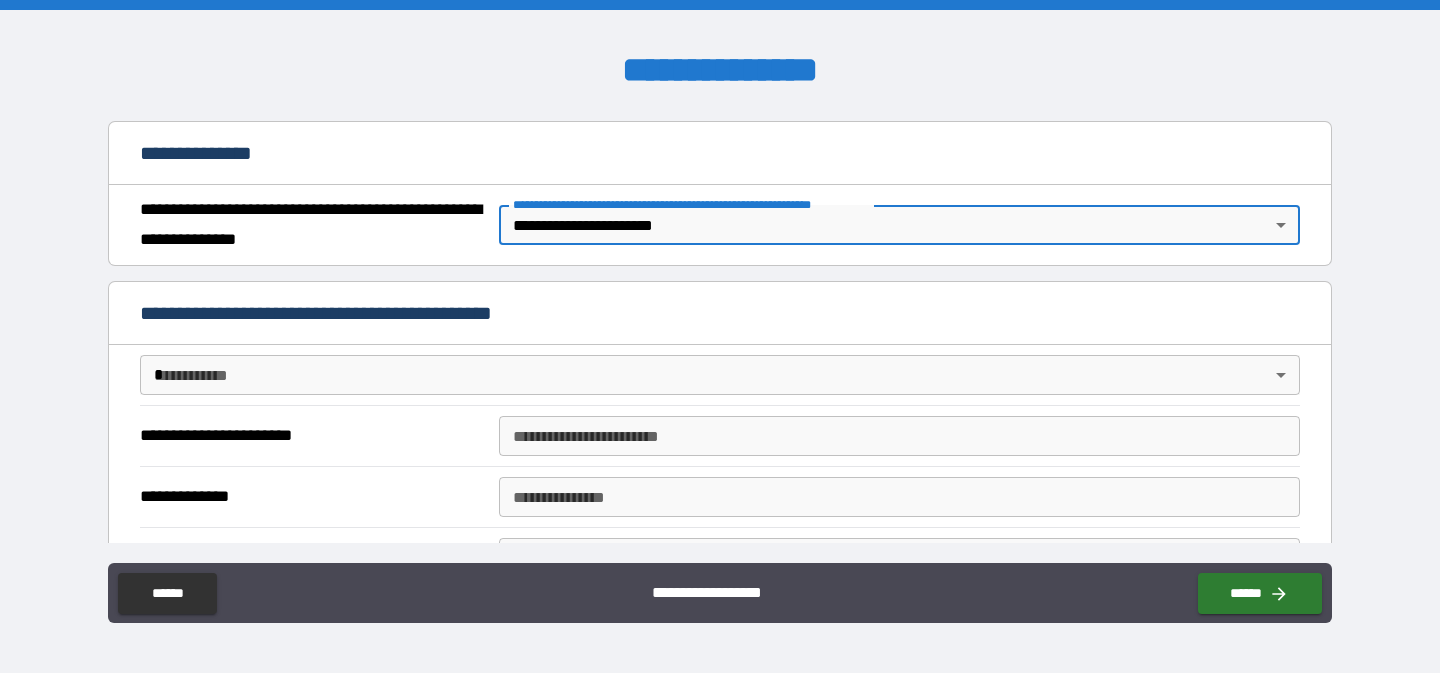 scroll, scrollTop: 224, scrollLeft: 0, axis: vertical 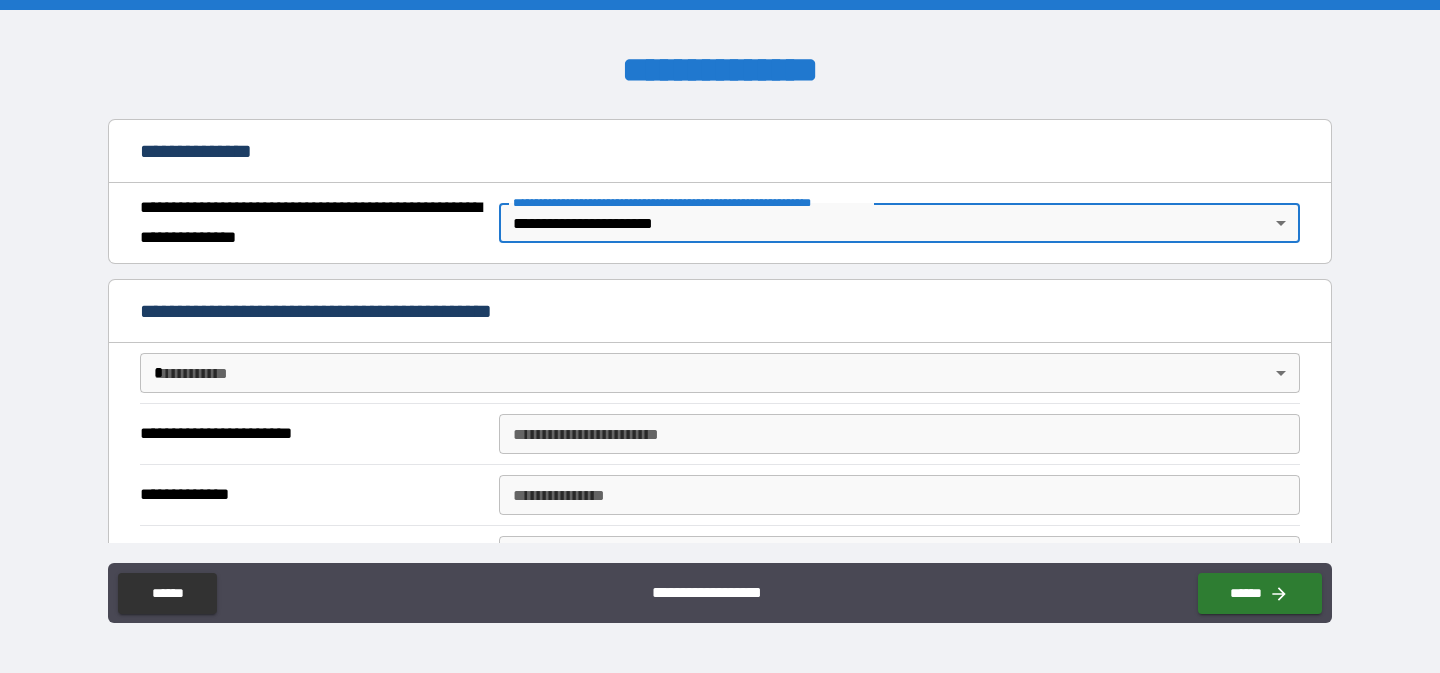 click on "[FIRST] [LAST] [CITY] [STATE] [ZIP] [COUNTRY] [STREET] [NUMBER] [APT] [PHONE] [EMAIL] [USERNAME] [PASSWORD] [DOB] [GENDER] [OCCUPATION] [EMPLOYER] [JOB_TITLE] [COMPANY_NAME] [COMPANY_ADDRESS] [COMPANY_PHONE] [COMPANY_EMAIL] [COMPANY_WEBSITE] [CREDIT_CARD_NUMBER] [EXPIRY_DATE] [CVV] [BANK_NAME] [ACCOUNT_NUMBER] [ROUTING_NUMBER] [SSN] [PASSPORT_NUMBER] [DRIVER_LICENSE_NUMBER]" at bounding box center (720, 336) 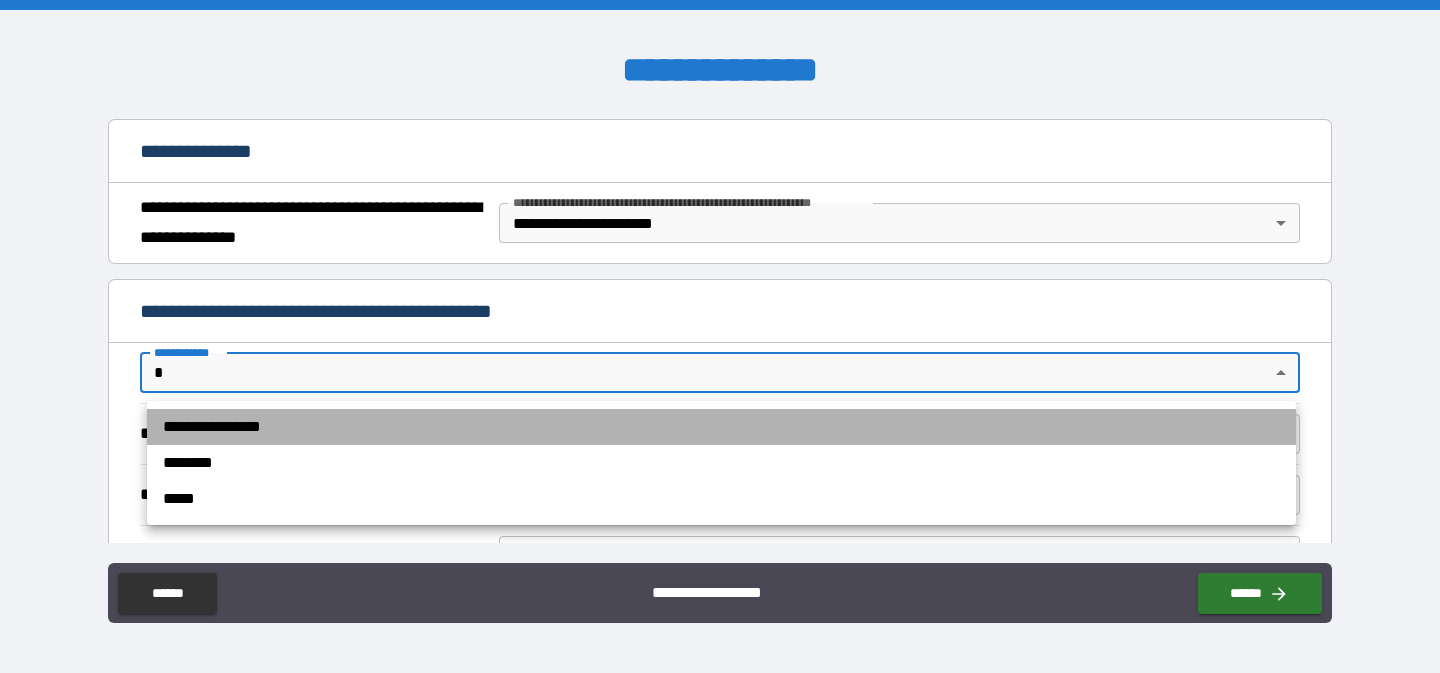 click on "**********" at bounding box center (721, 427) 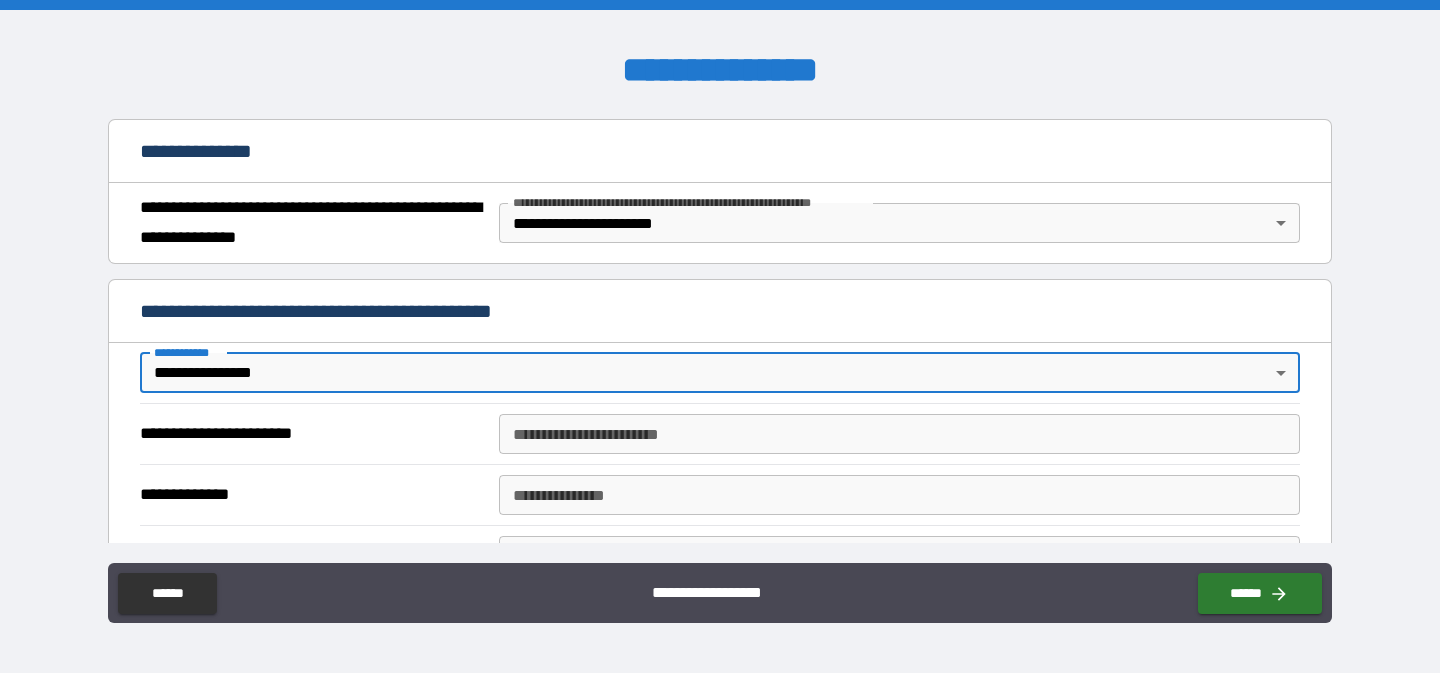 scroll, scrollTop: 286, scrollLeft: 0, axis: vertical 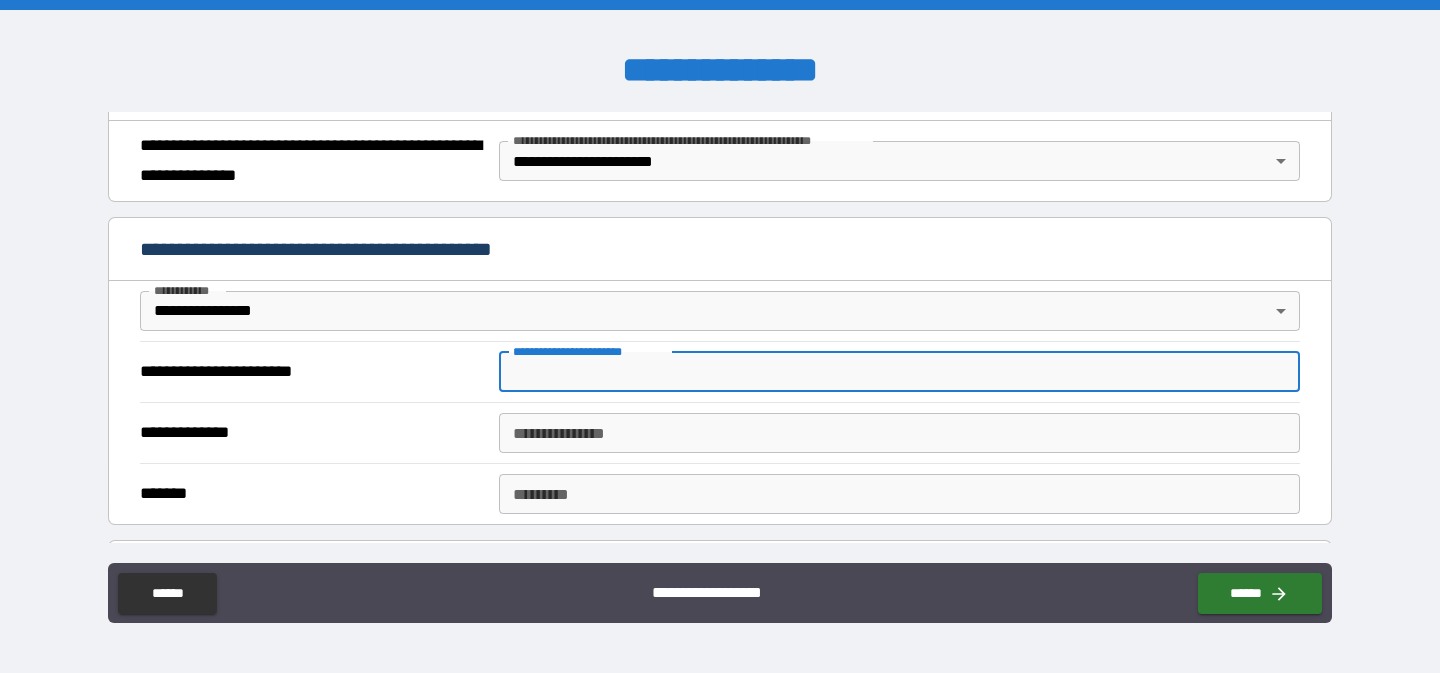 click on "**********" at bounding box center (899, 372) 